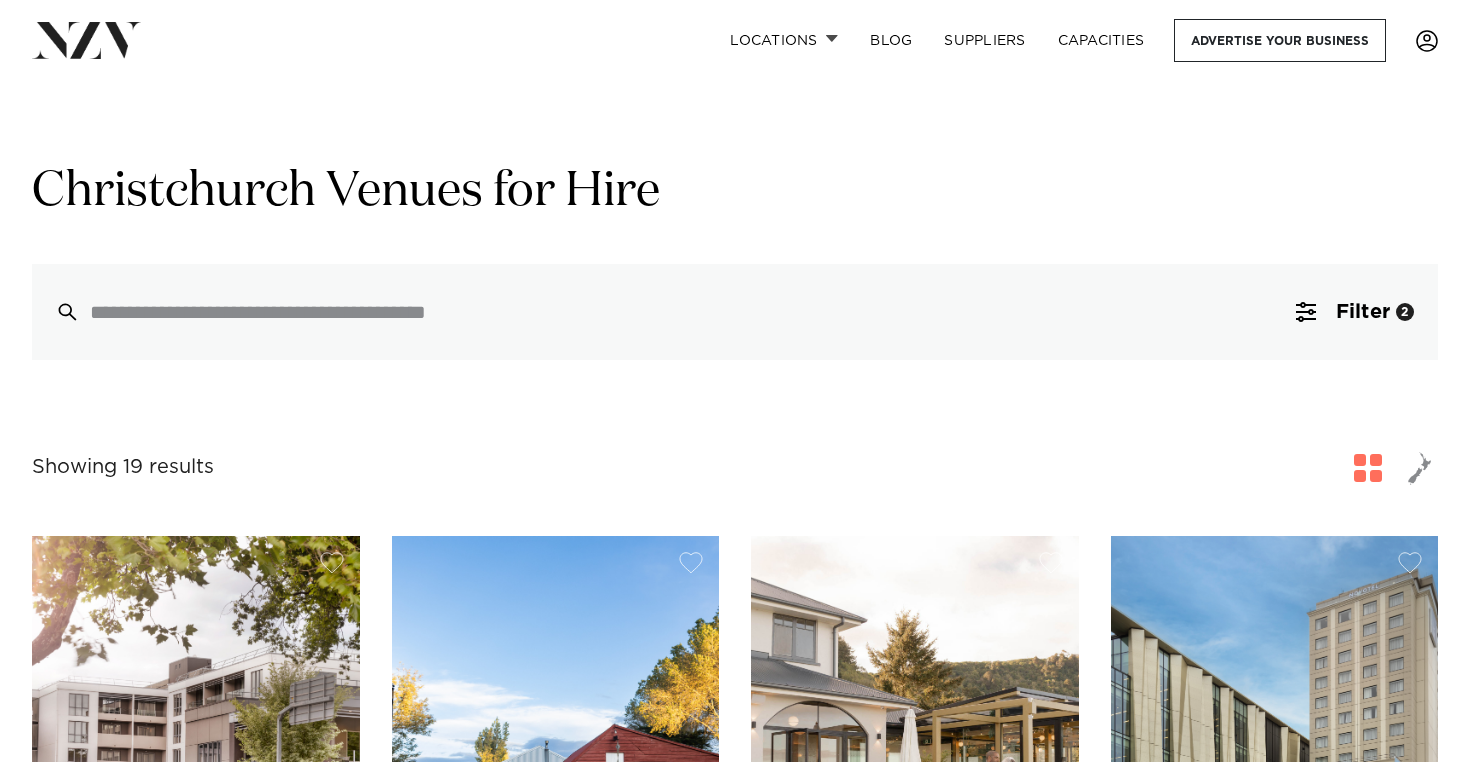 scroll, scrollTop: 415, scrollLeft: 0, axis: vertical 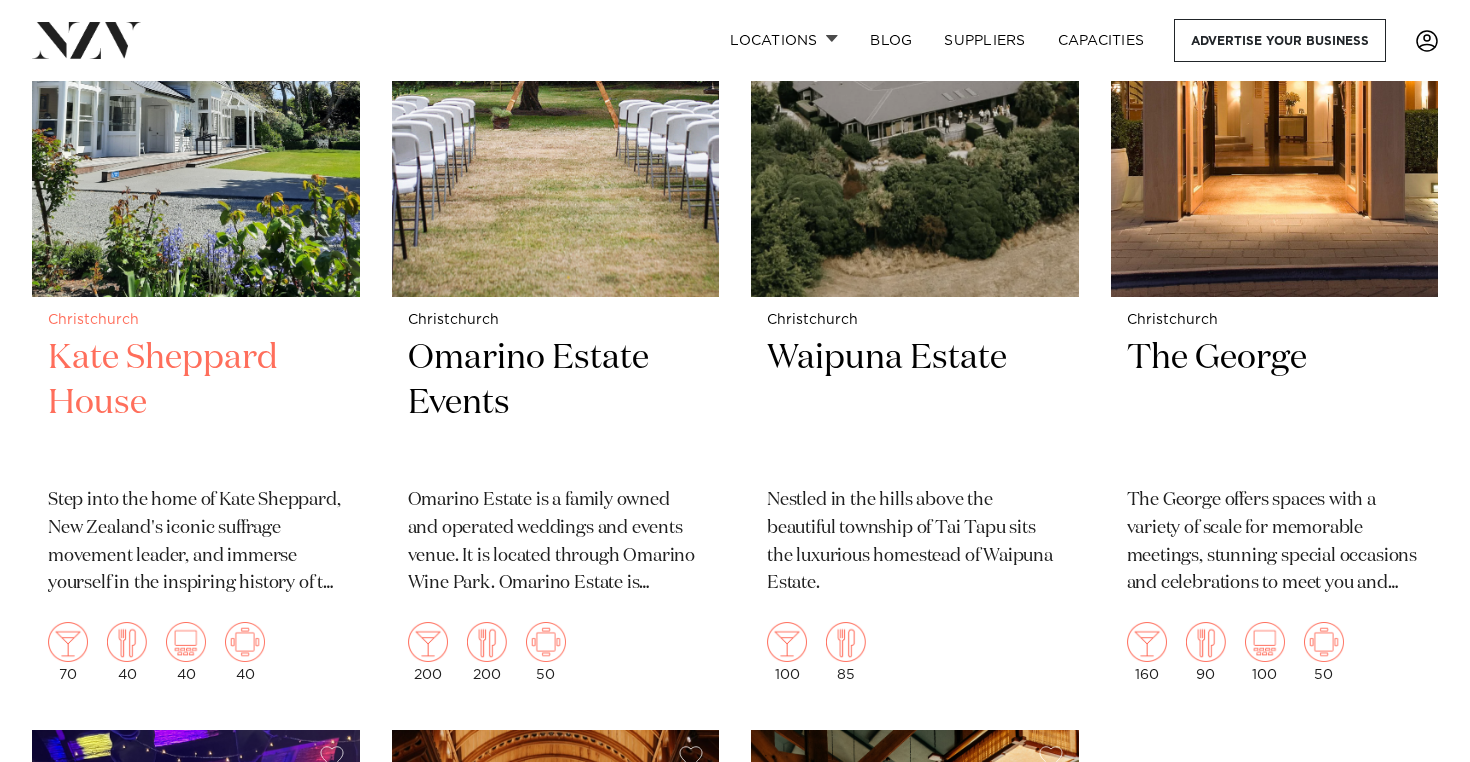 click on "Step into the home of Kate Sheppard, New Zealand's iconic suffrage movement leader, and immerse yourself in the inspiring history of the fight for women's right to vote." at bounding box center (196, 543) 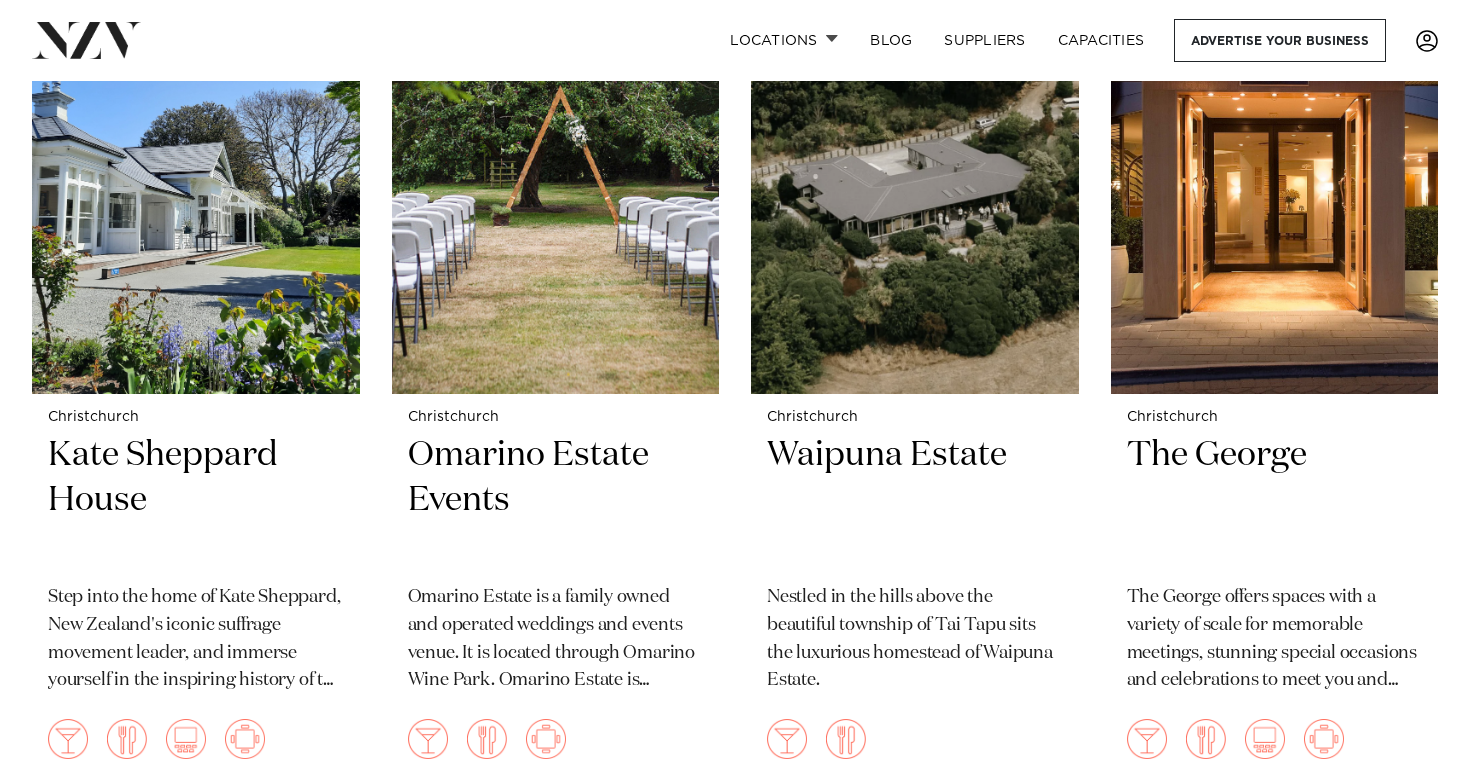 scroll, scrollTop: 3079, scrollLeft: 0, axis: vertical 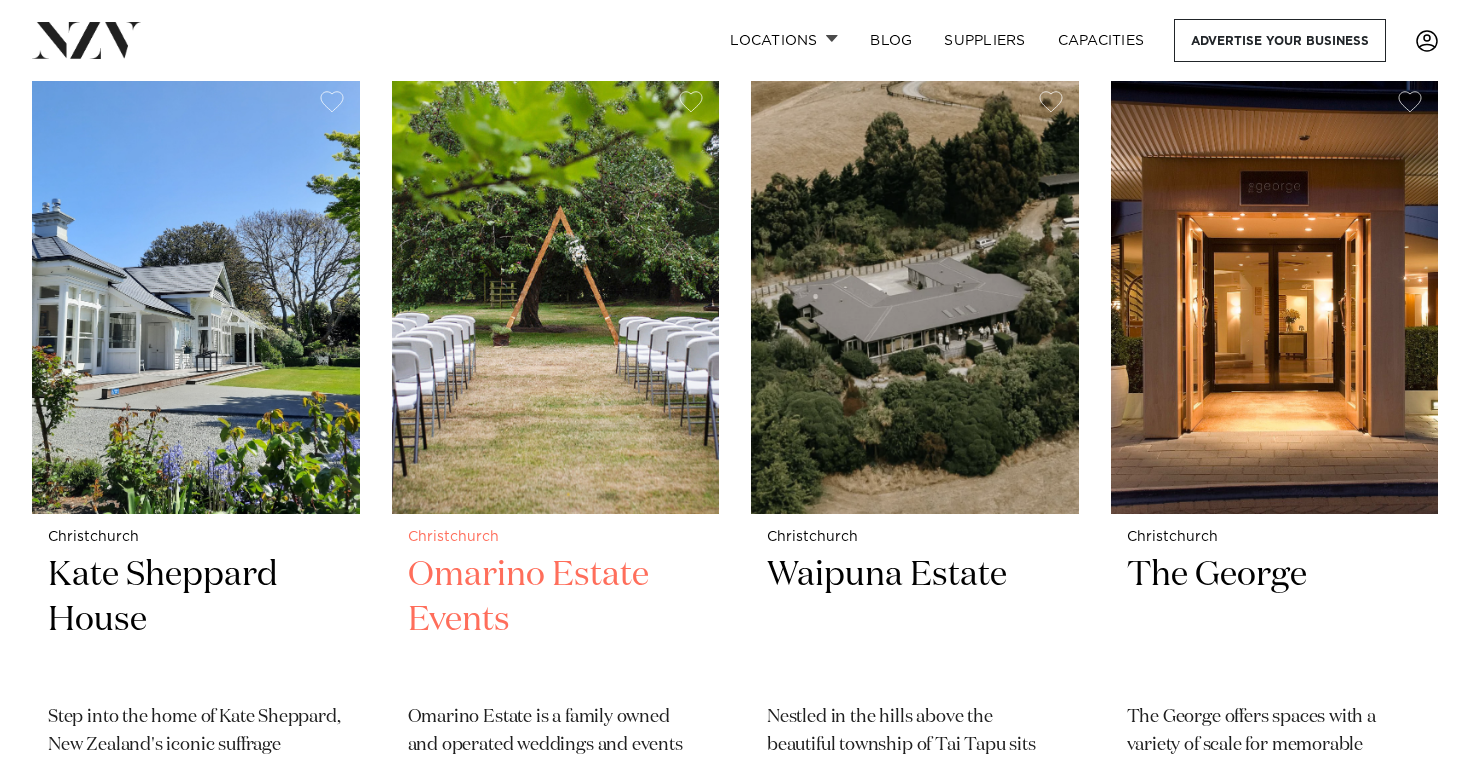click on "[BUSINESS_NAME]" at bounding box center (556, 620) 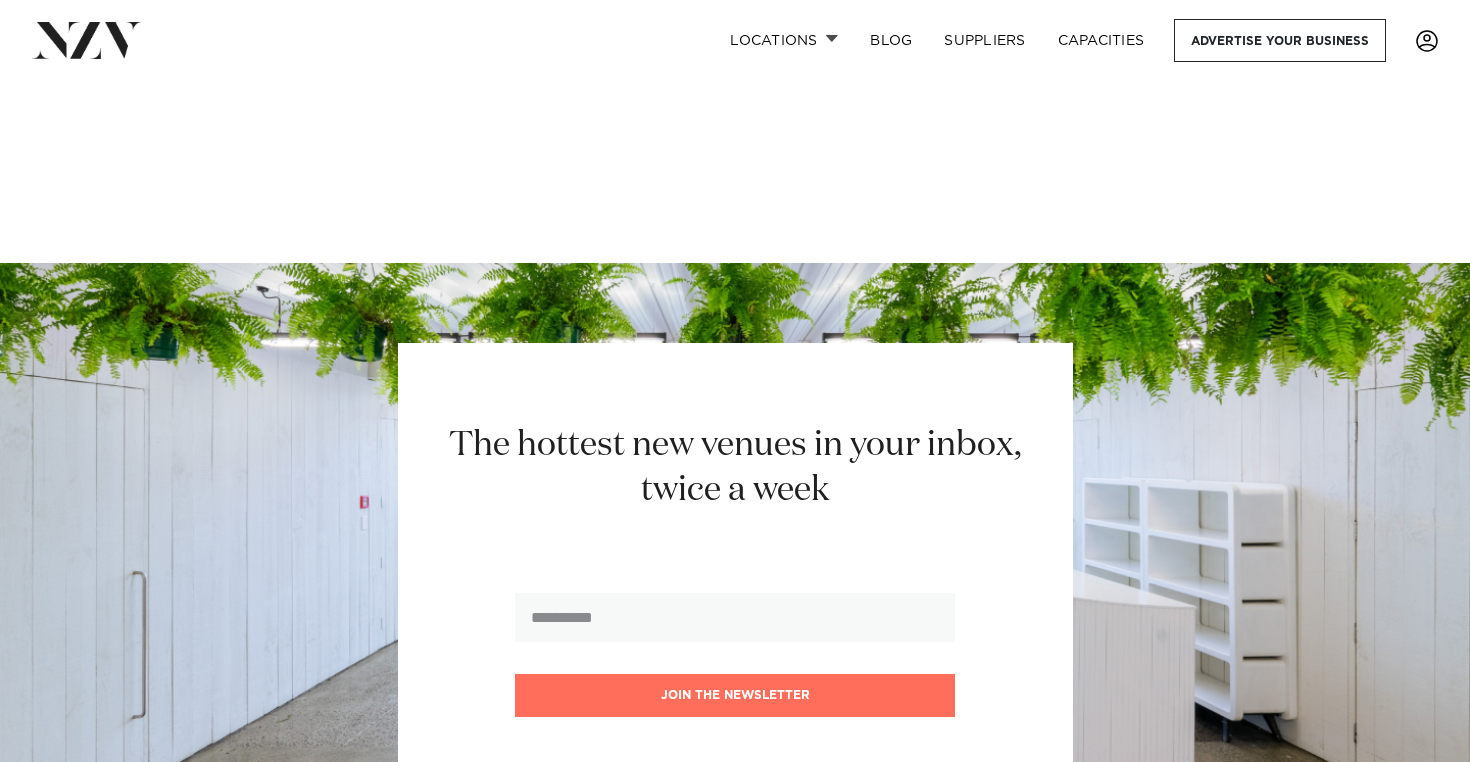 scroll, scrollTop: 4850, scrollLeft: 0, axis: vertical 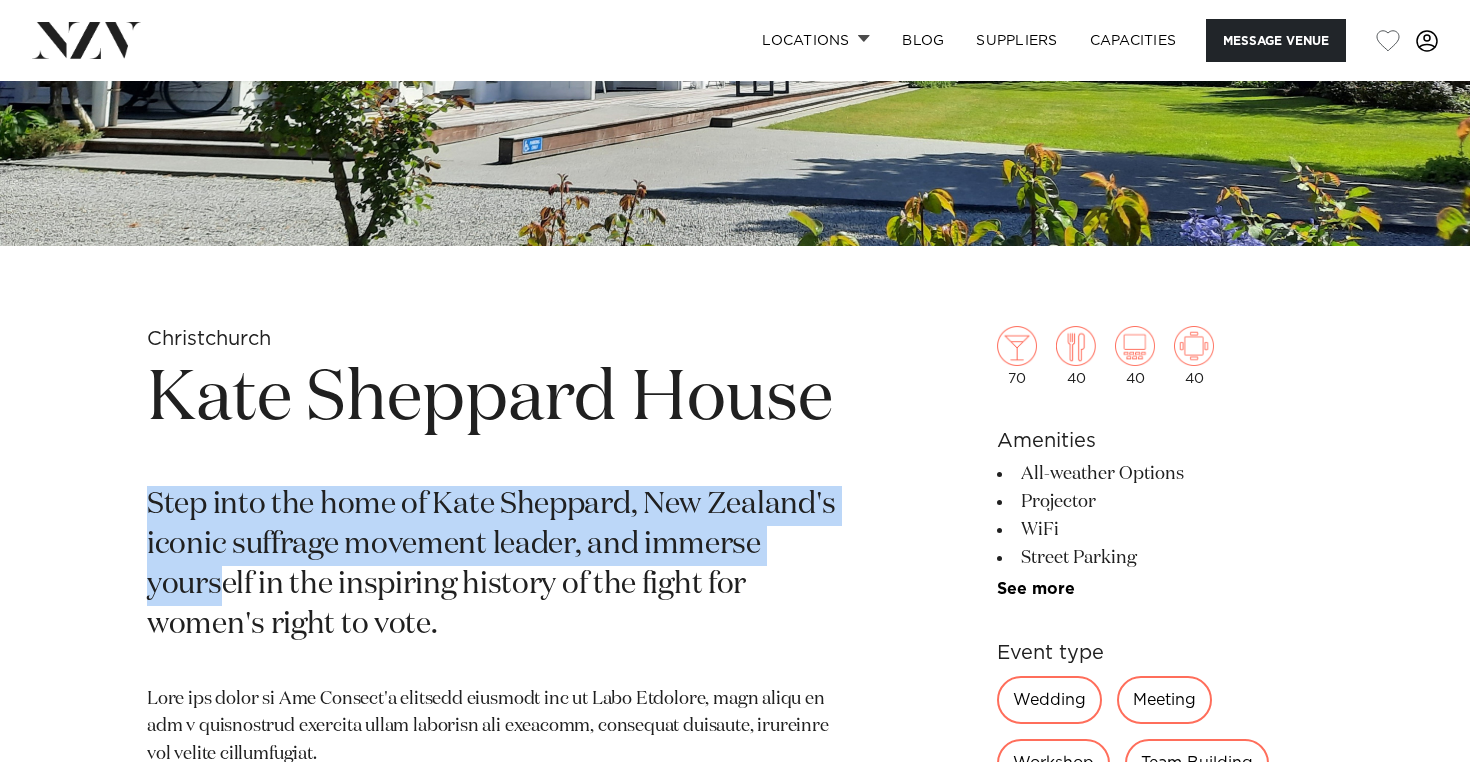 drag, startPoint x: 137, startPoint y: 459, endPoint x: 279, endPoint y: 633, distance: 224.58852 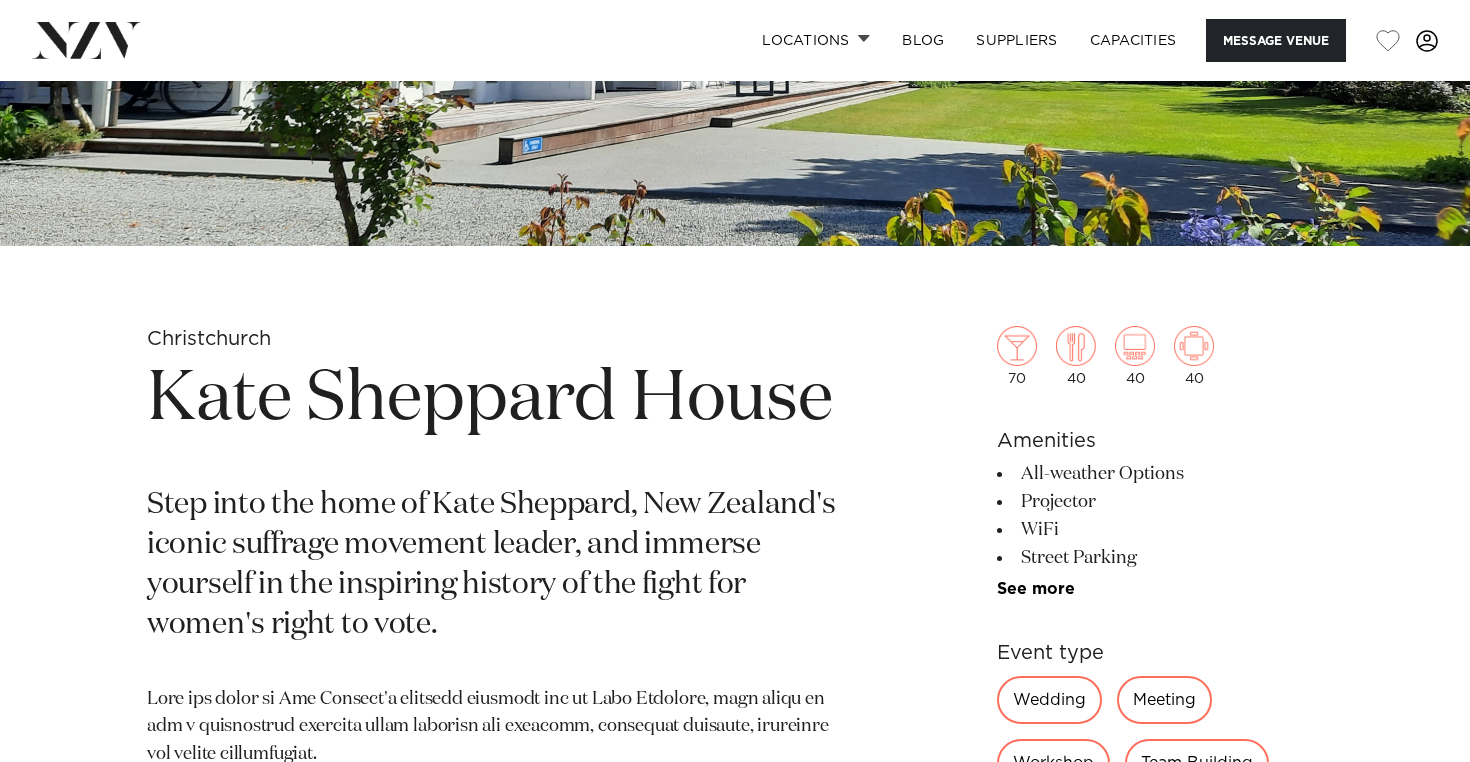 click on "Step into the home of Kate Sheppard, New Zealand's iconic suffrage movement leader, and immerse yourself in the inspiring history of the fight for women's right to vote." at bounding box center [501, 566] 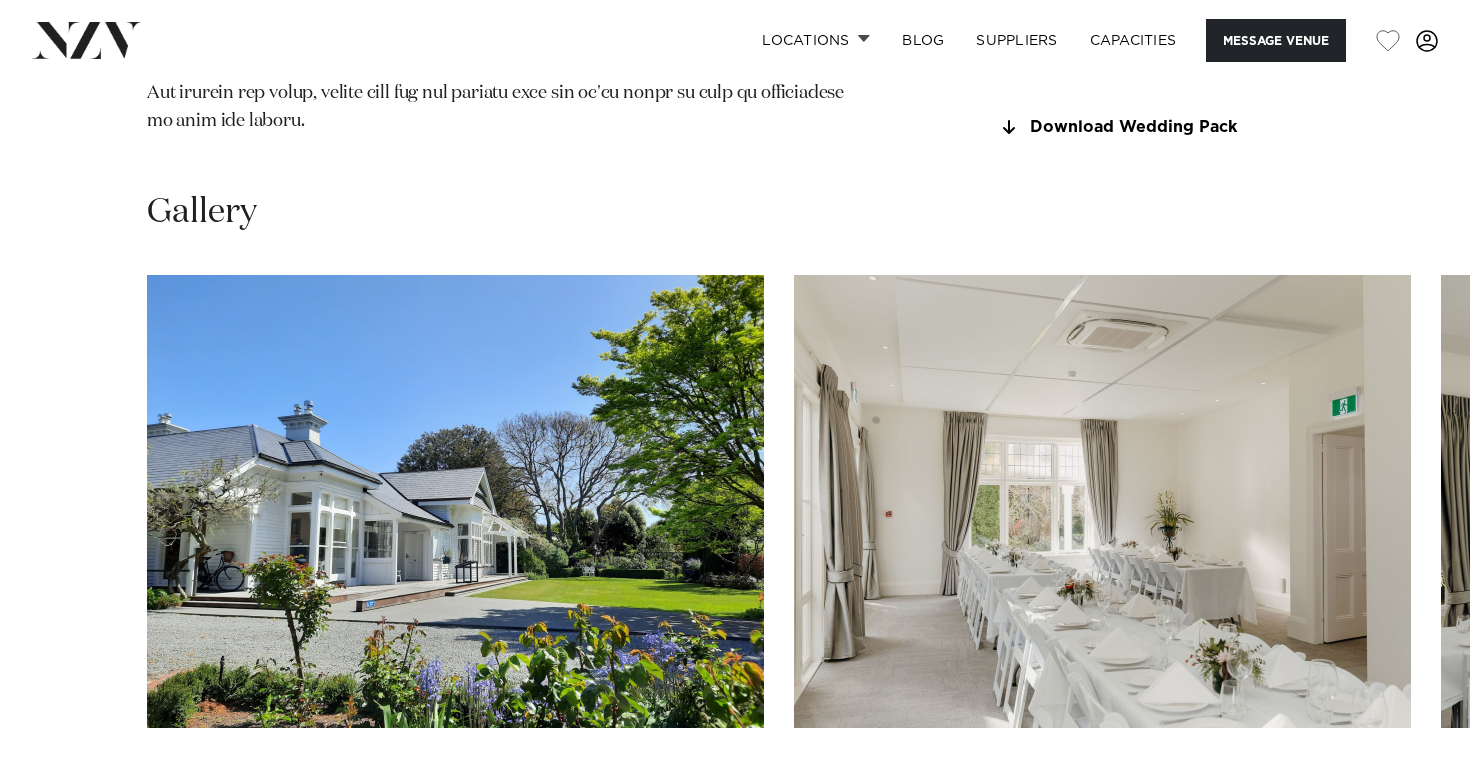 scroll, scrollTop: 1802, scrollLeft: 0, axis: vertical 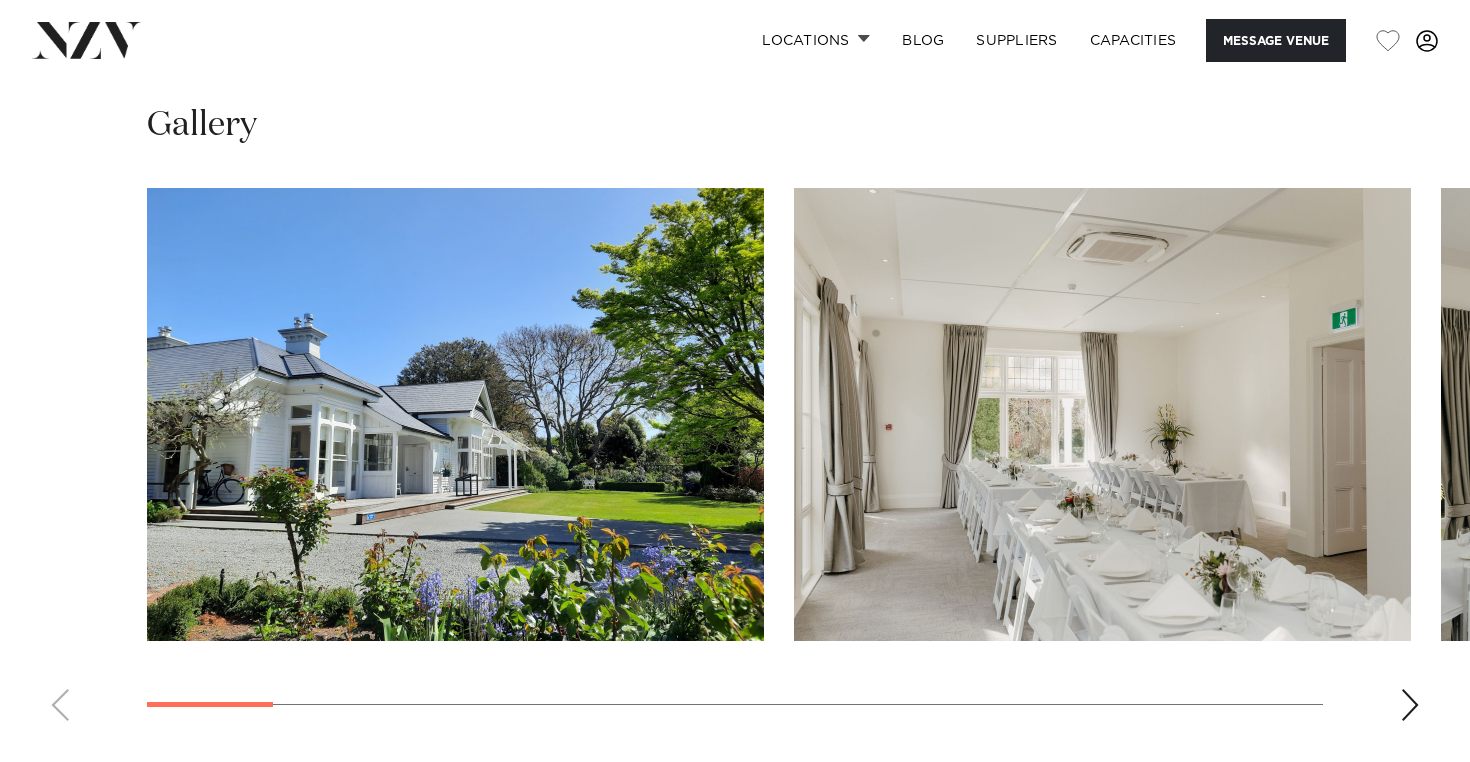 click at bounding box center [1410, 705] 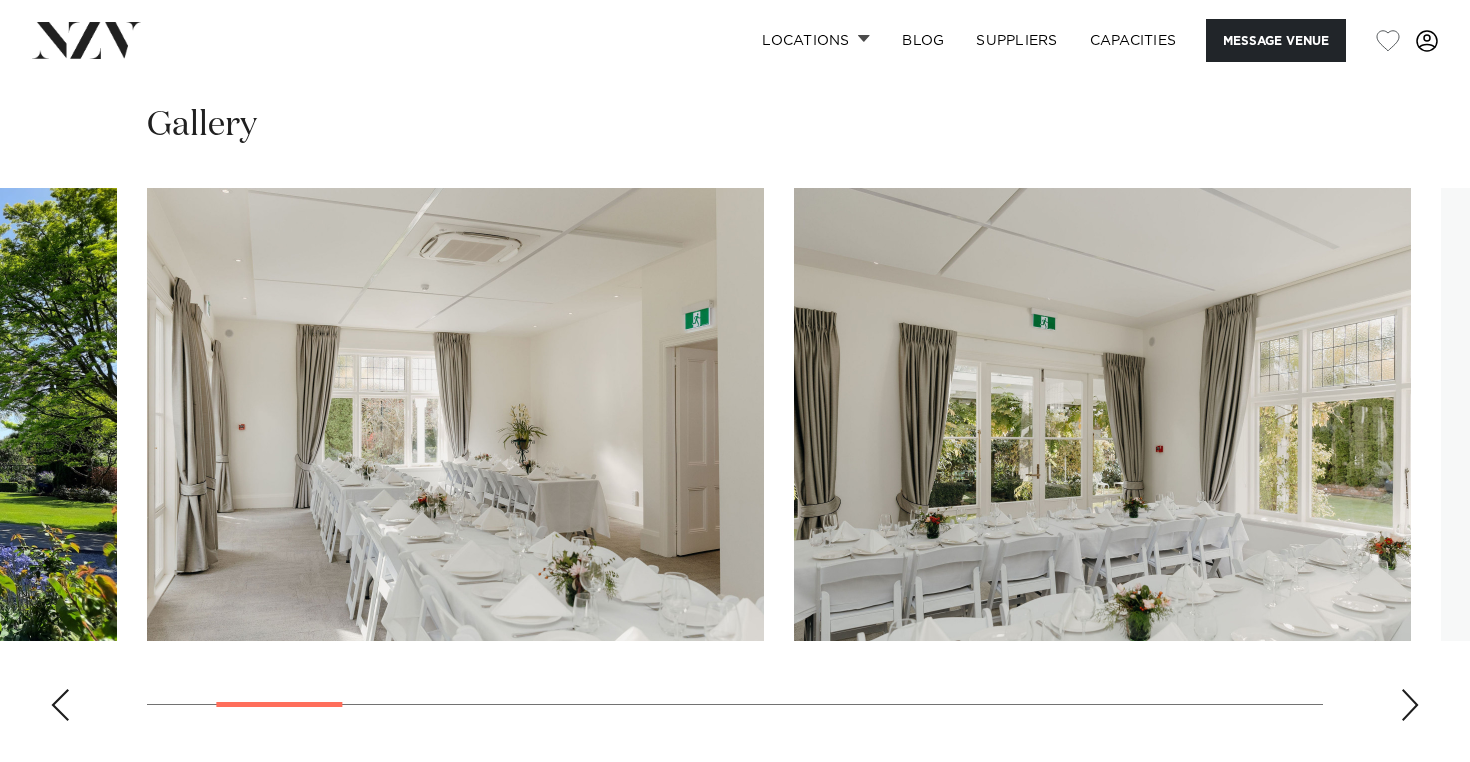 click at bounding box center [1410, 705] 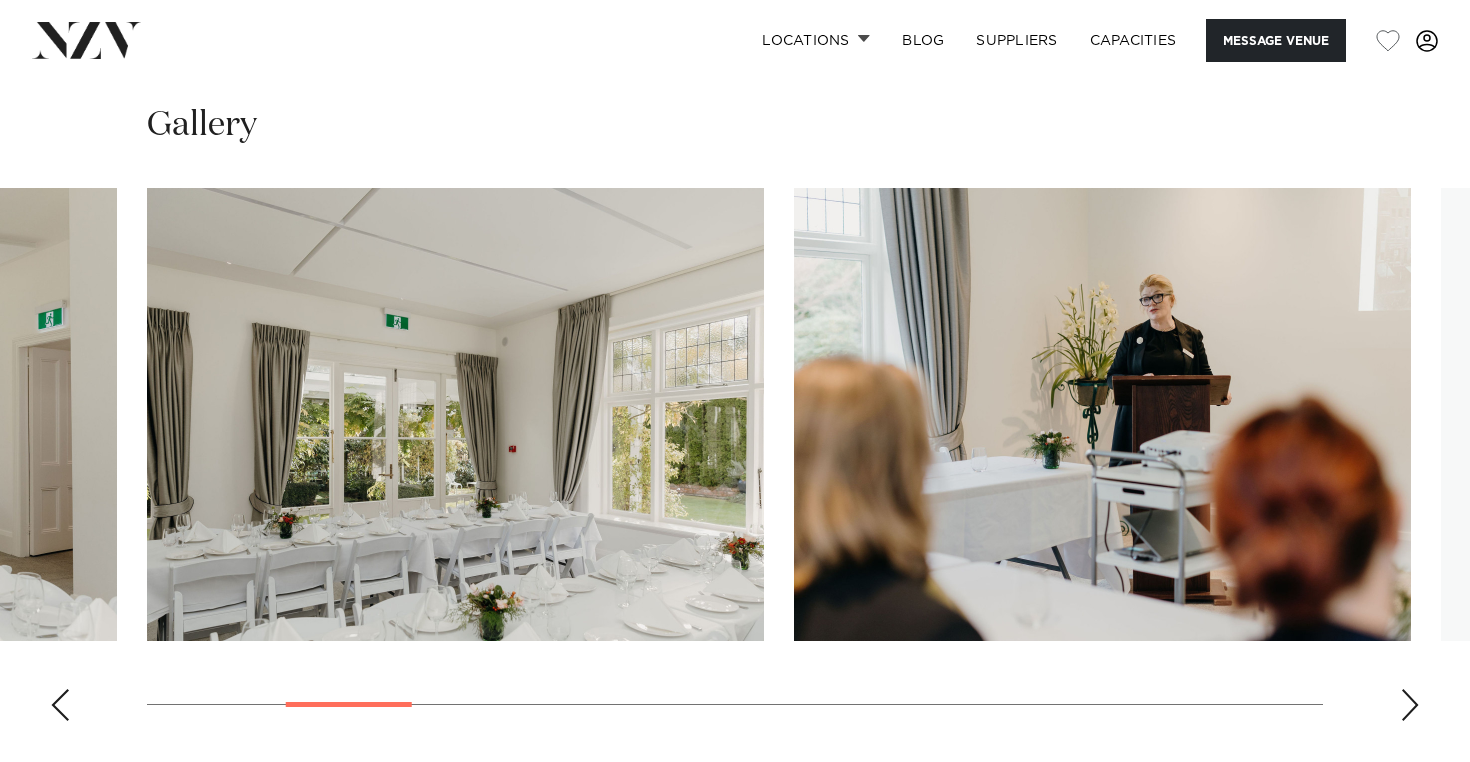 click at bounding box center [1410, 705] 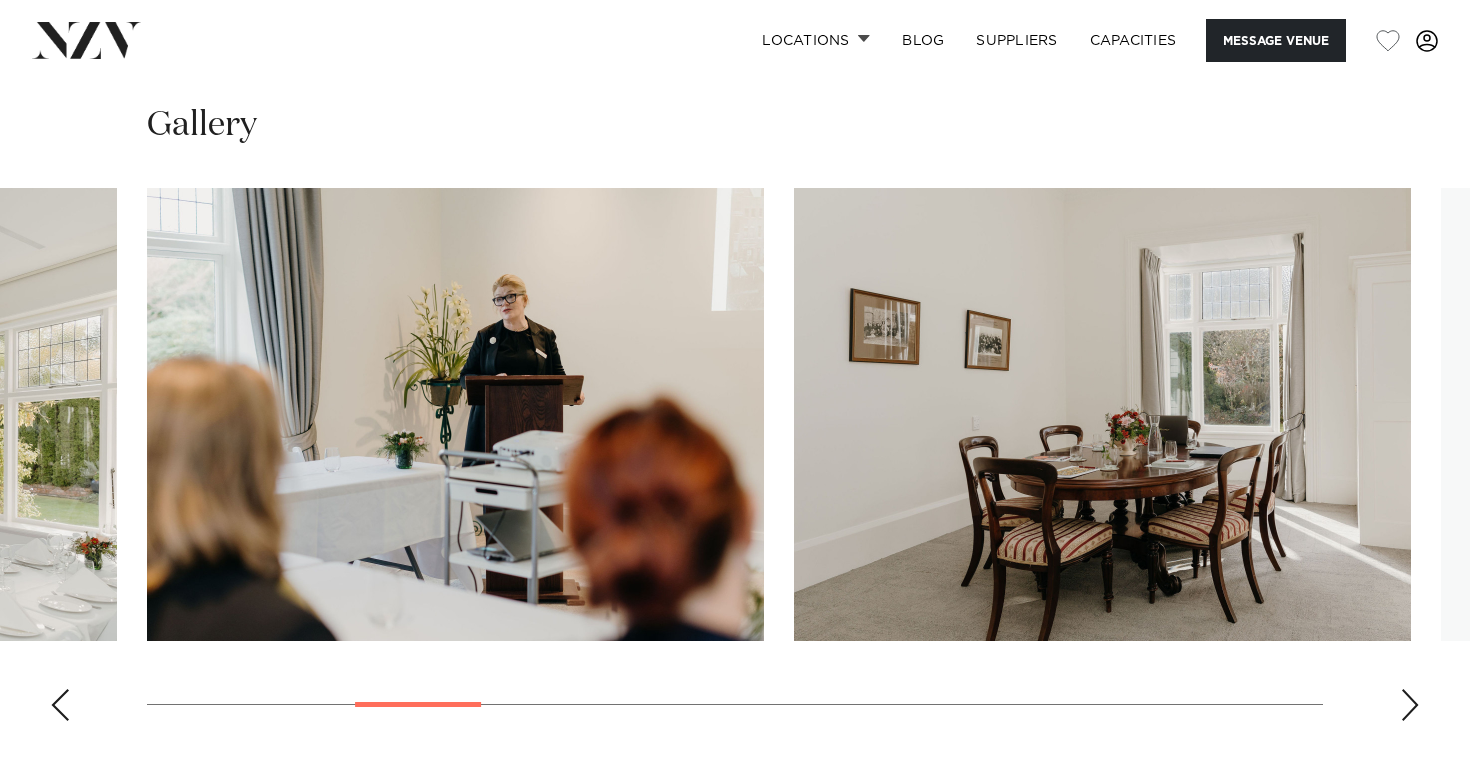 click at bounding box center (1410, 705) 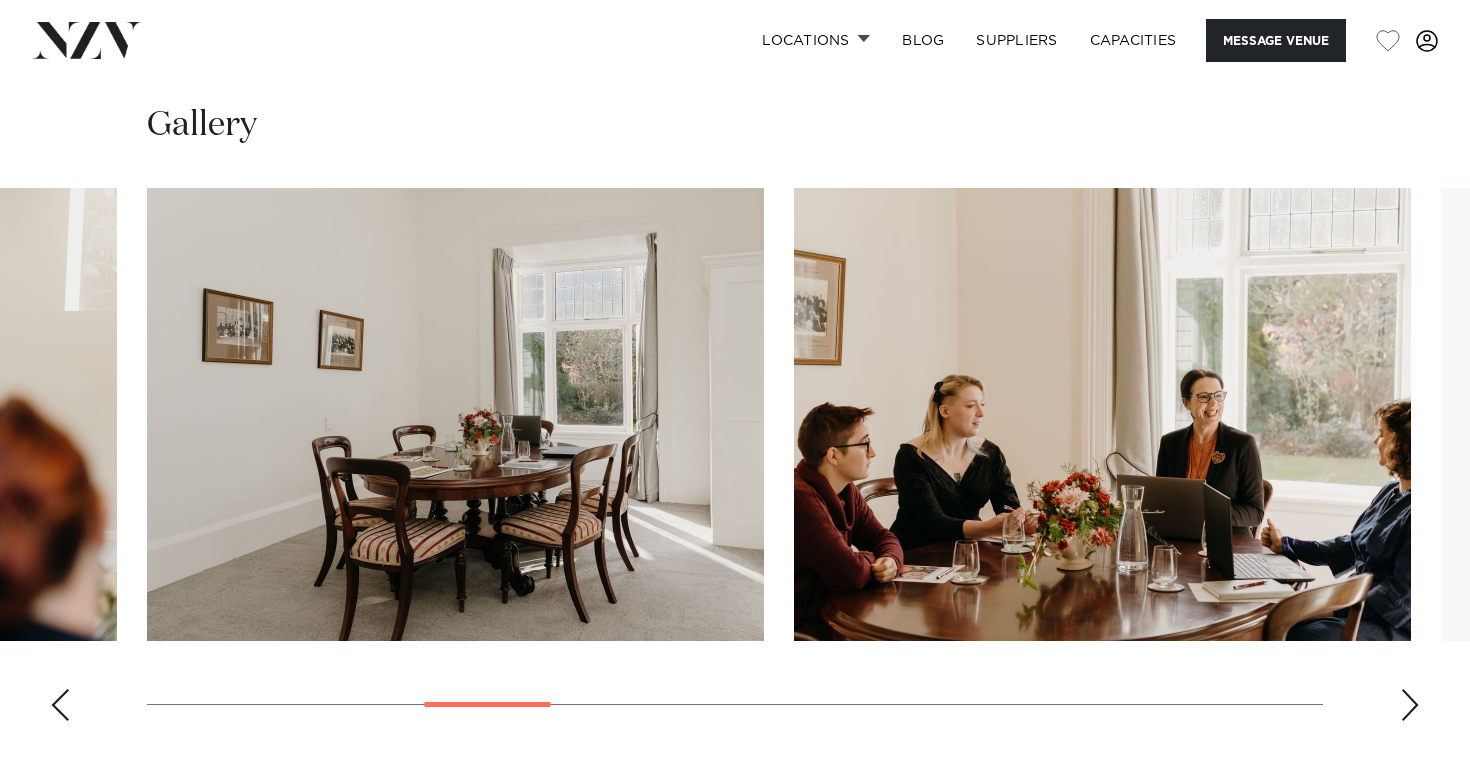 click at bounding box center [1410, 705] 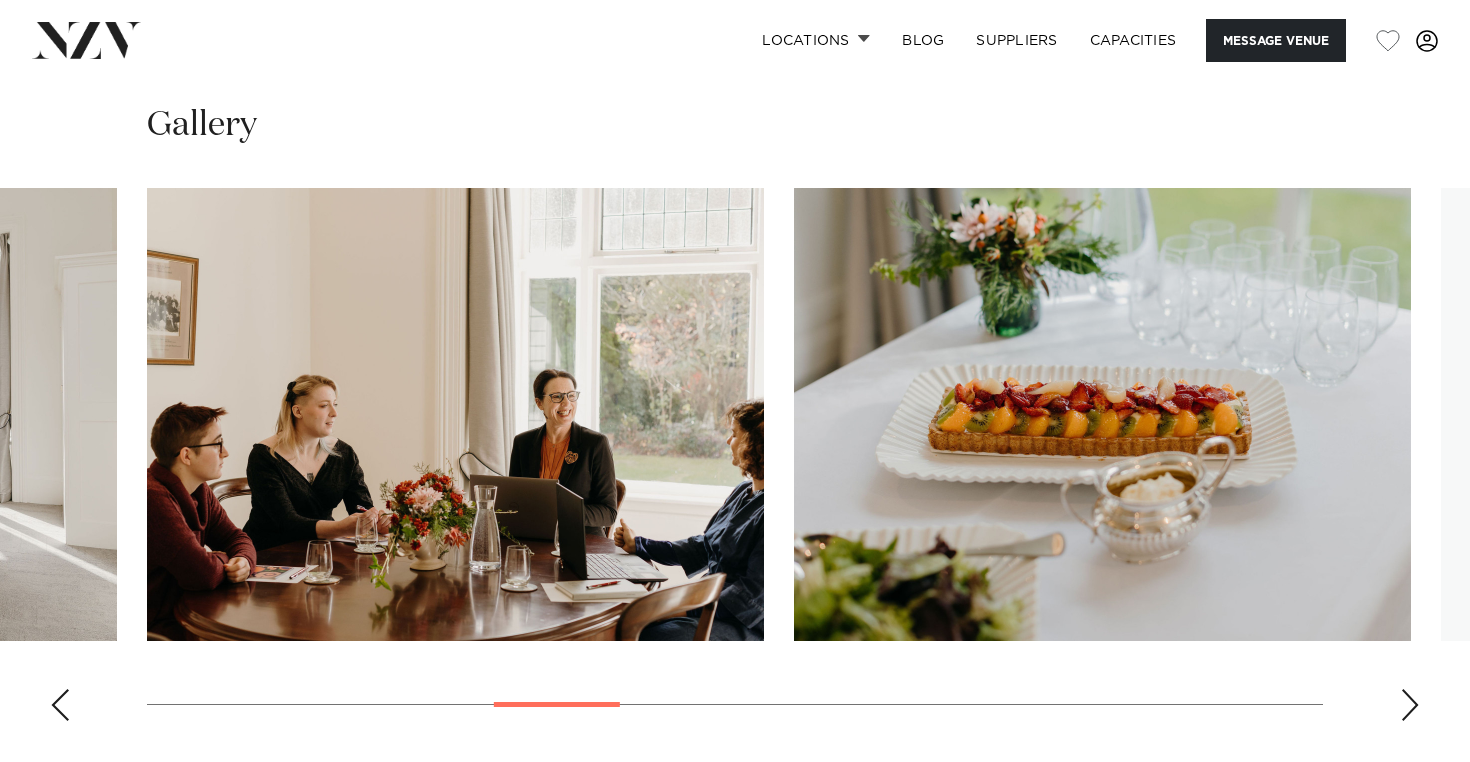 click at bounding box center (1410, 705) 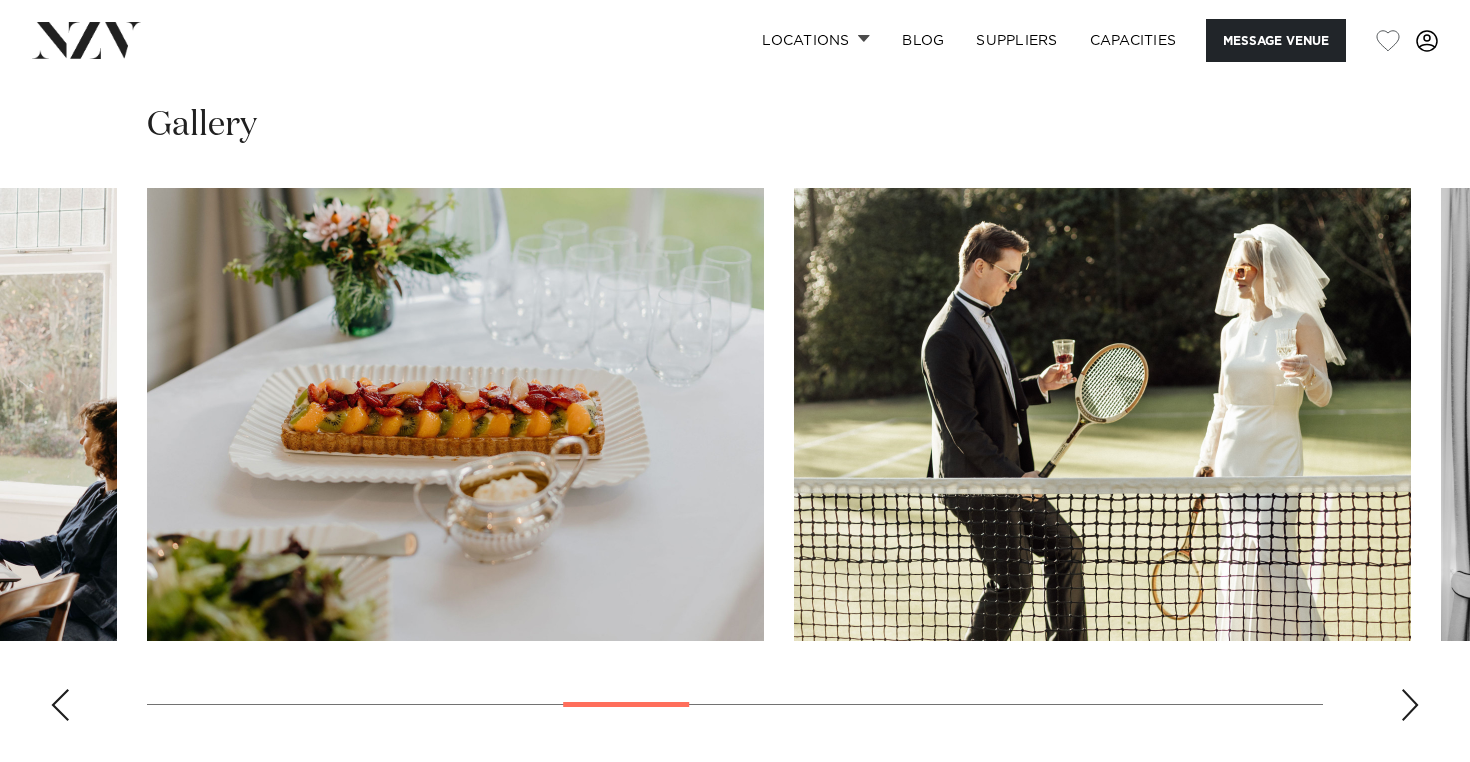 click at bounding box center (1410, 705) 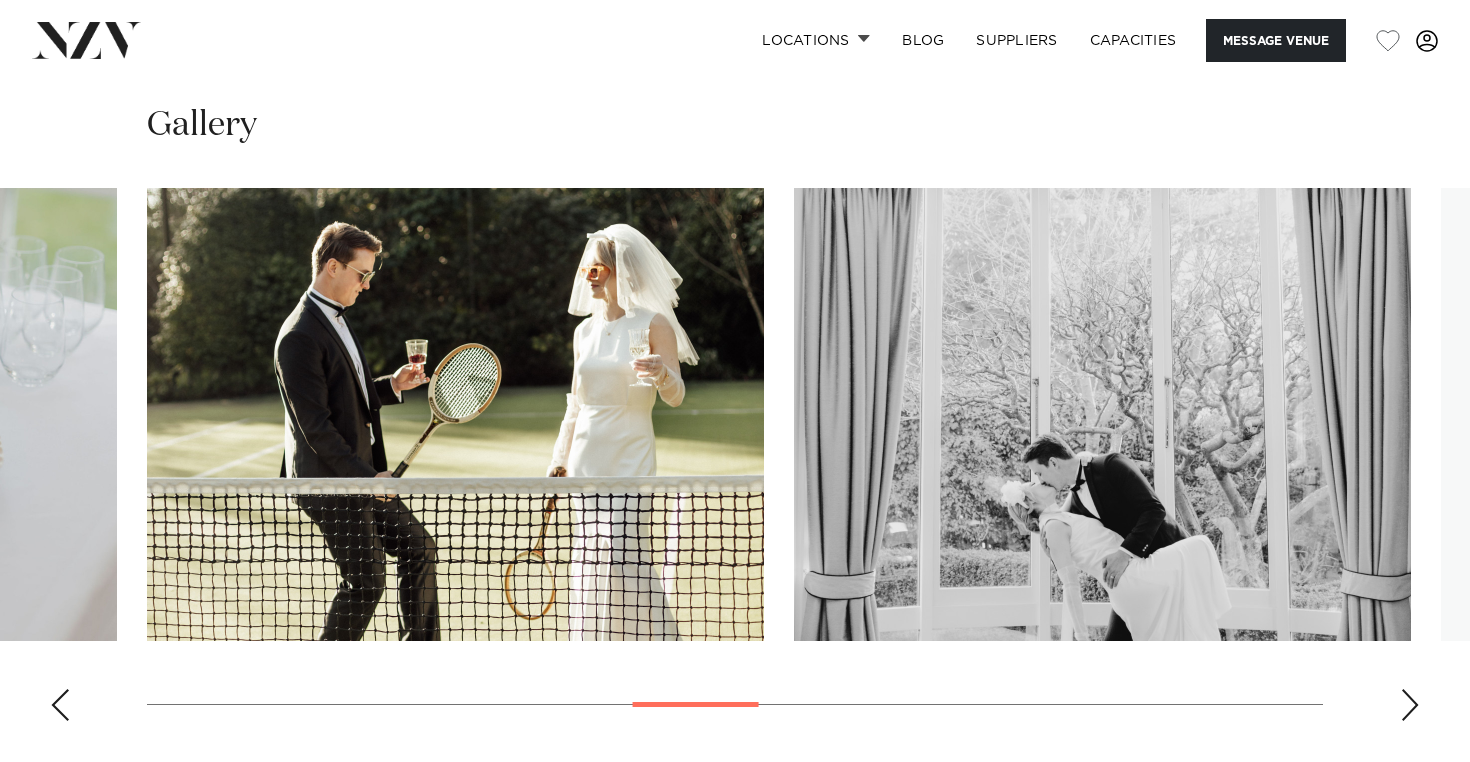 click at bounding box center (1410, 705) 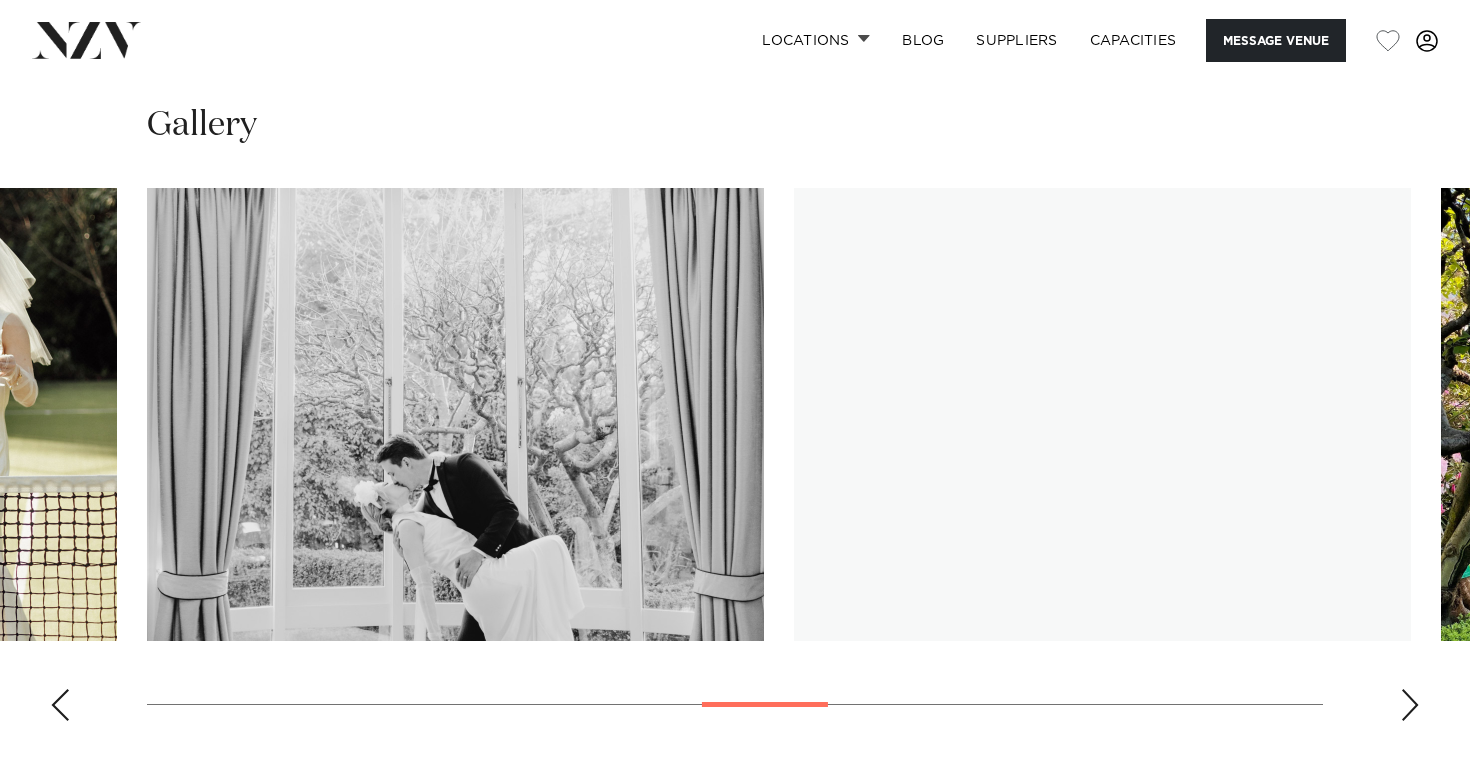click at bounding box center [1410, 705] 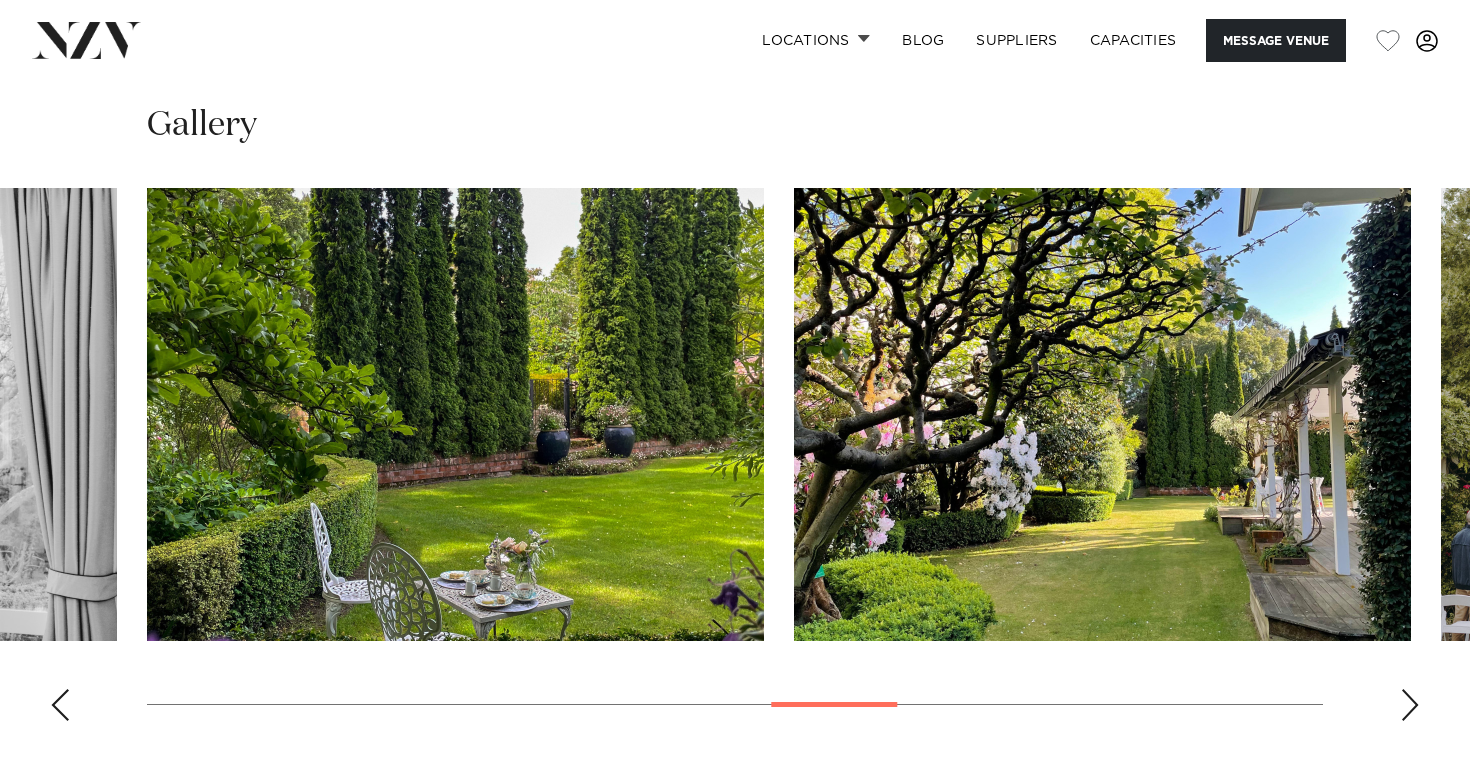 click at bounding box center (1410, 705) 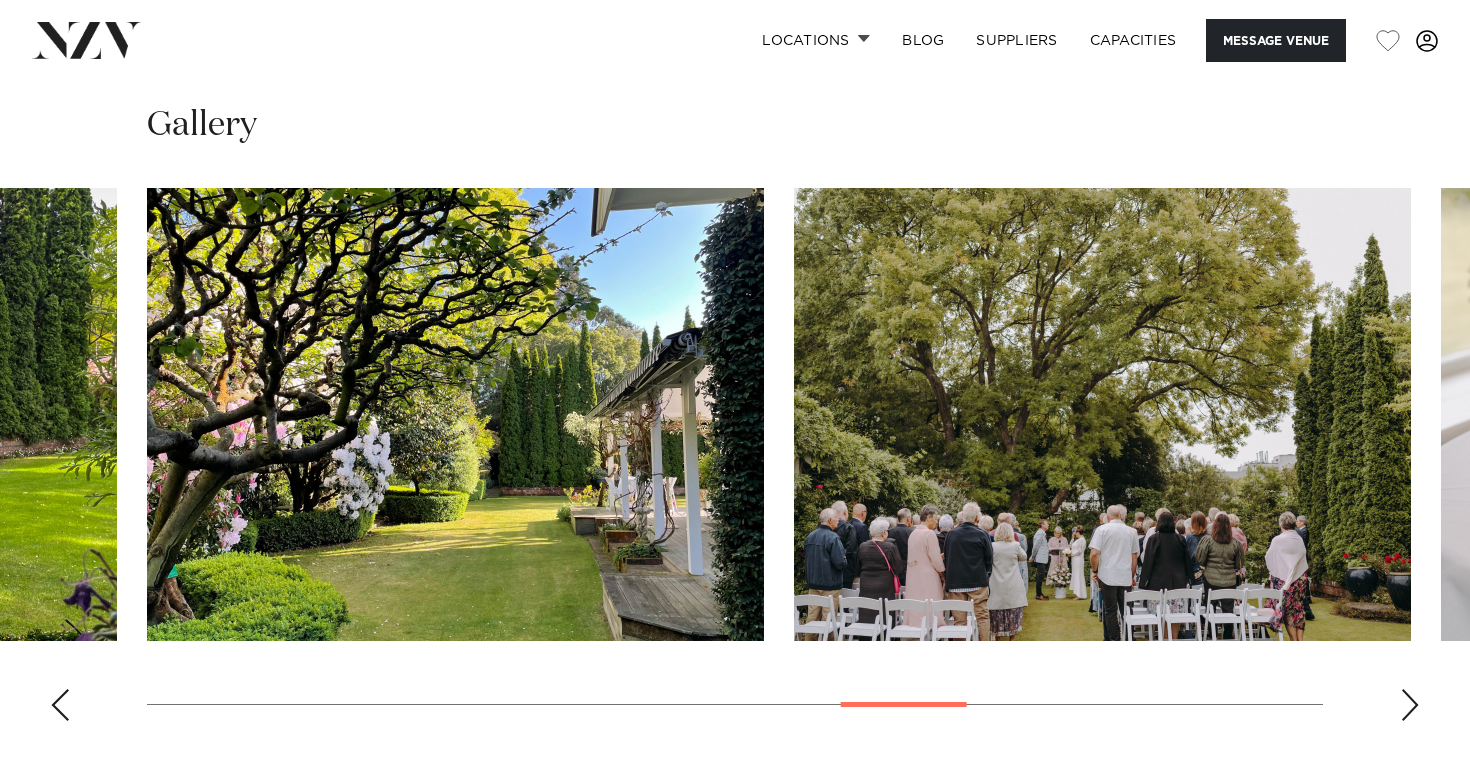 click at bounding box center (1410, 705) 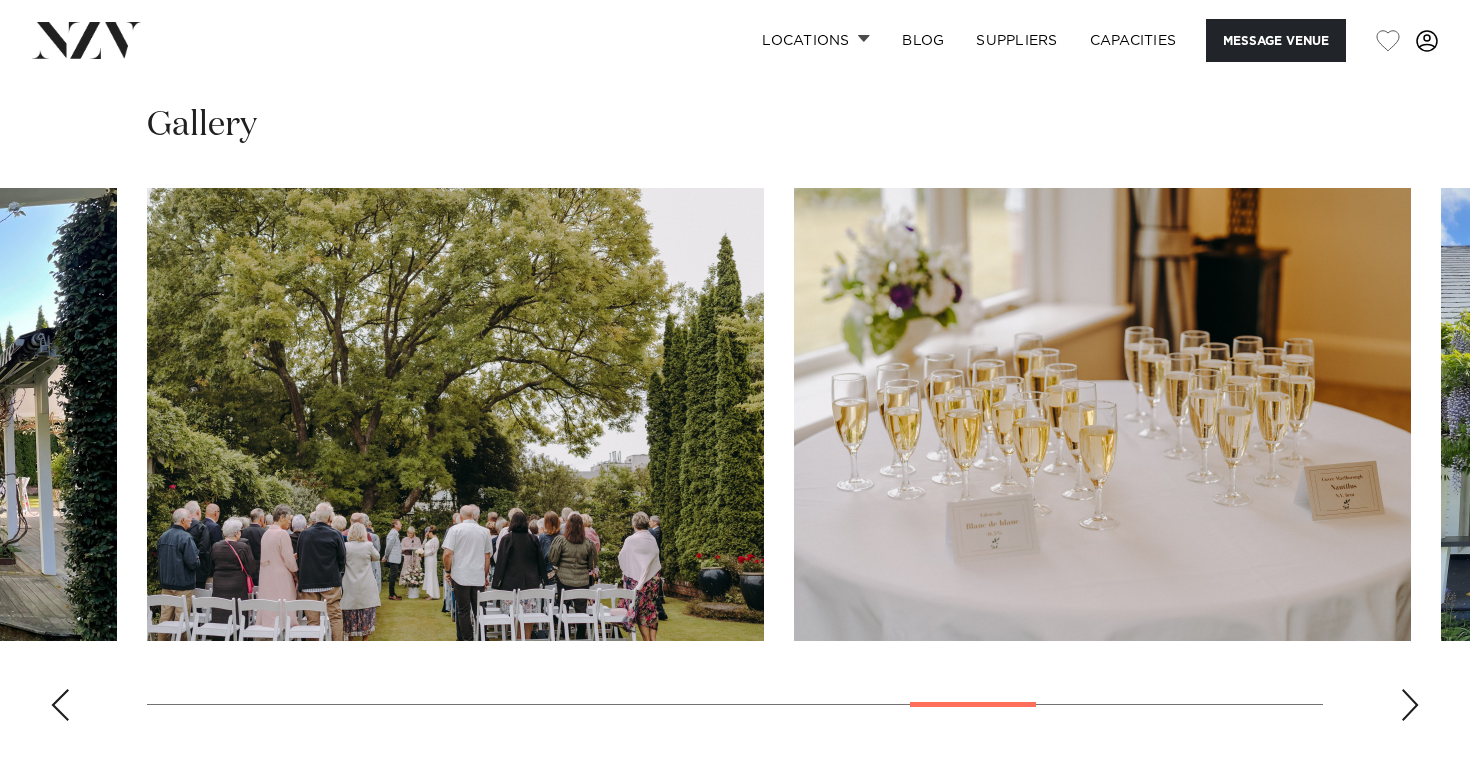 click at bounding box center (1410, 705) 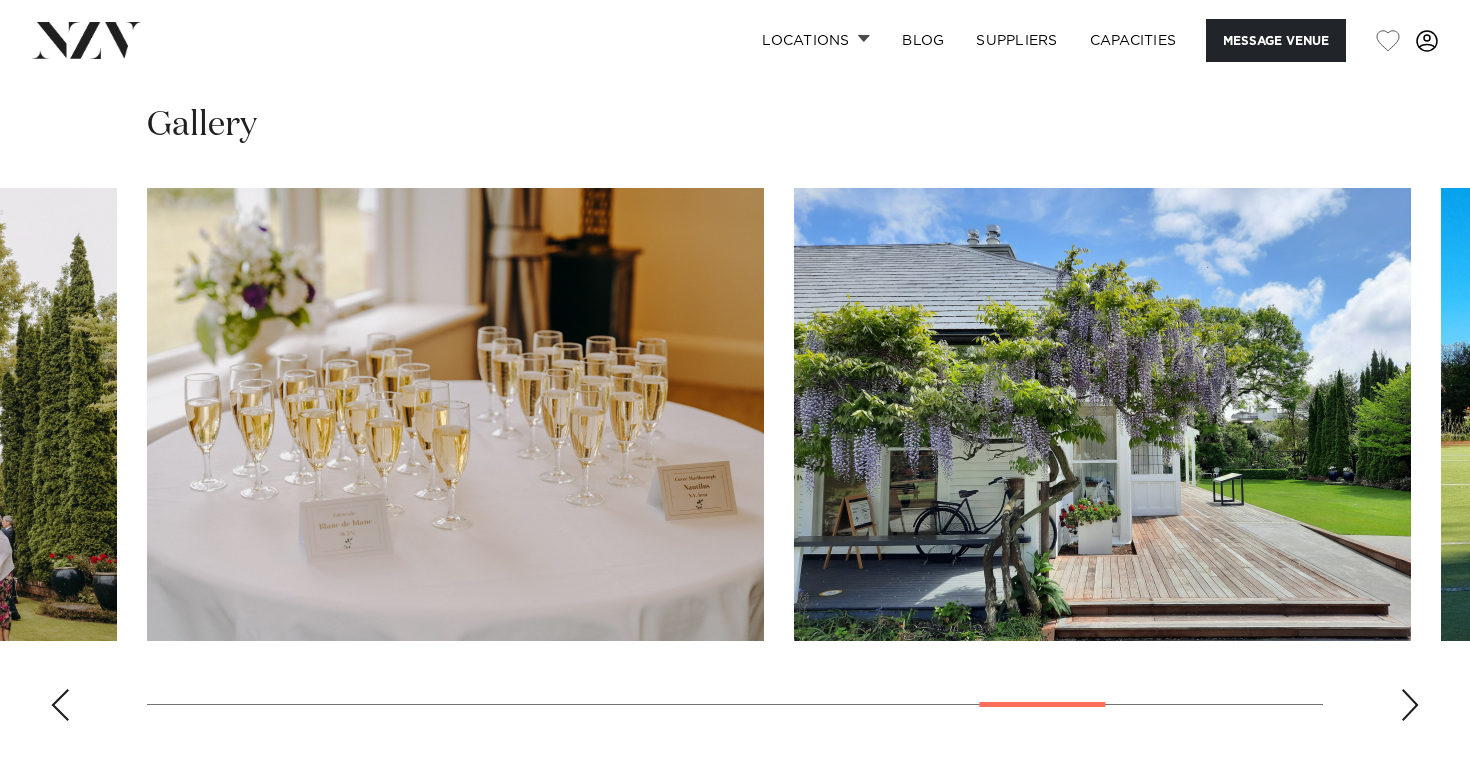 click at bounding box center [1410, 705] 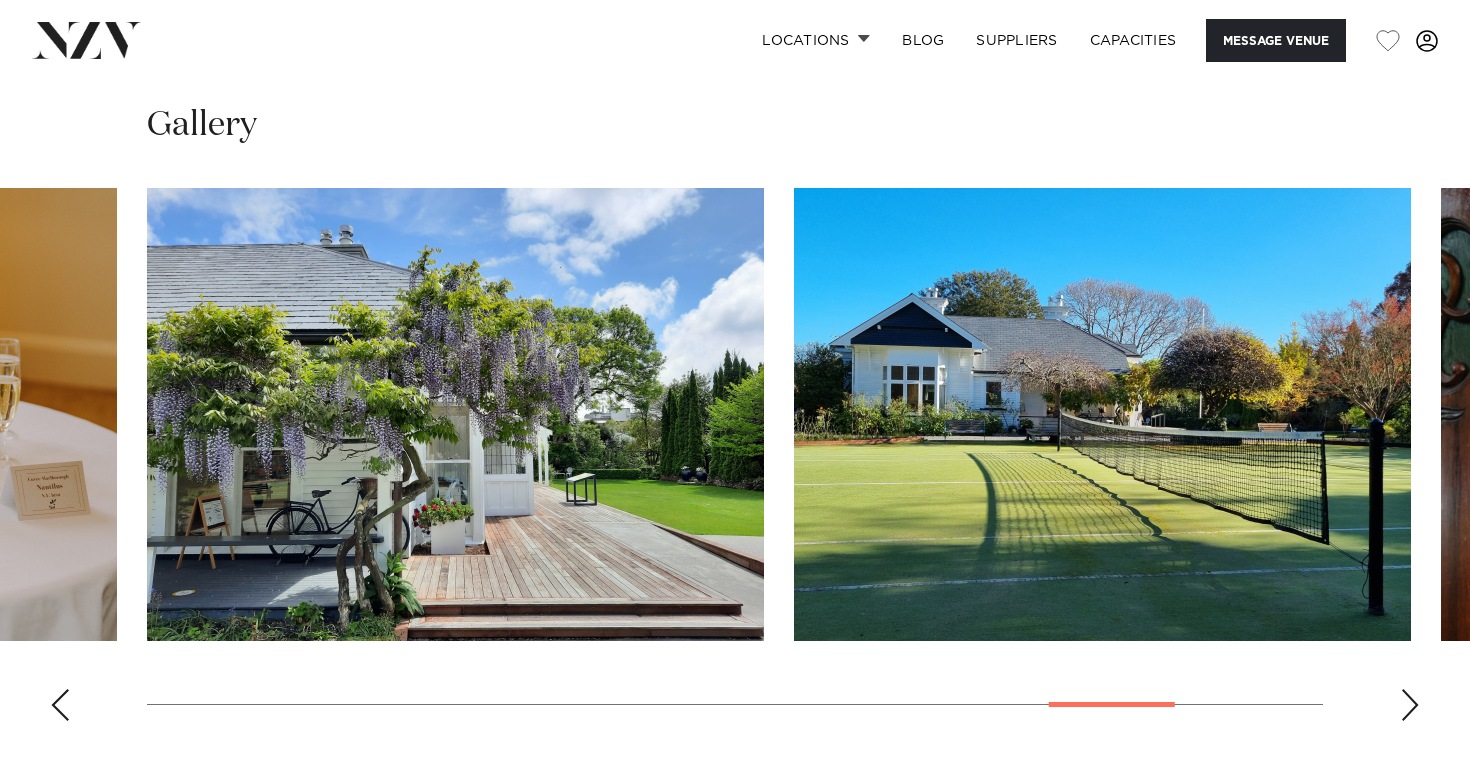 click at bounding box center (1410, 705) 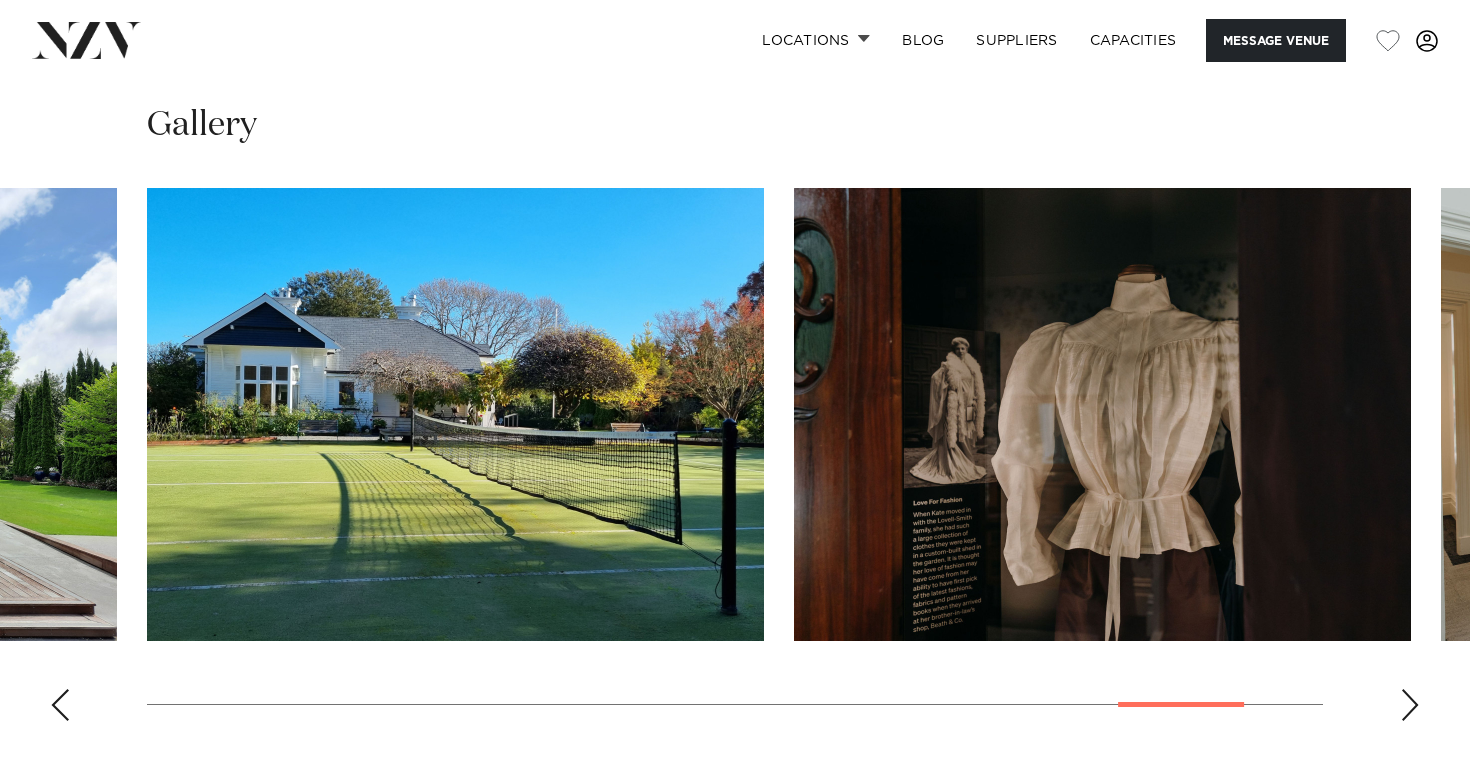 click at bounding box center [1410, 705] 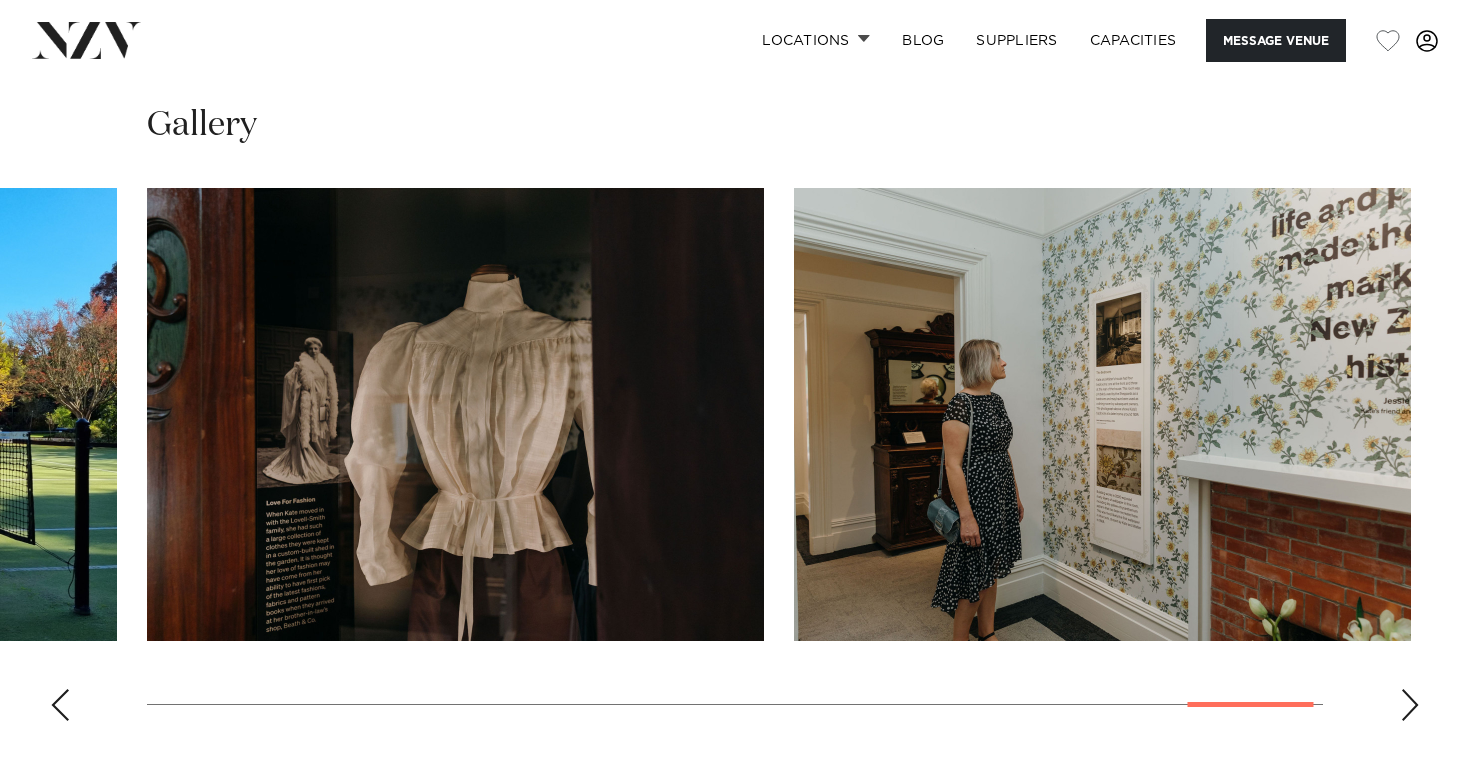 click at bounding box center [1410, 705] 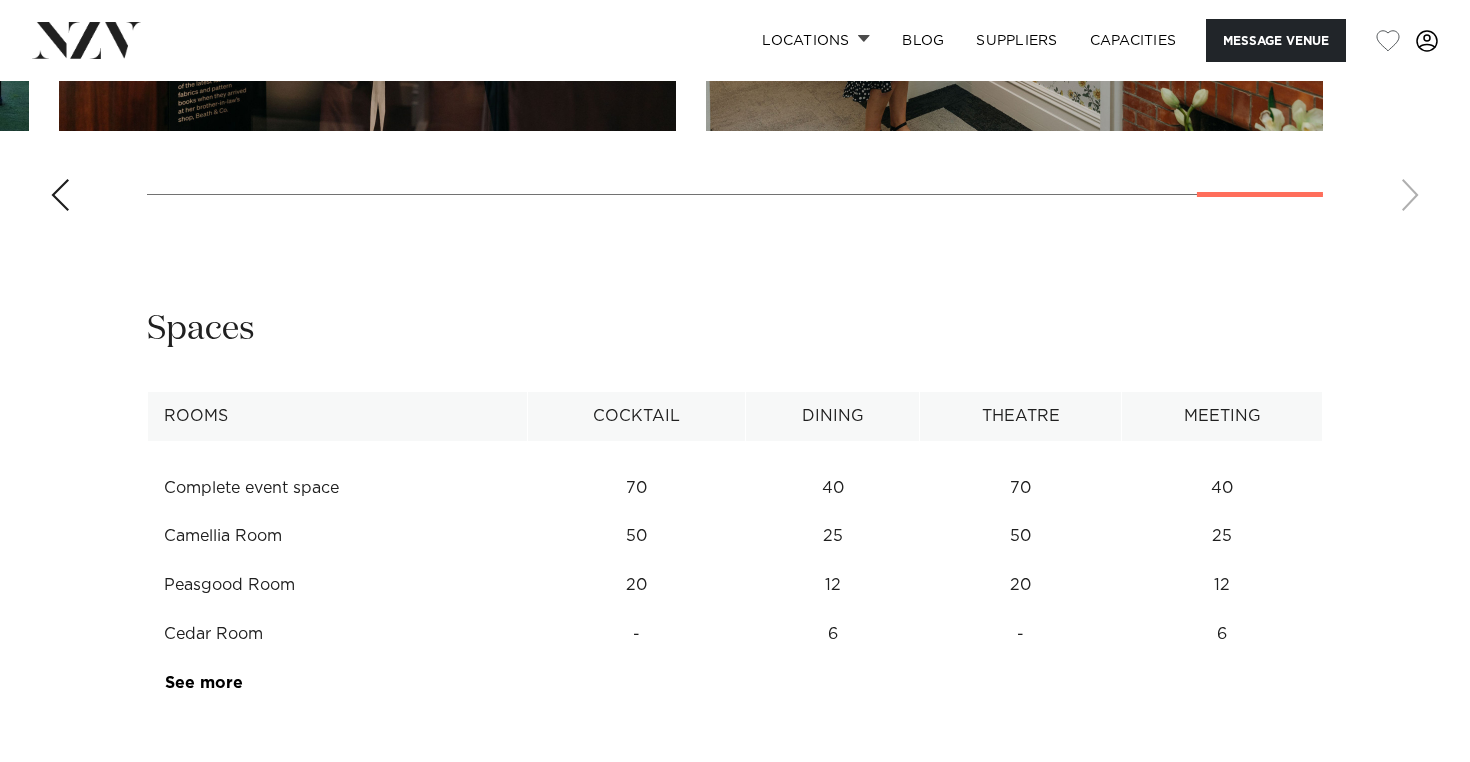 scroll, scrollTop: 2314, scrollLeft: 0, axis: vertical 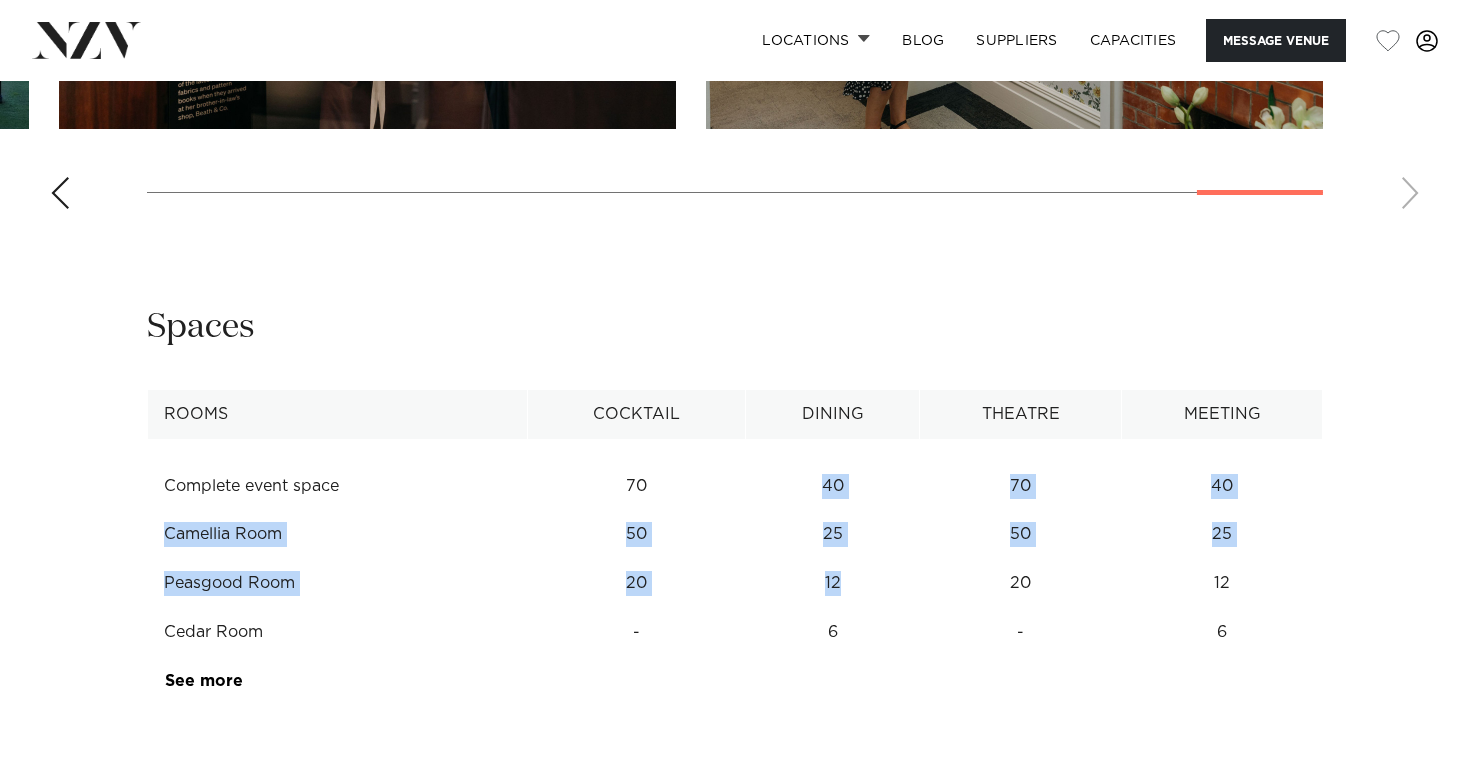 drag, startPoint x: 826, startPoint y: 489, endPoint x: 841, endPoint y: 601, distance: 113 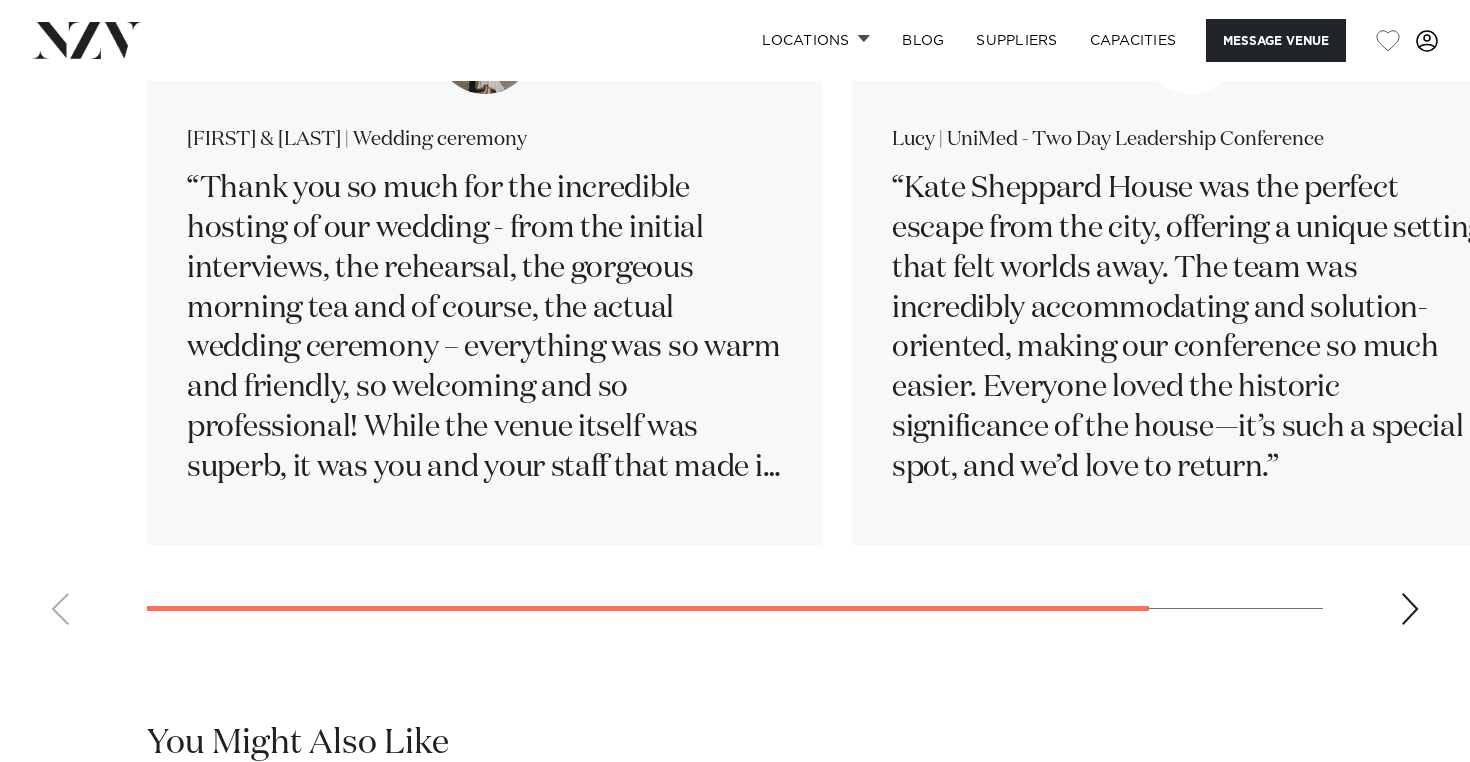 scroll, scrollTop: 3258, scrollLeft: 0, axis: vertical 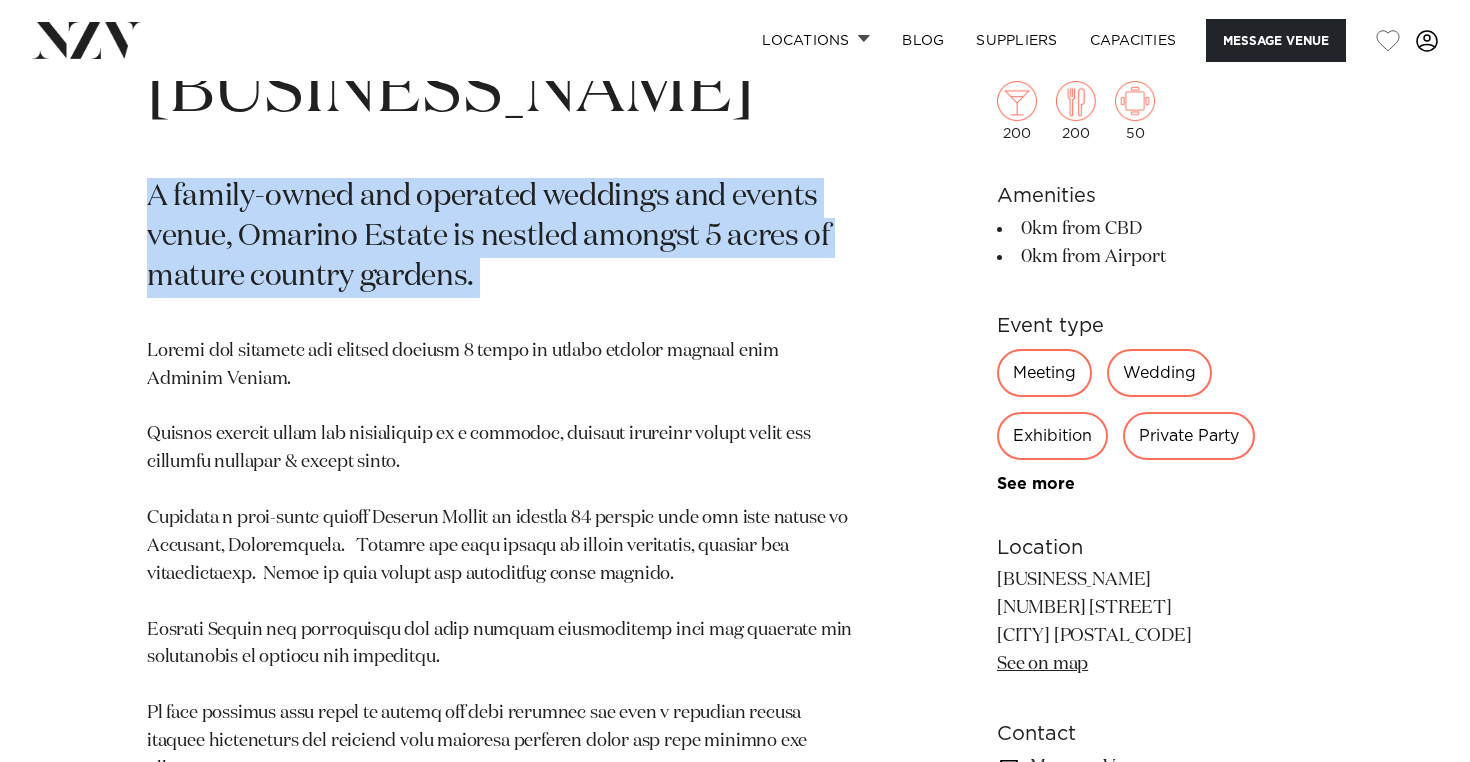 drag, startPoint x: 581, startPoint y: 309, endPoint x: 611, endPoint y: 167, distance: 145.13441 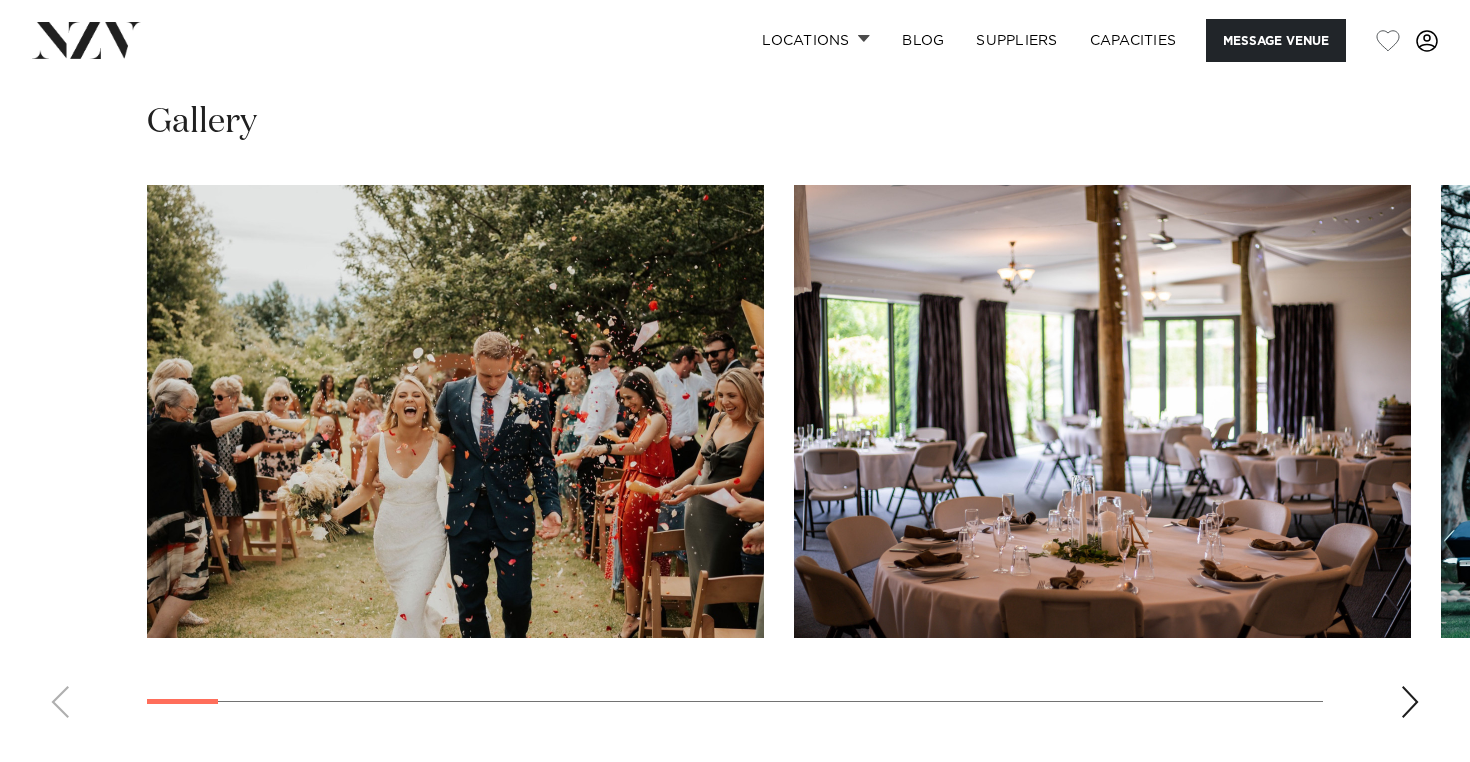 scroll, scrollTop: 2019, scrollLeft: 0, axis: vertical 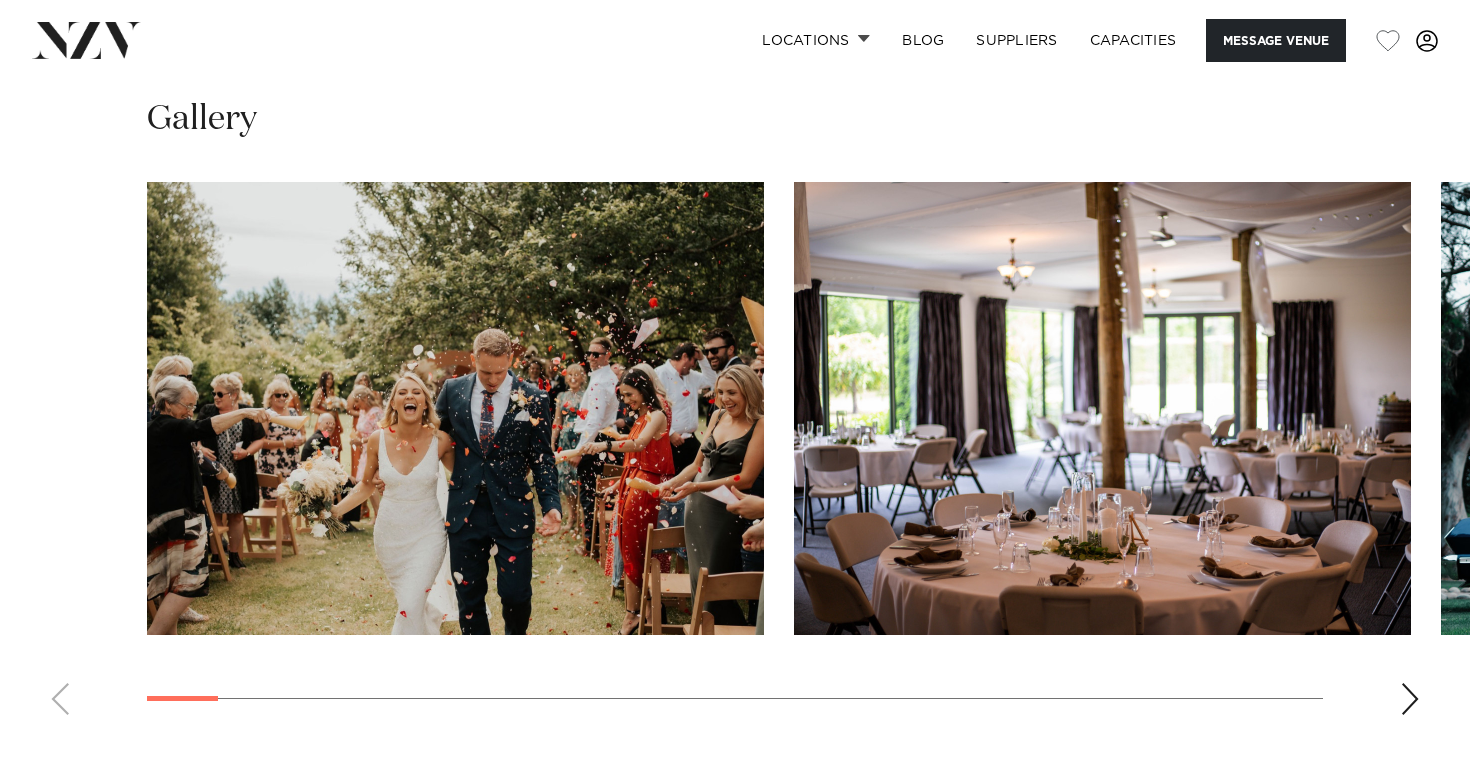 click at bounding box center (1410, 699) 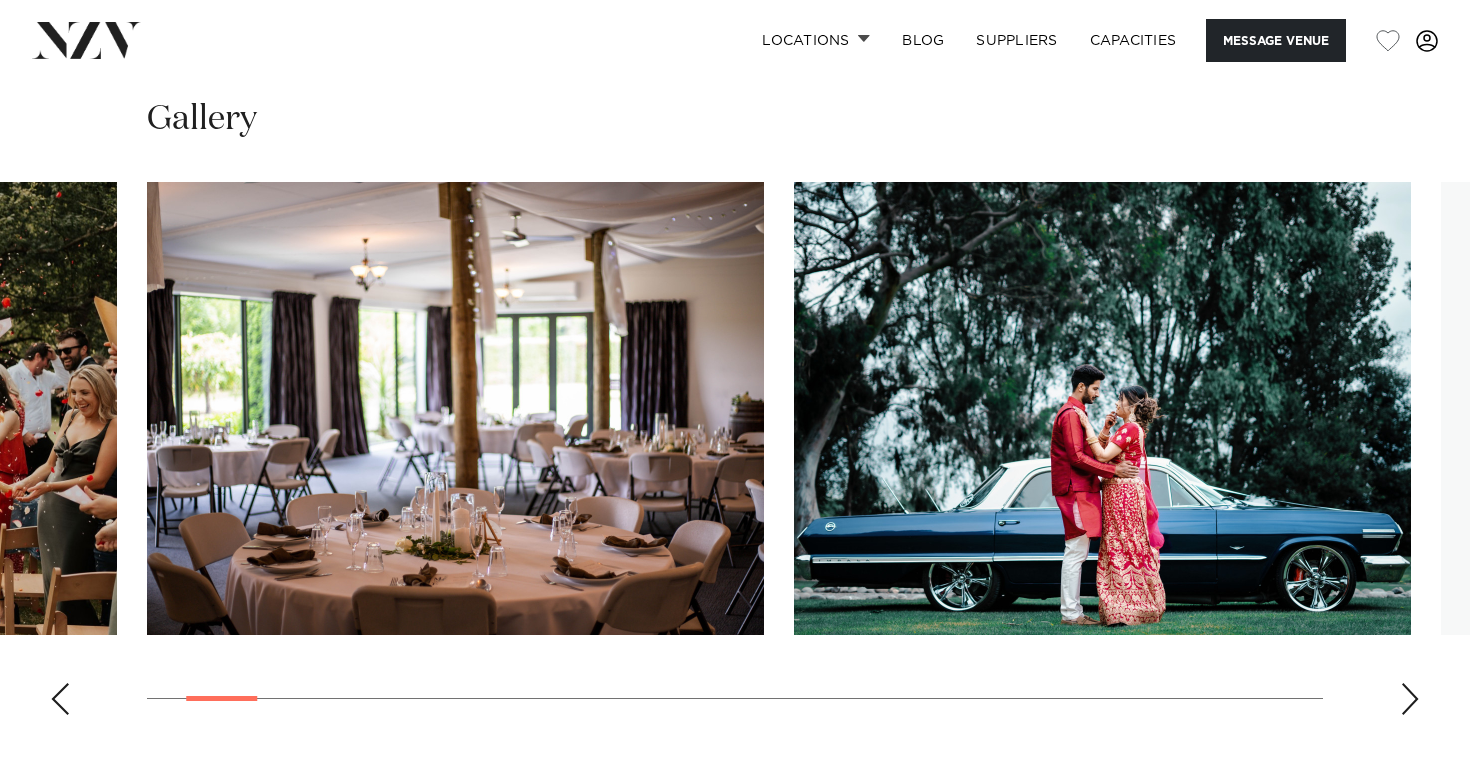 click at bounding box center (1410, 699) 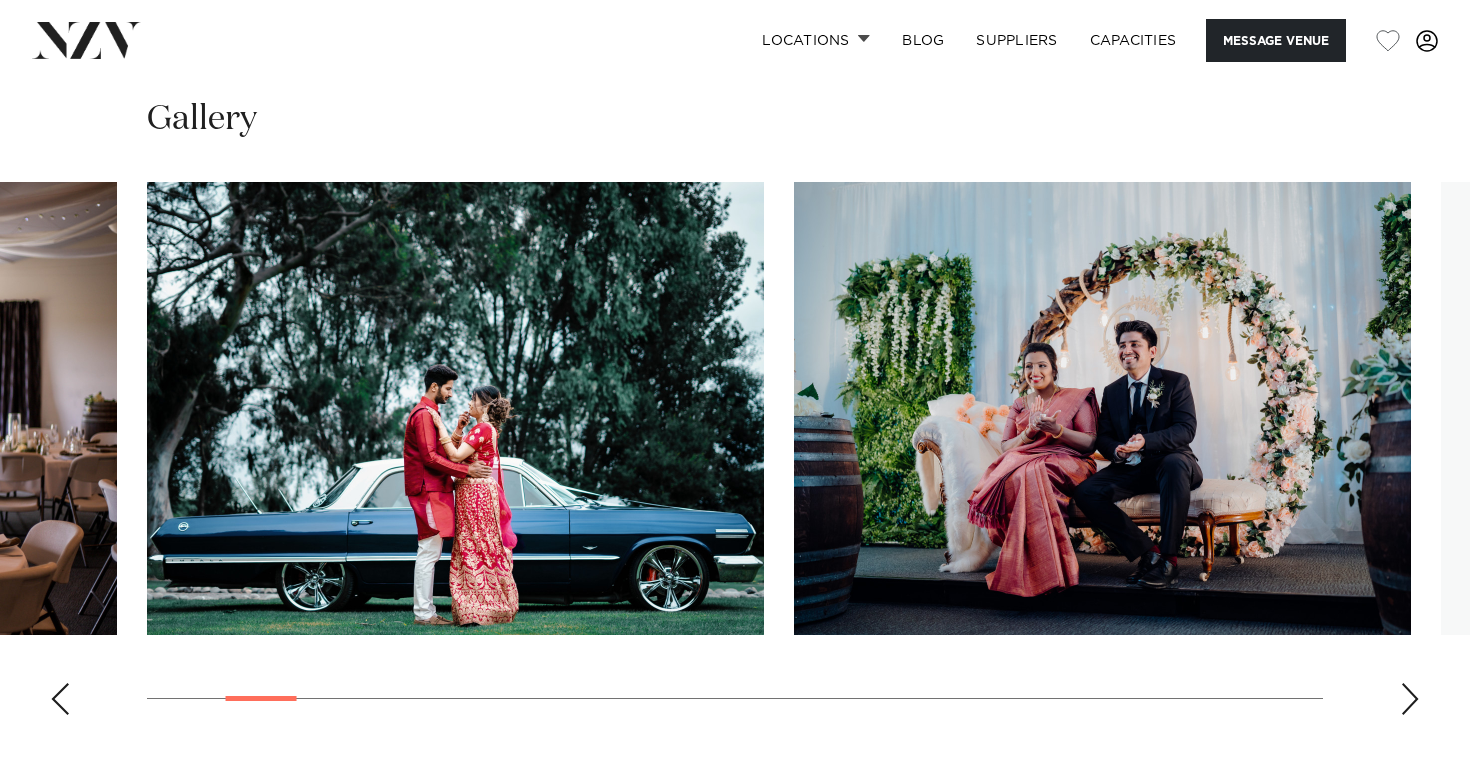 click at bounding box center [1410, 699] 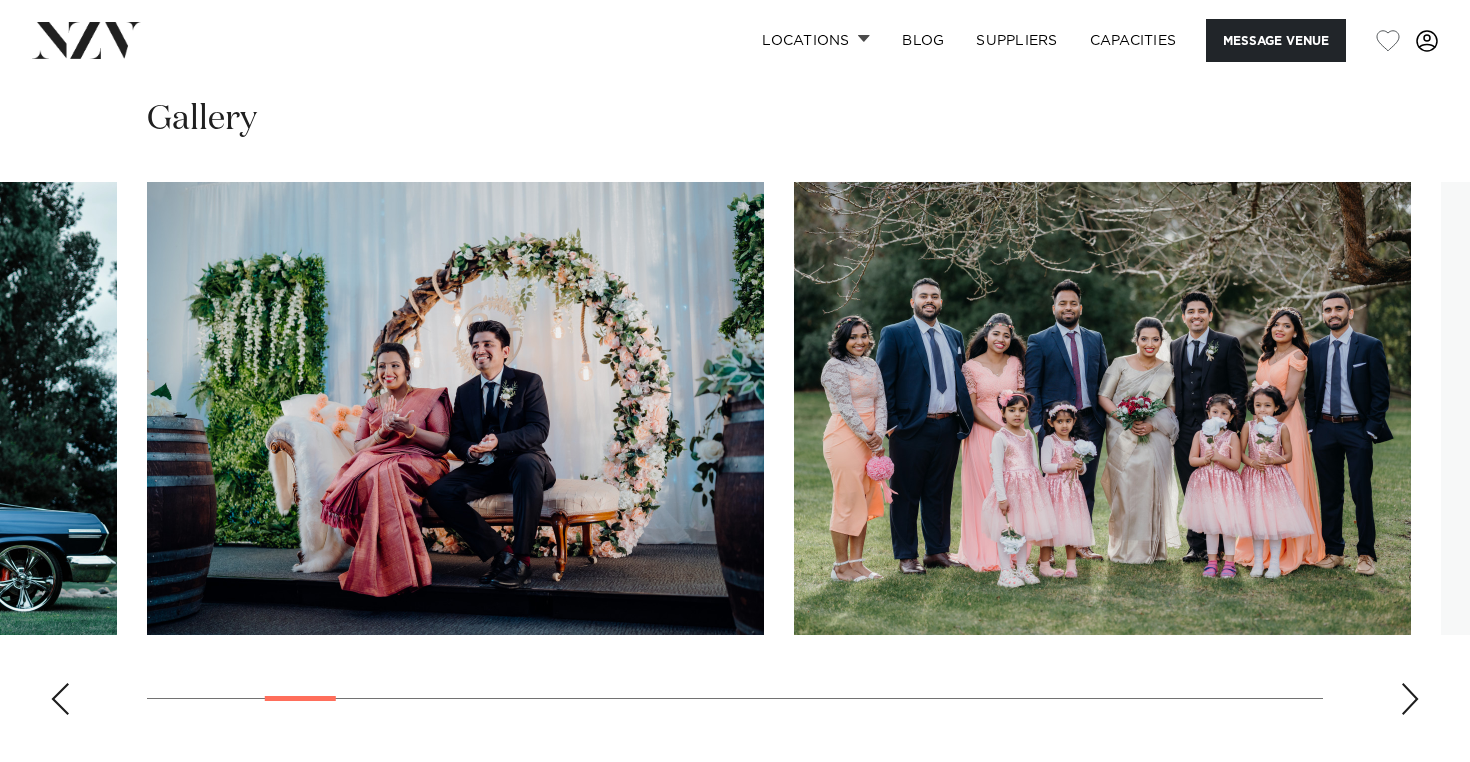click at bounding box center (1410, 699) 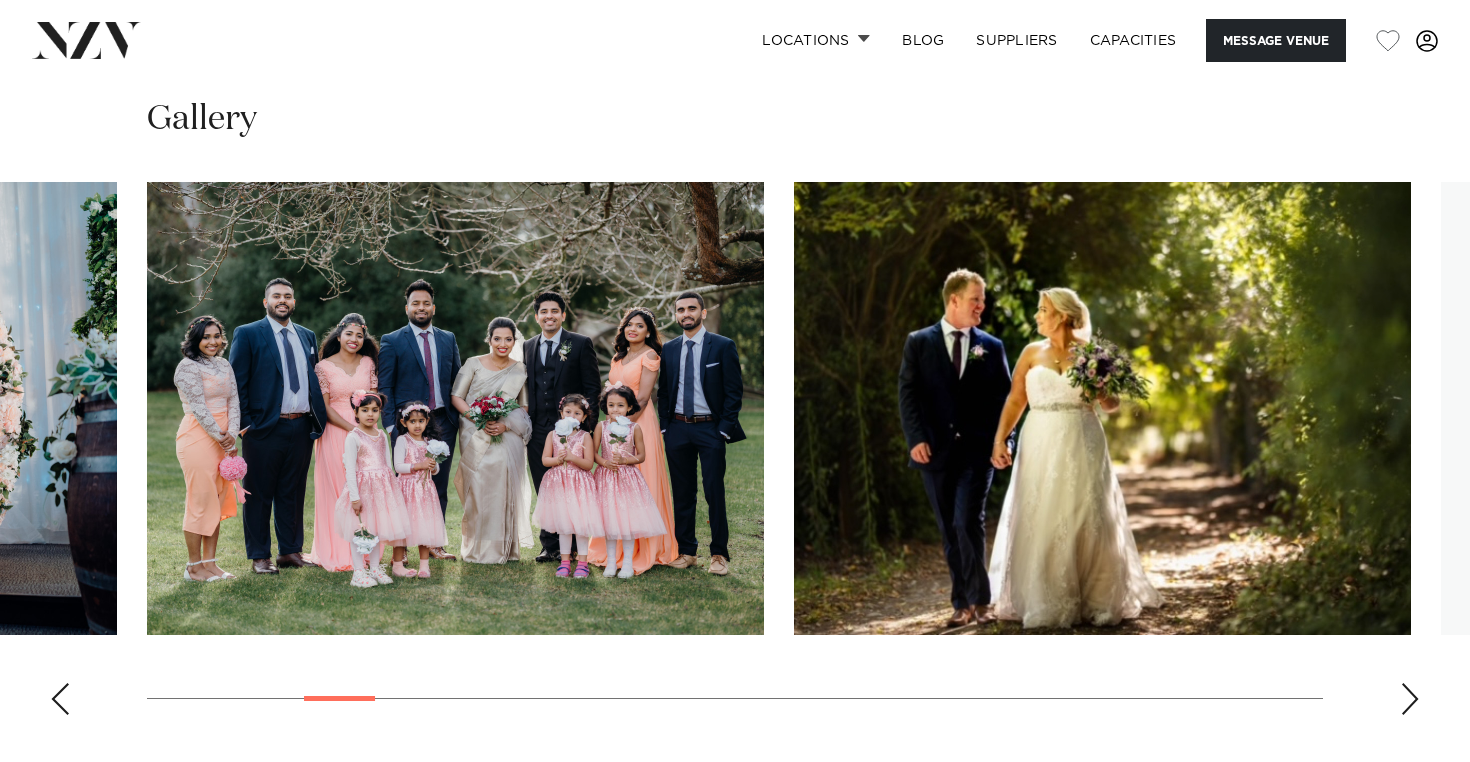 click at bounding box center (1410, 699) 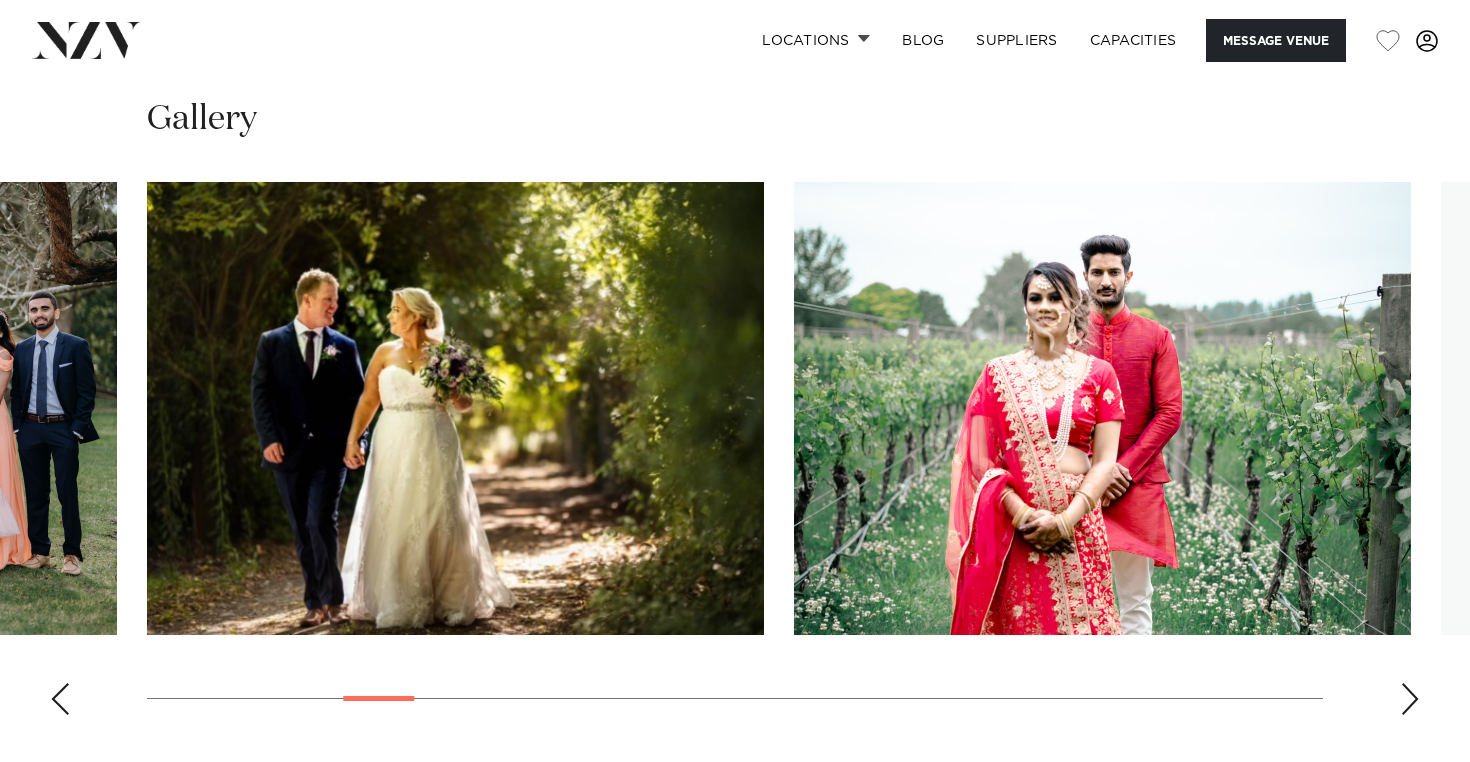 click at bounding box center (1410, 699) 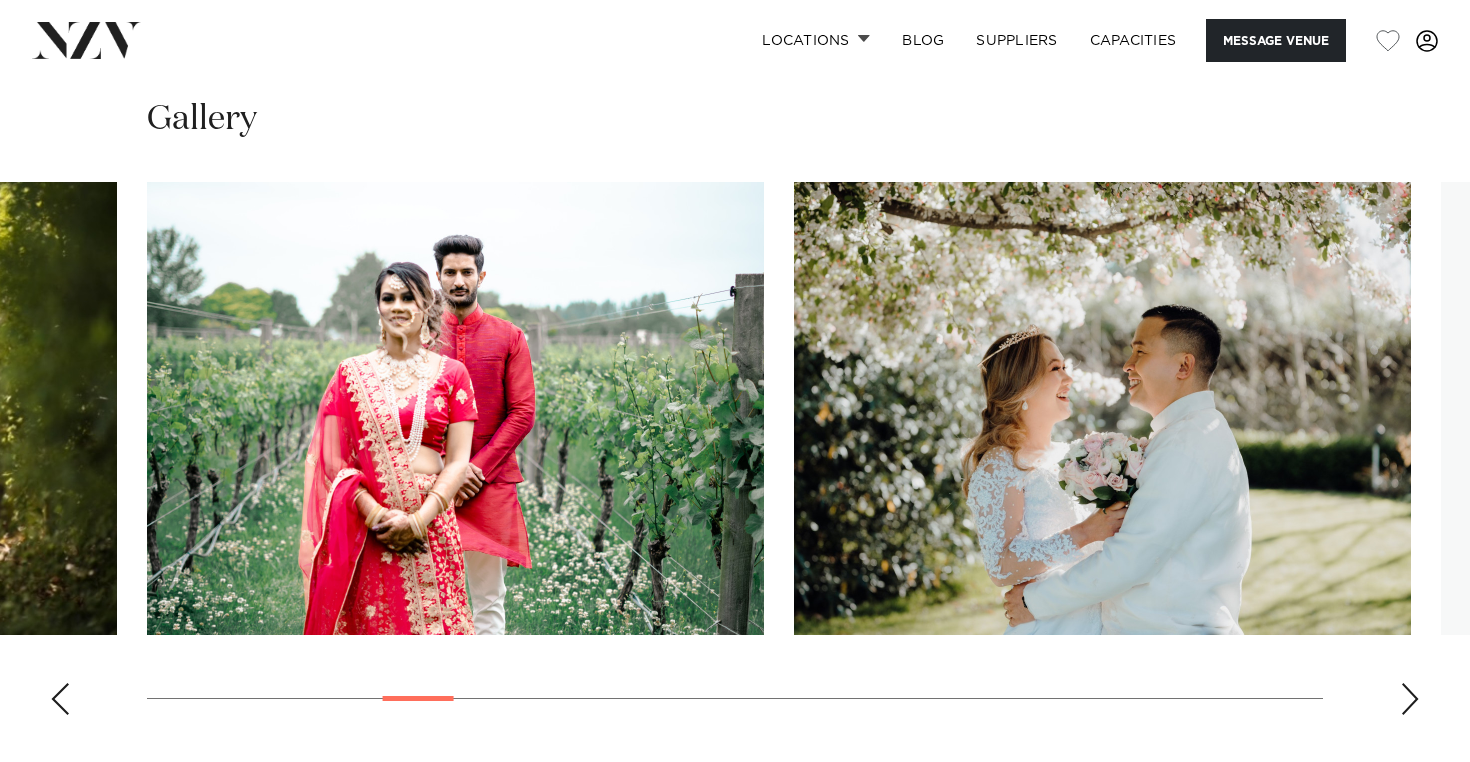 click at bounding box center (1410, 699) 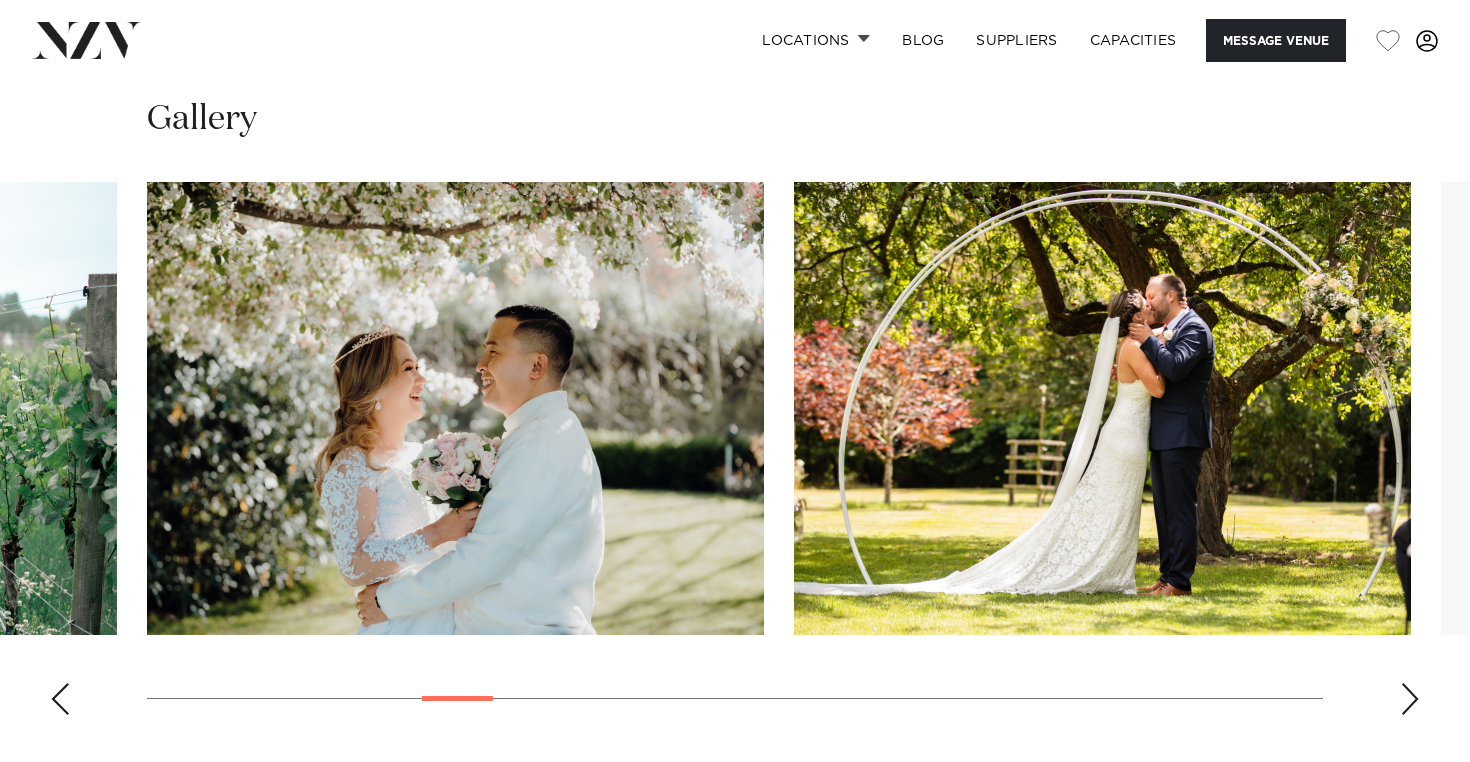 click at bounding box center (1410, 699) 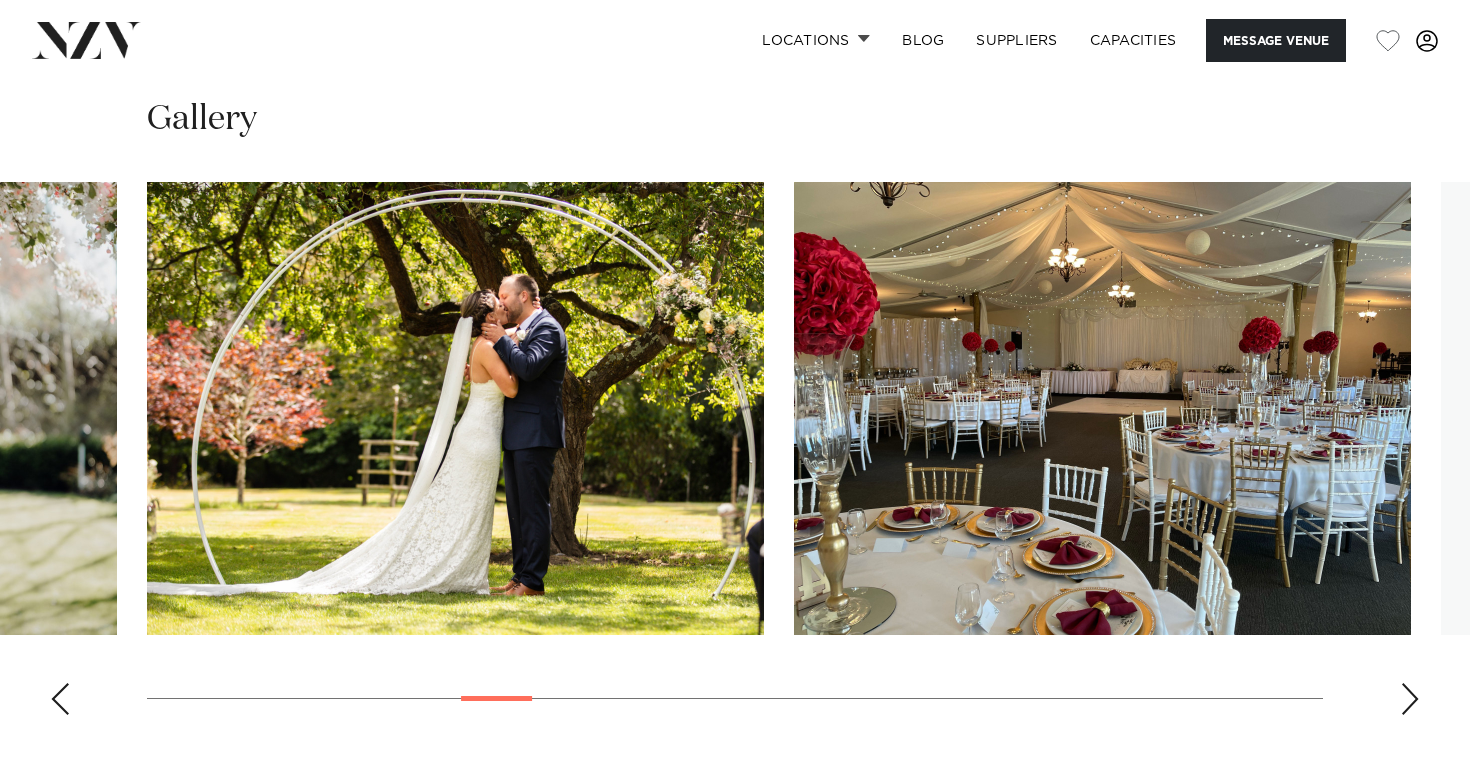 click at bounding box center [1410, 699] 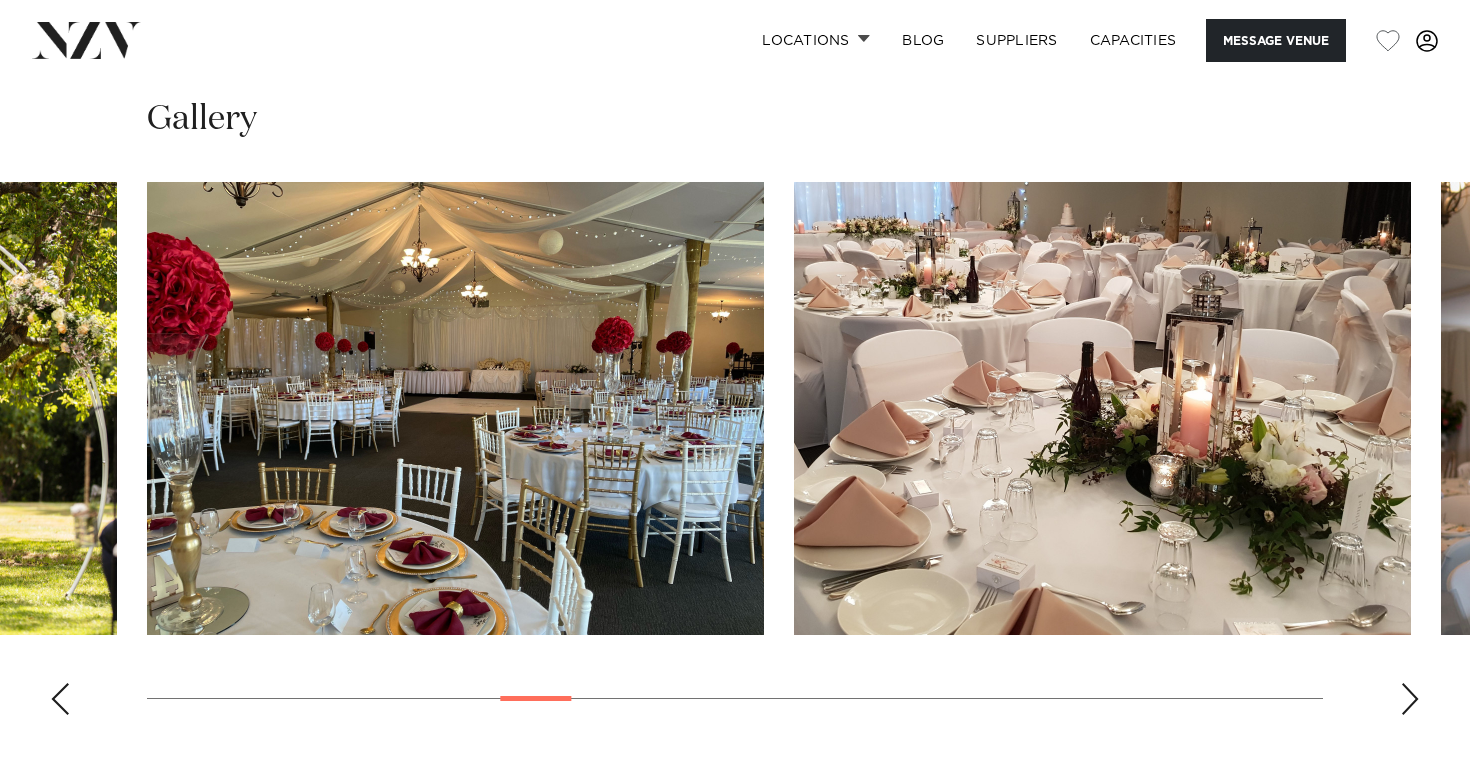 click at bounding box center (1410, 699) 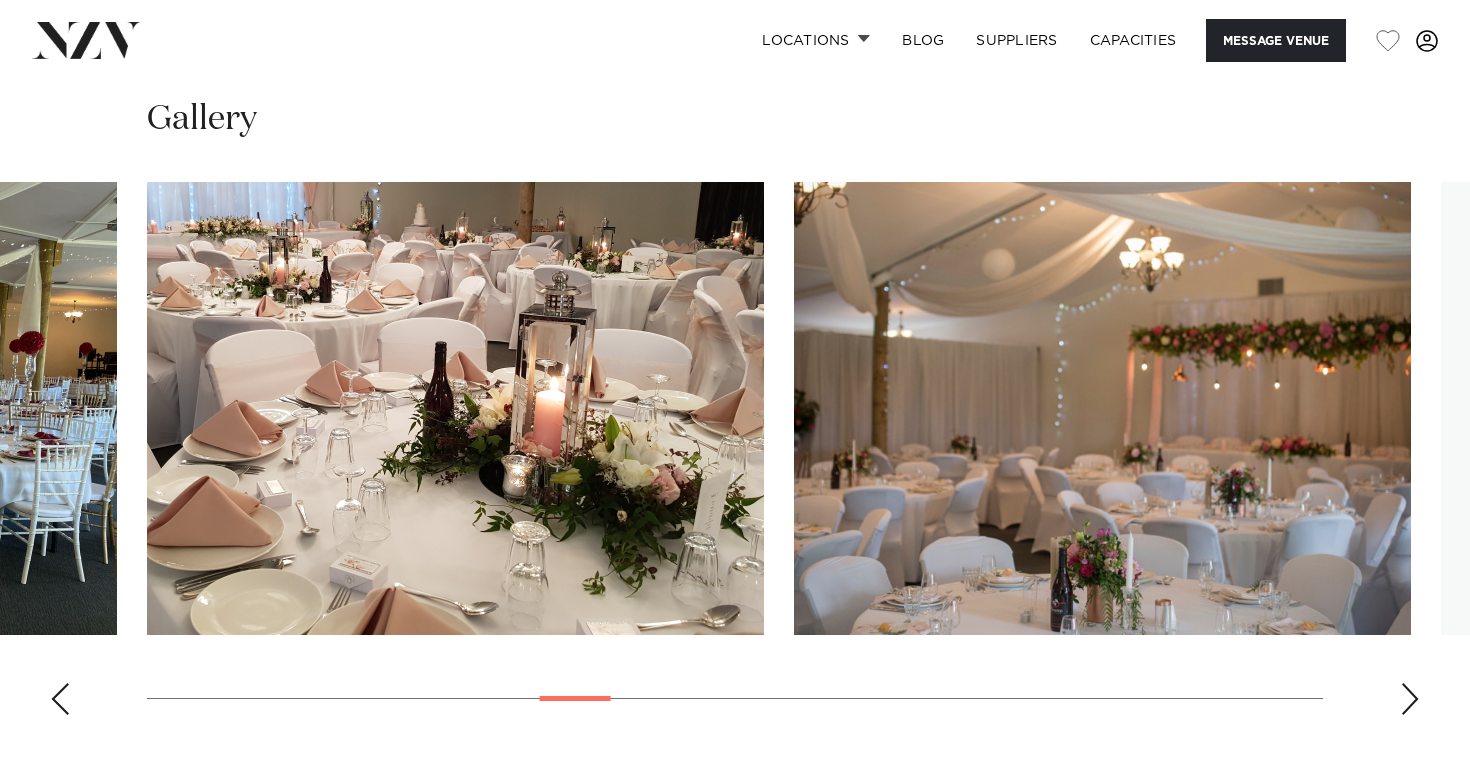 click at bounding box center (1410, 699) 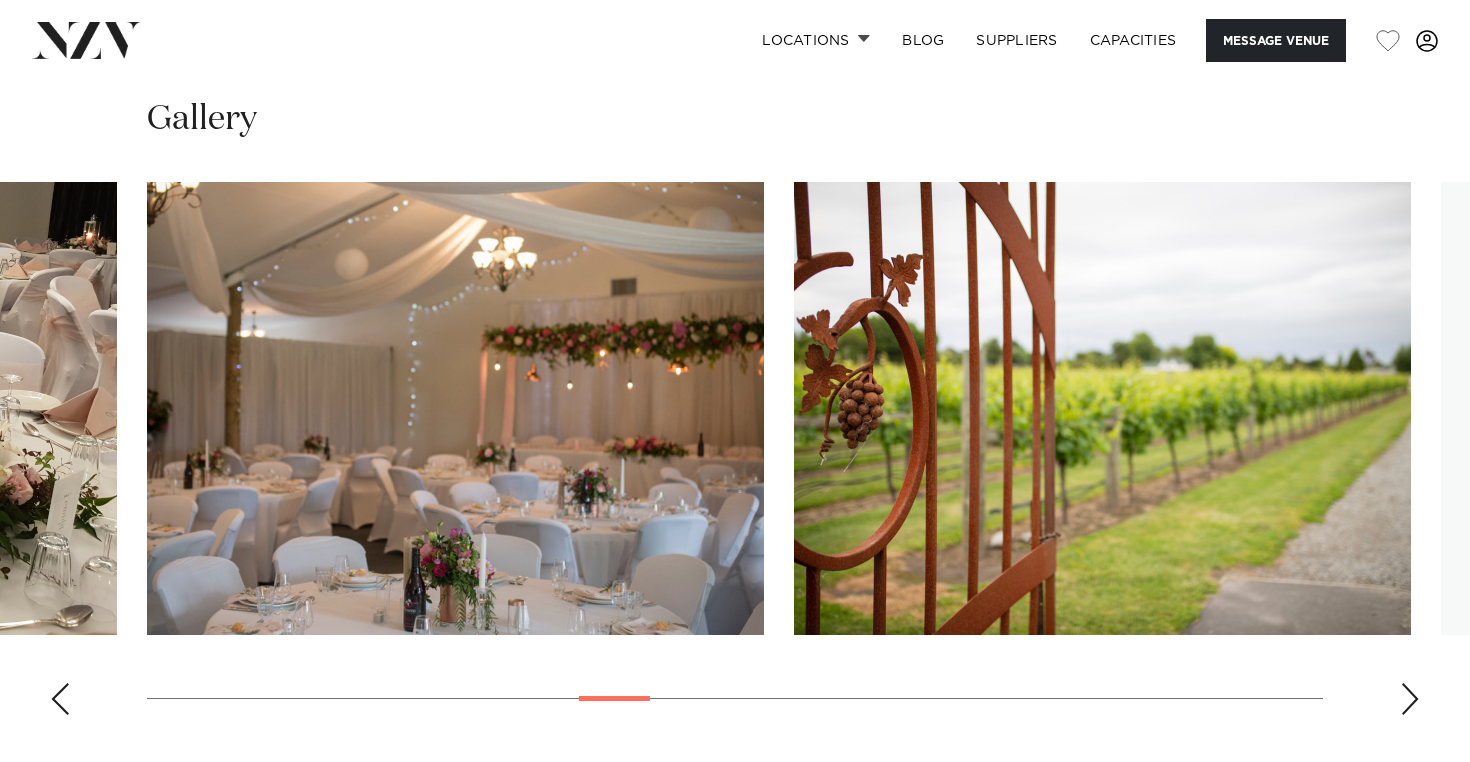click at bounding box center (1410, 699) 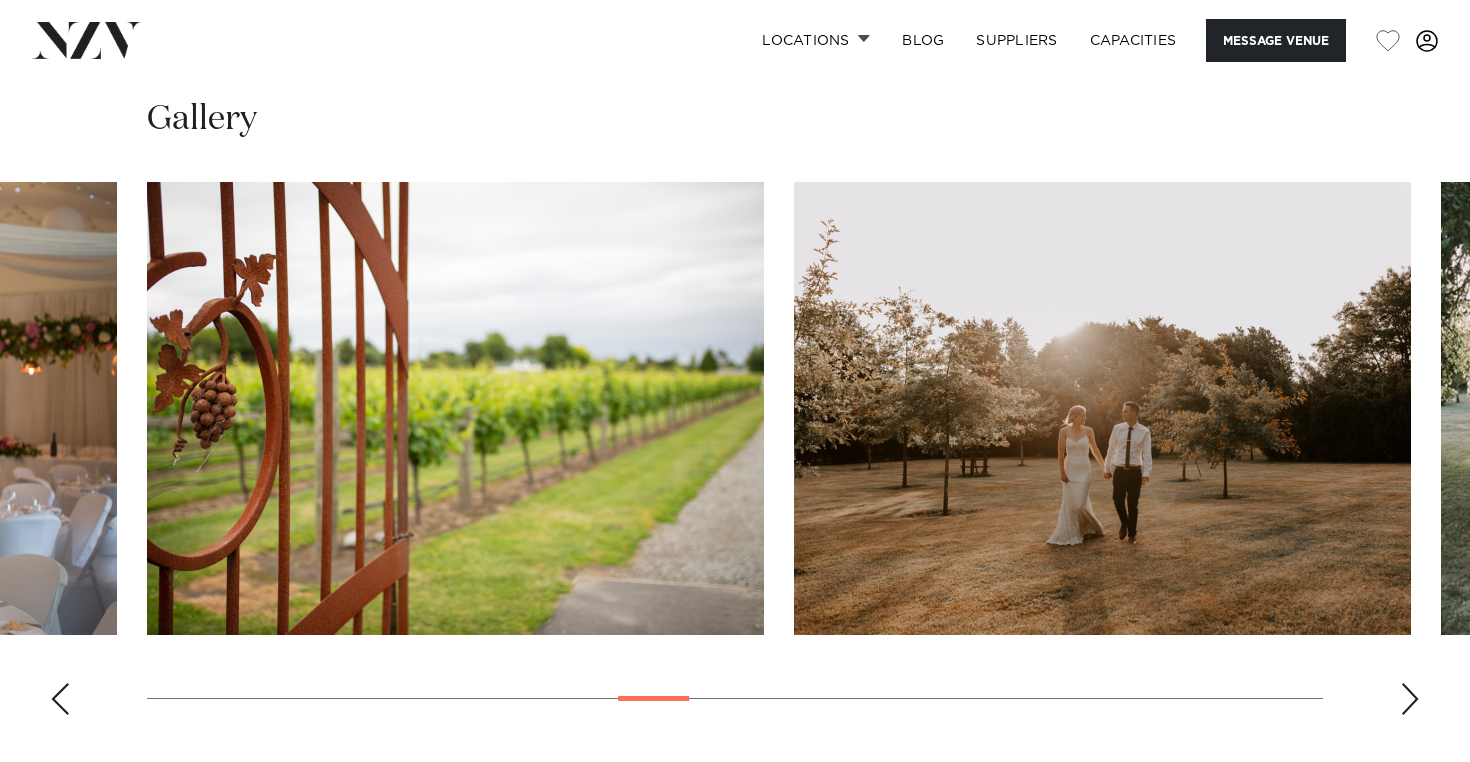 click at bounding box center [1410, 699] 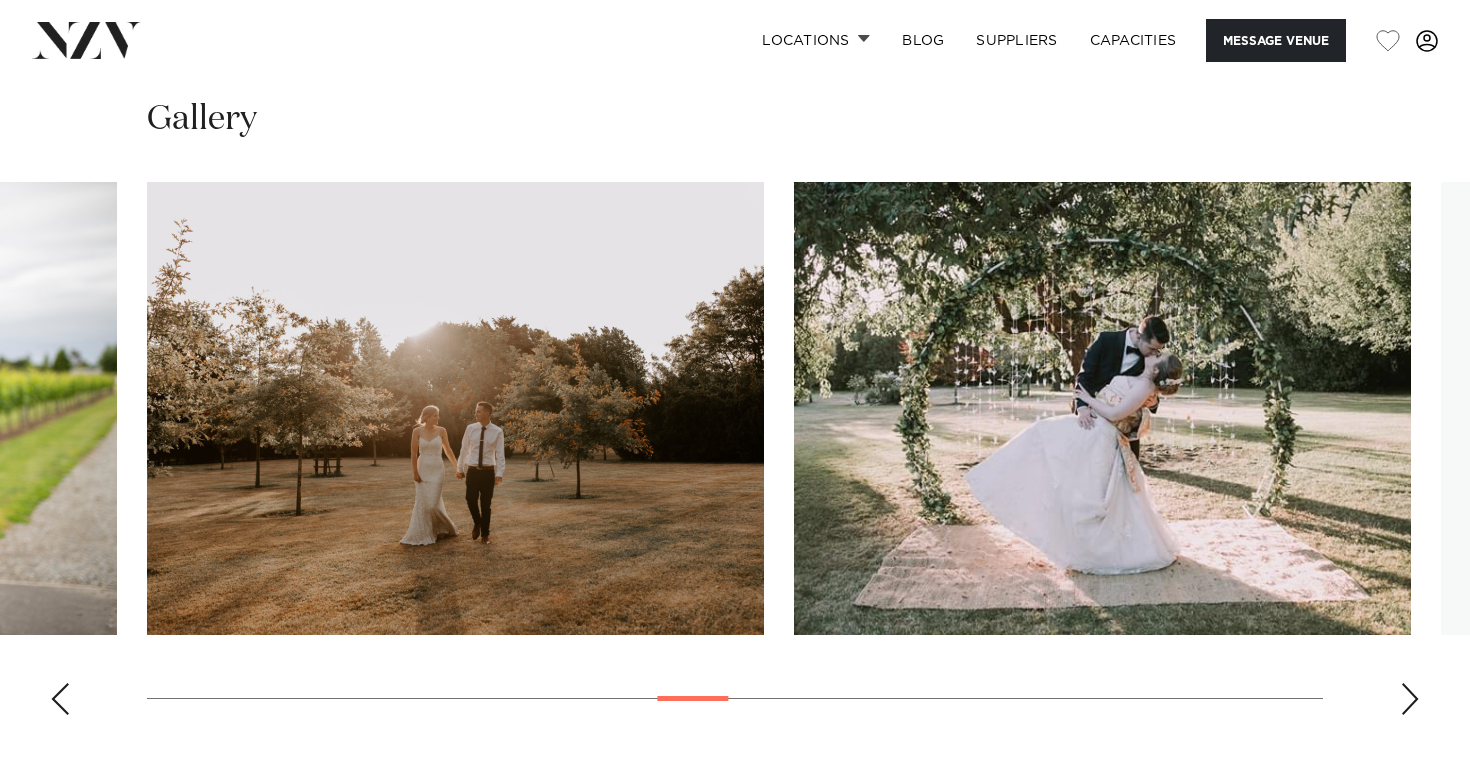 click at bounding box center [1410, 699] 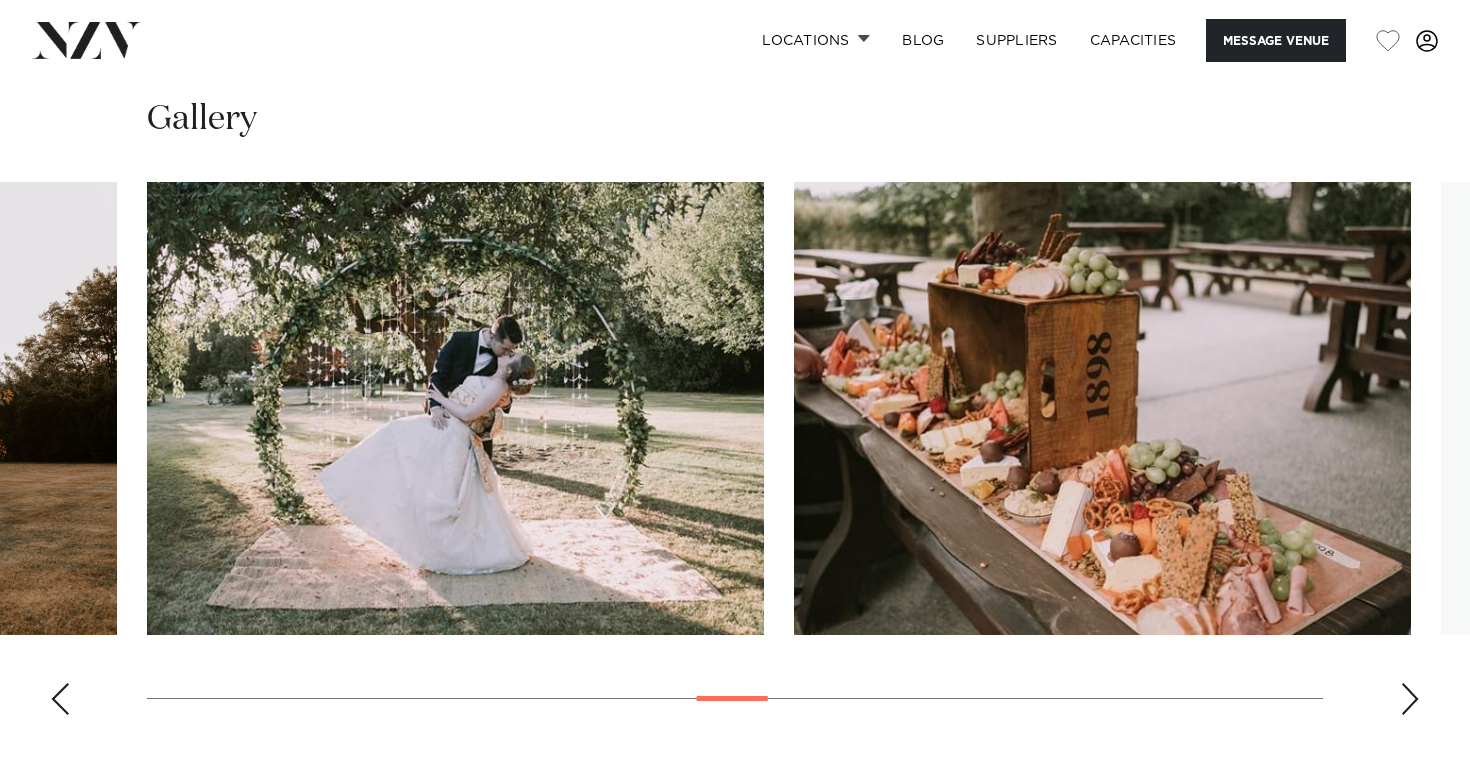 click at bounding box center [1410, 699] 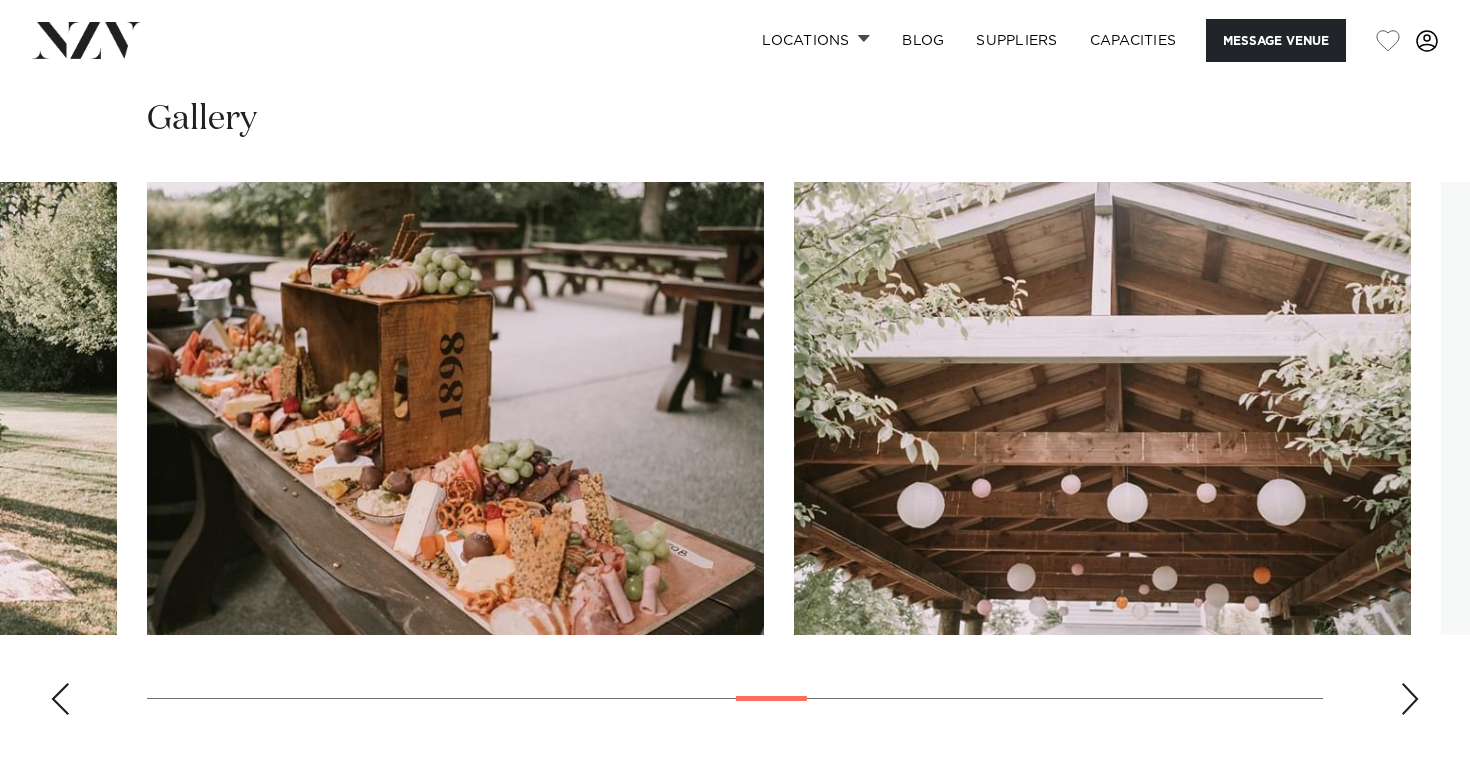 click at bounding box center [1410, 699] 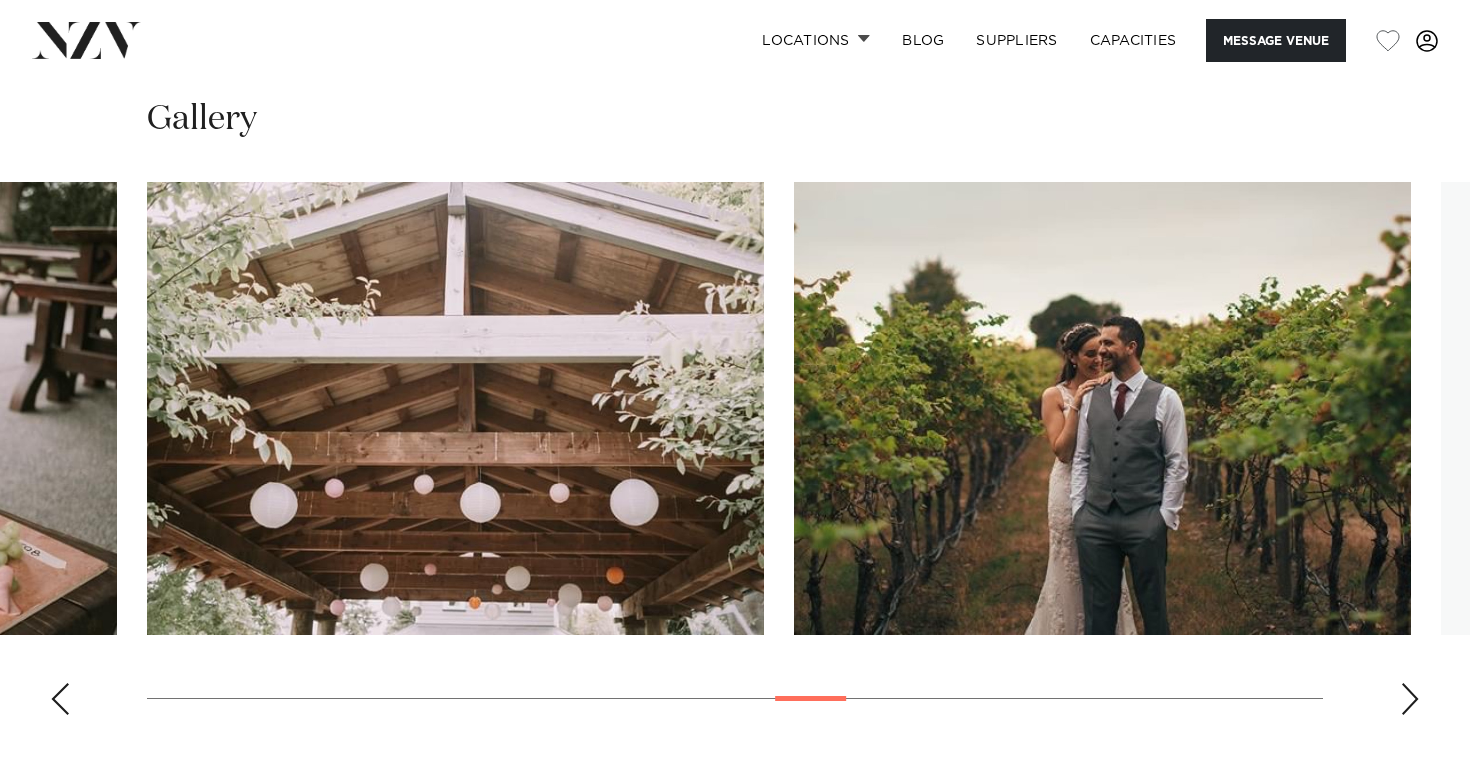 click at bounding box center (1410, 699) 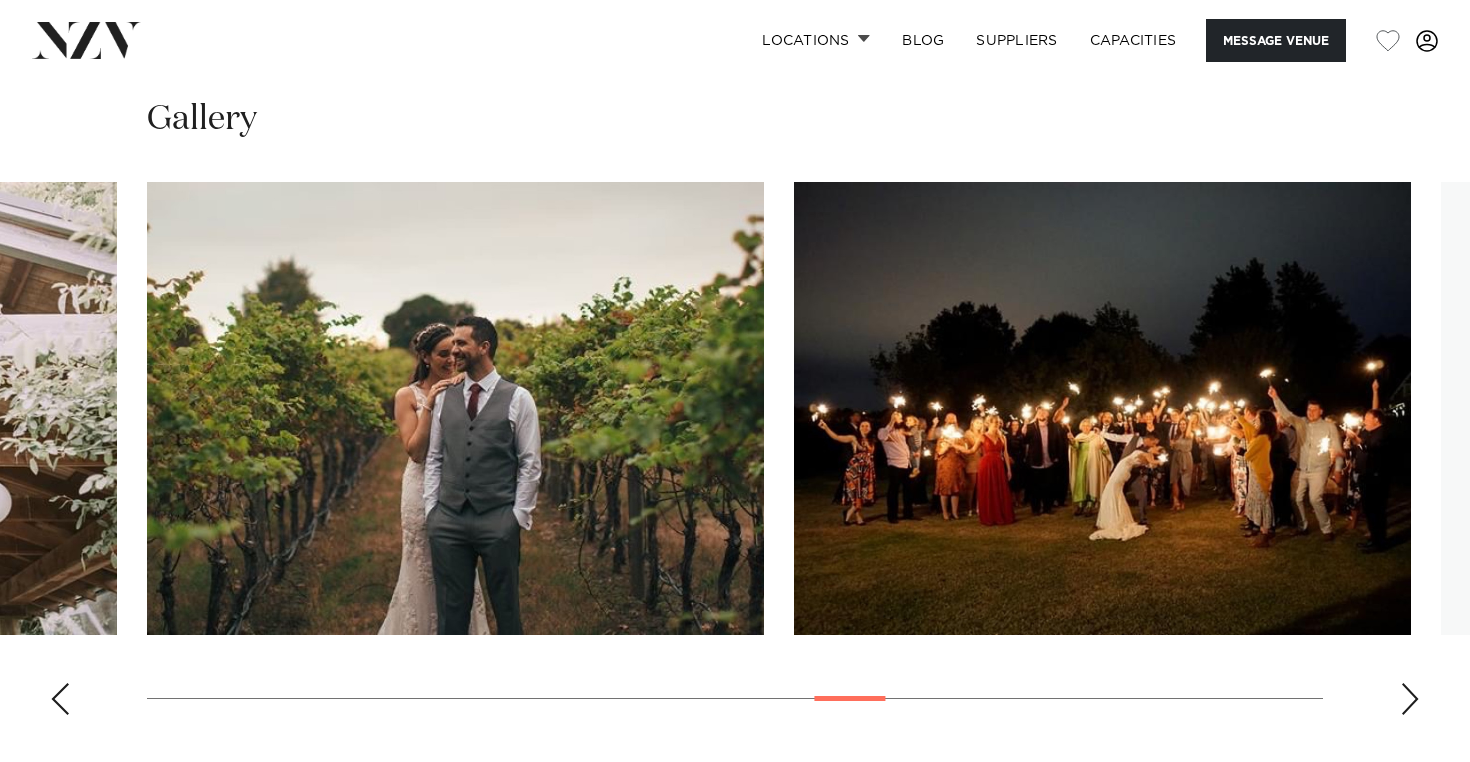 click at bounding box center [1410, 699] 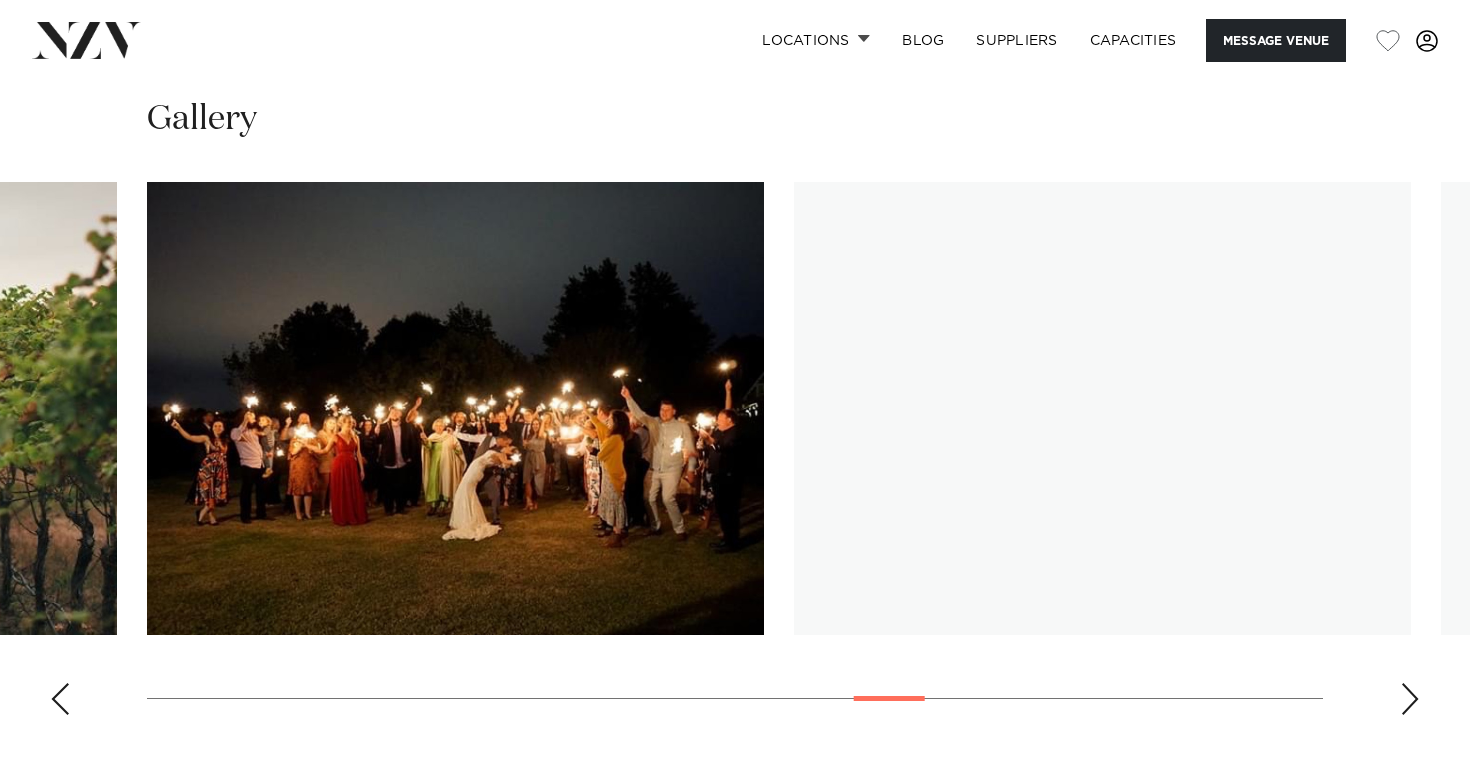 click at bounding box center (1410, 699) 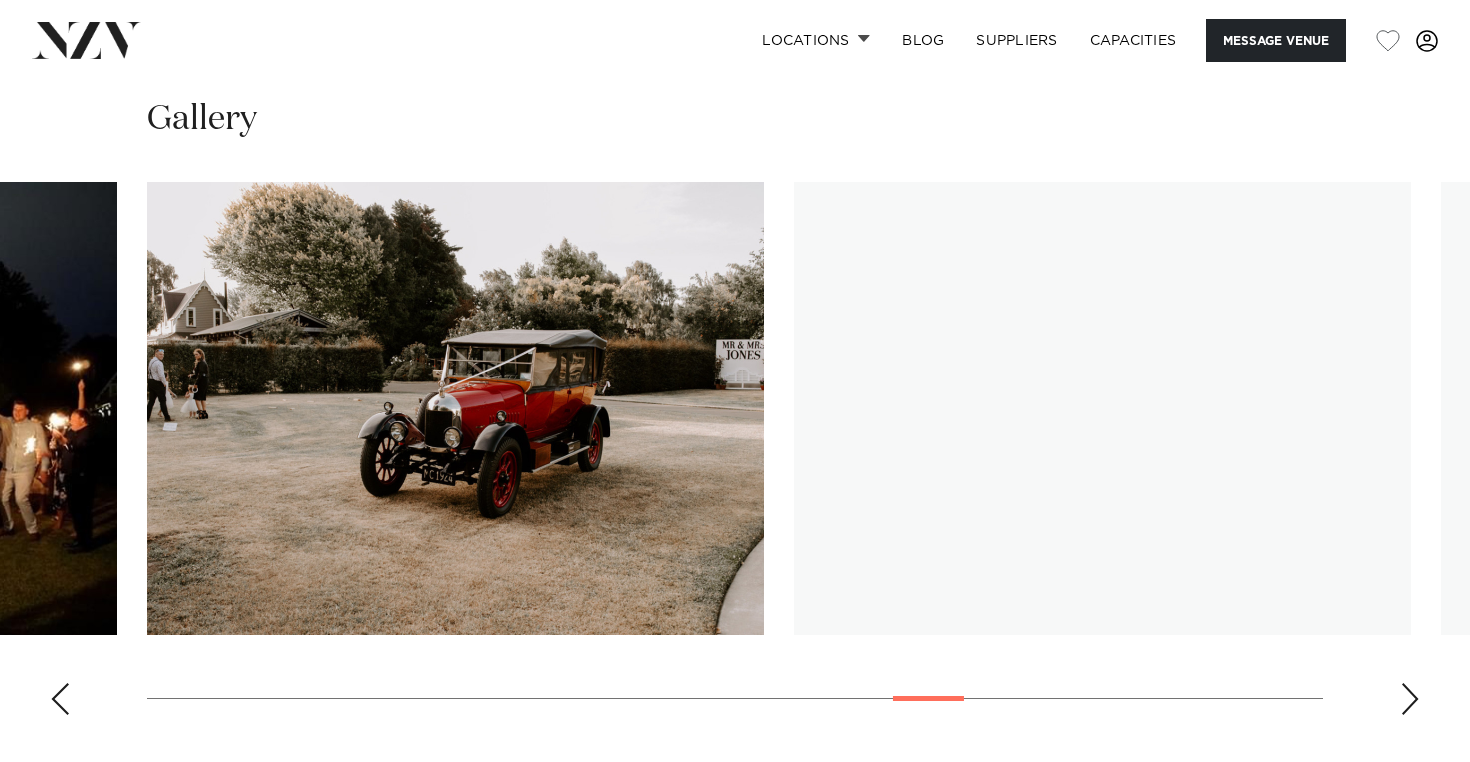 click at bounding box center (1410, 699) 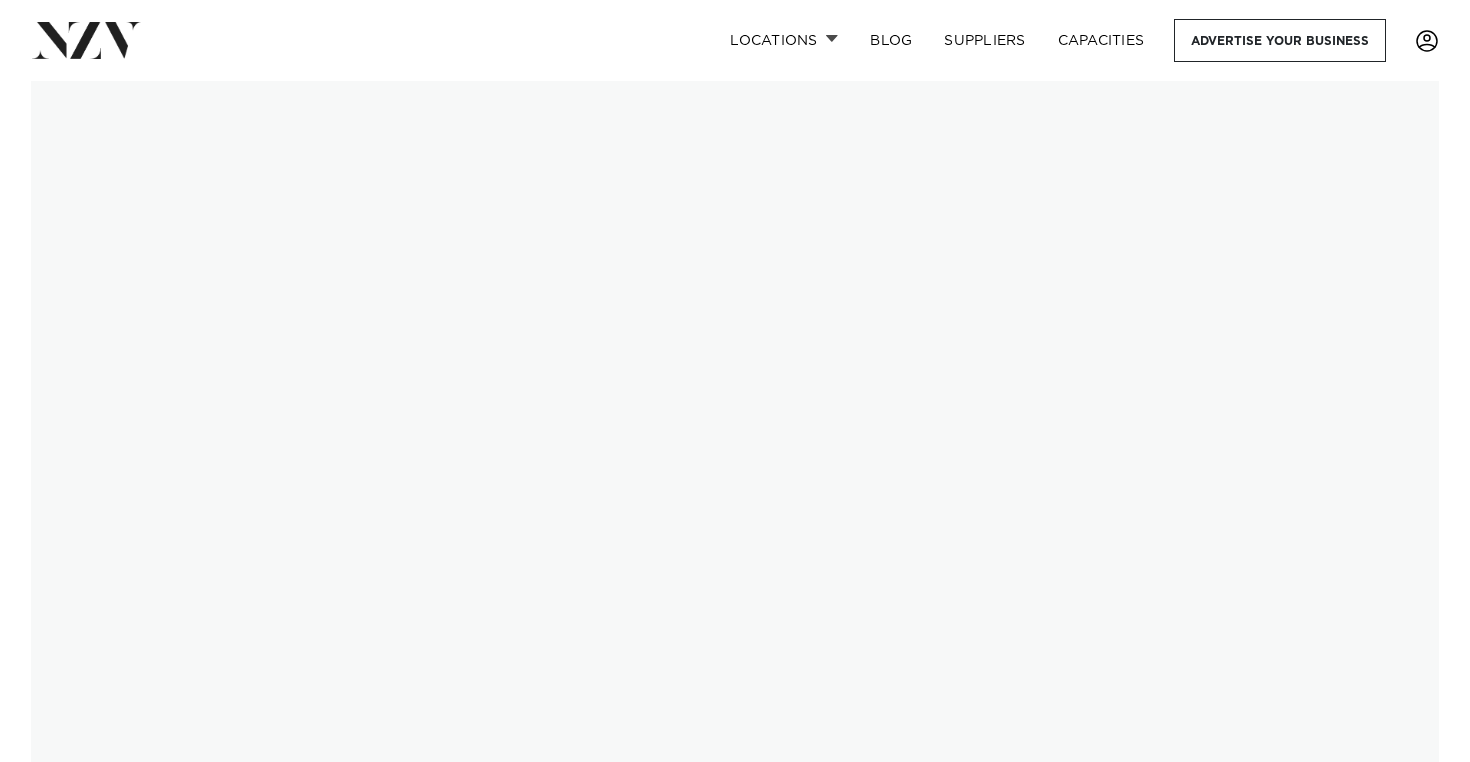 scroll, scrollTop: 0, scrollLeft: 0, axis: both 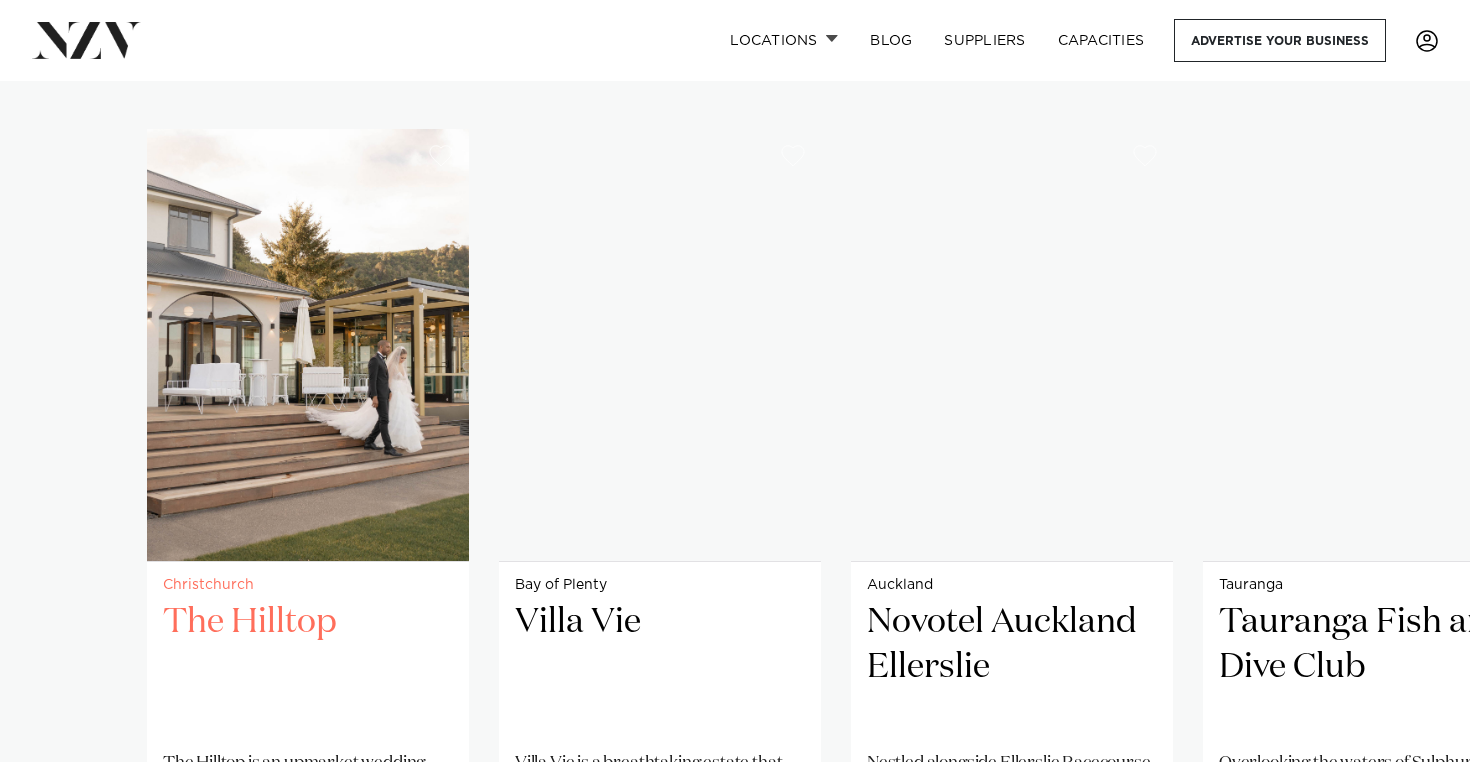 click on "The Hilltop" at bounding box center [308, 667] 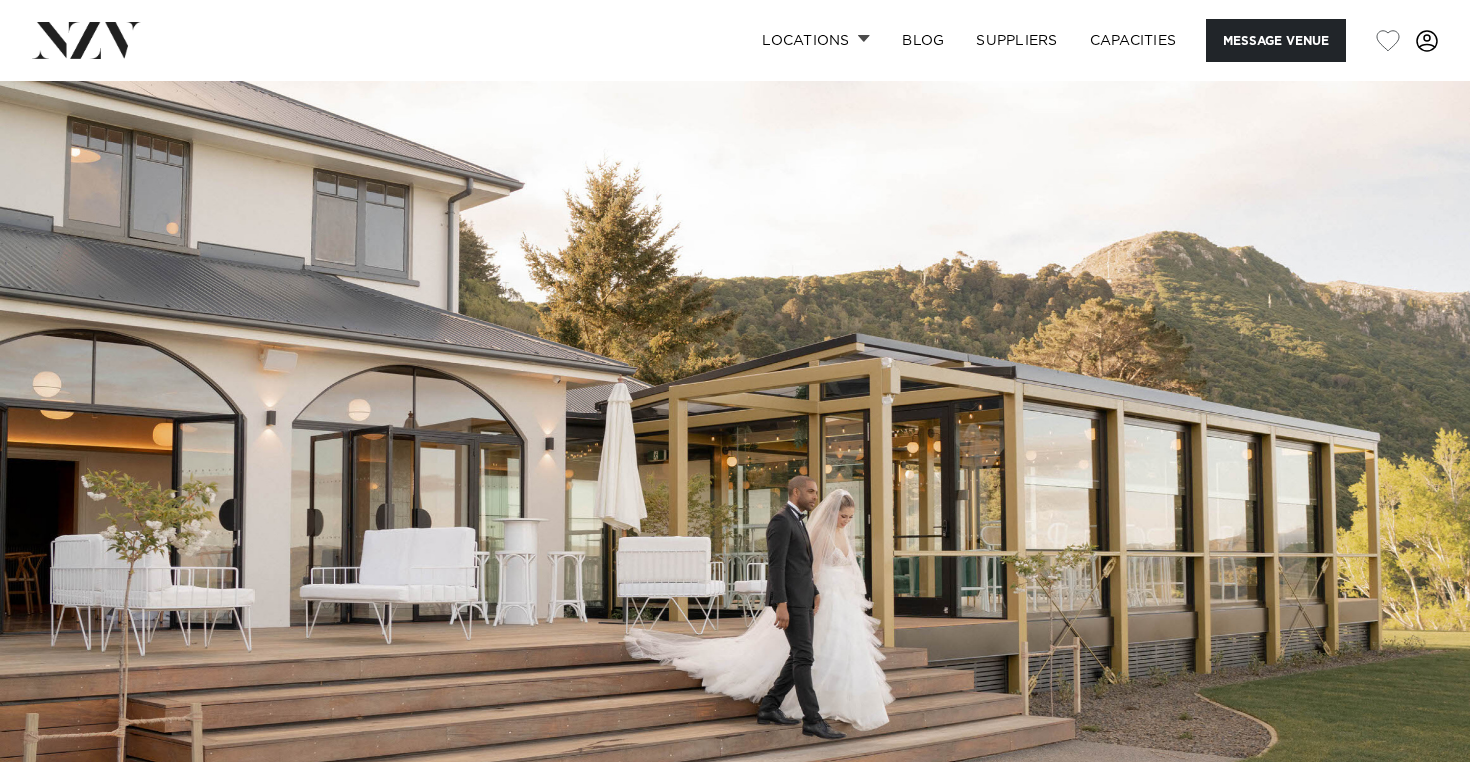 scroll, scrollTop: 0, scrollLeft: 0, axis: both 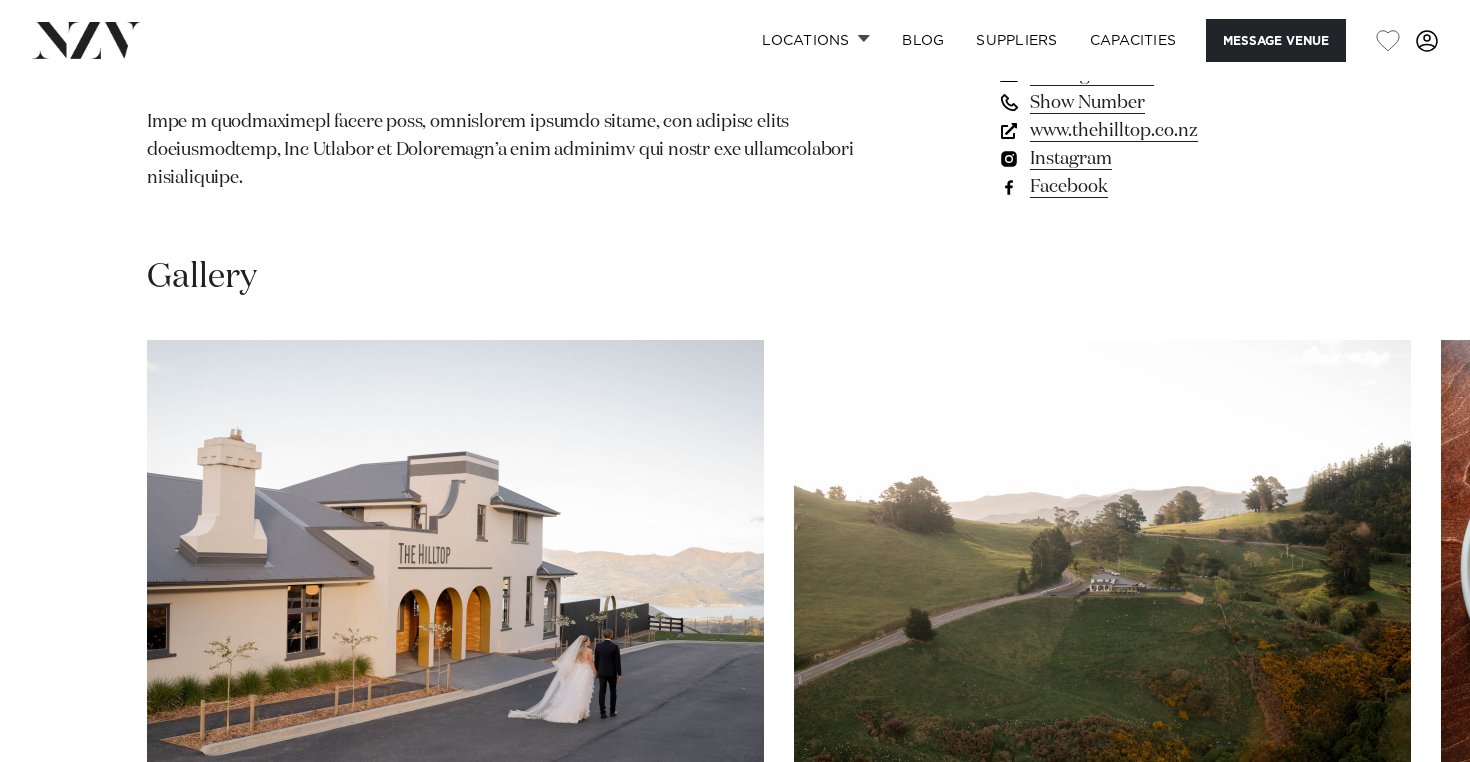 click on "www.thehilltop.co.nz" at bounding box center [1160, 131] 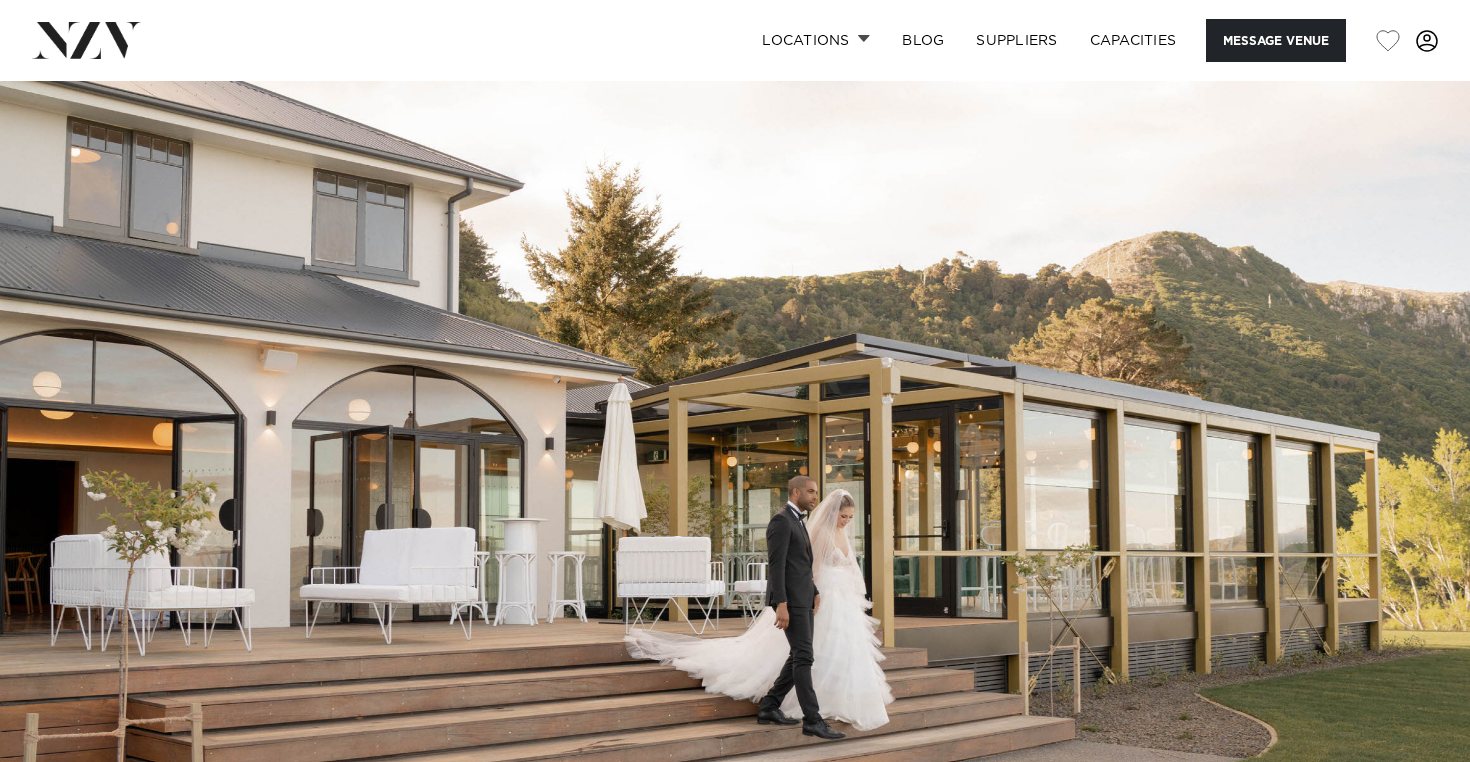 scroll, scrollTop: 1267, scrollLeft: 0, axis: vertical 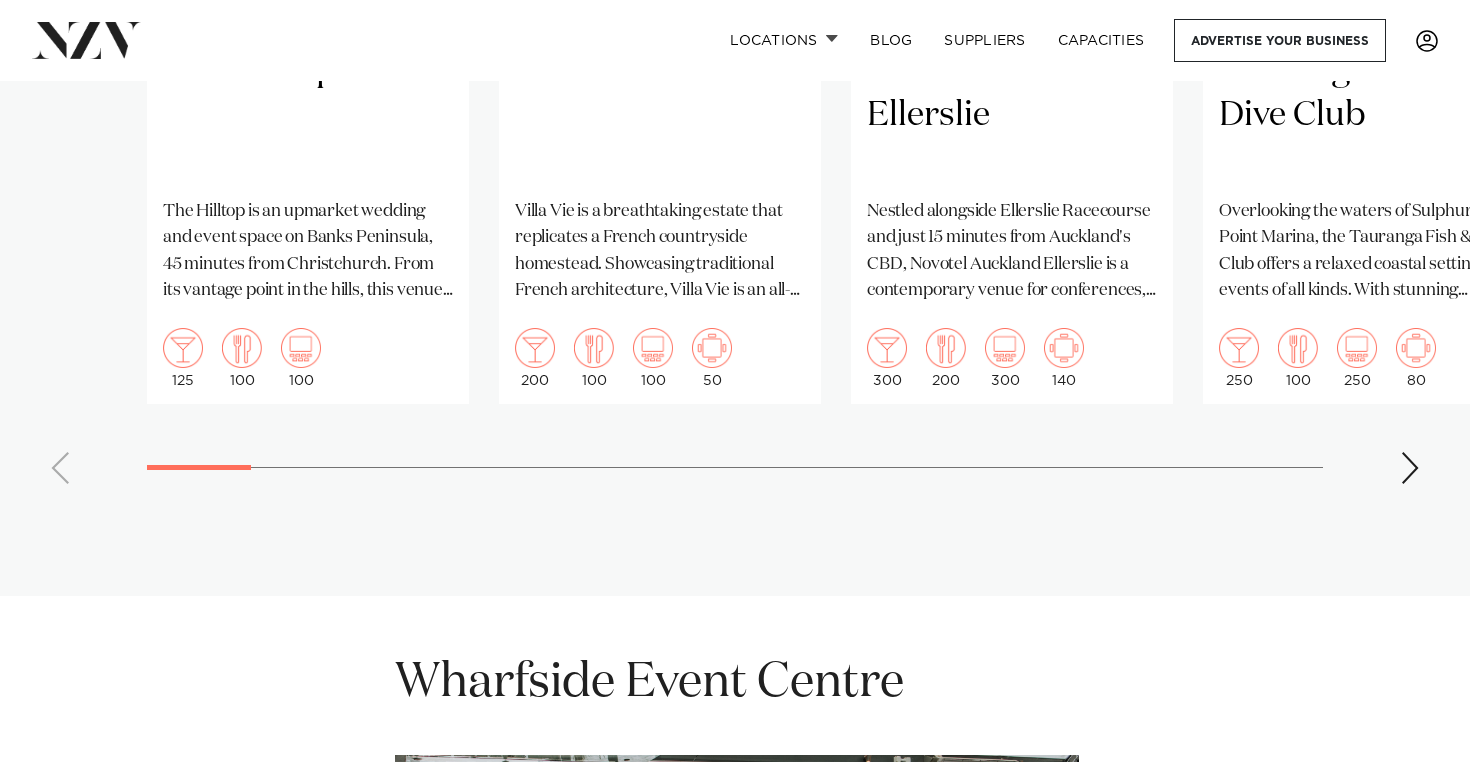 click on "[CITY]
[VENUE]
[VENUE] is an upmarket wedding and event space on [PENINSULA], [NUMBER] minutes from [CITY]. From its vantage point in the hills, this venue presents a breathtaking panorama of the [REGION] region.
[NUMBER]
[NUMBER]
[NUMBER]
[REGION]
[VENUE]" at bounding box center (735, 38) 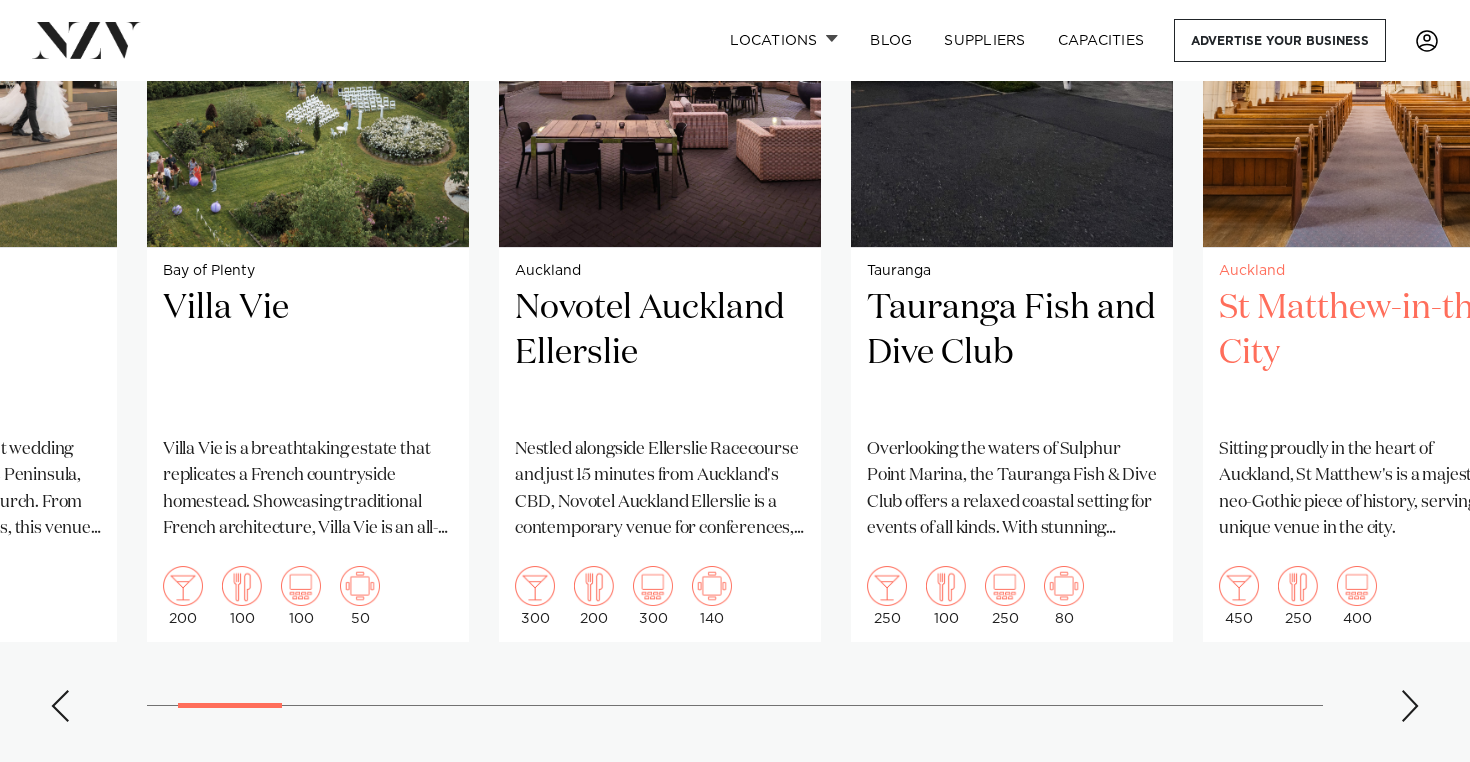 scroll, scrollTop: 1742, scrollLeft: 0, axis: vertical 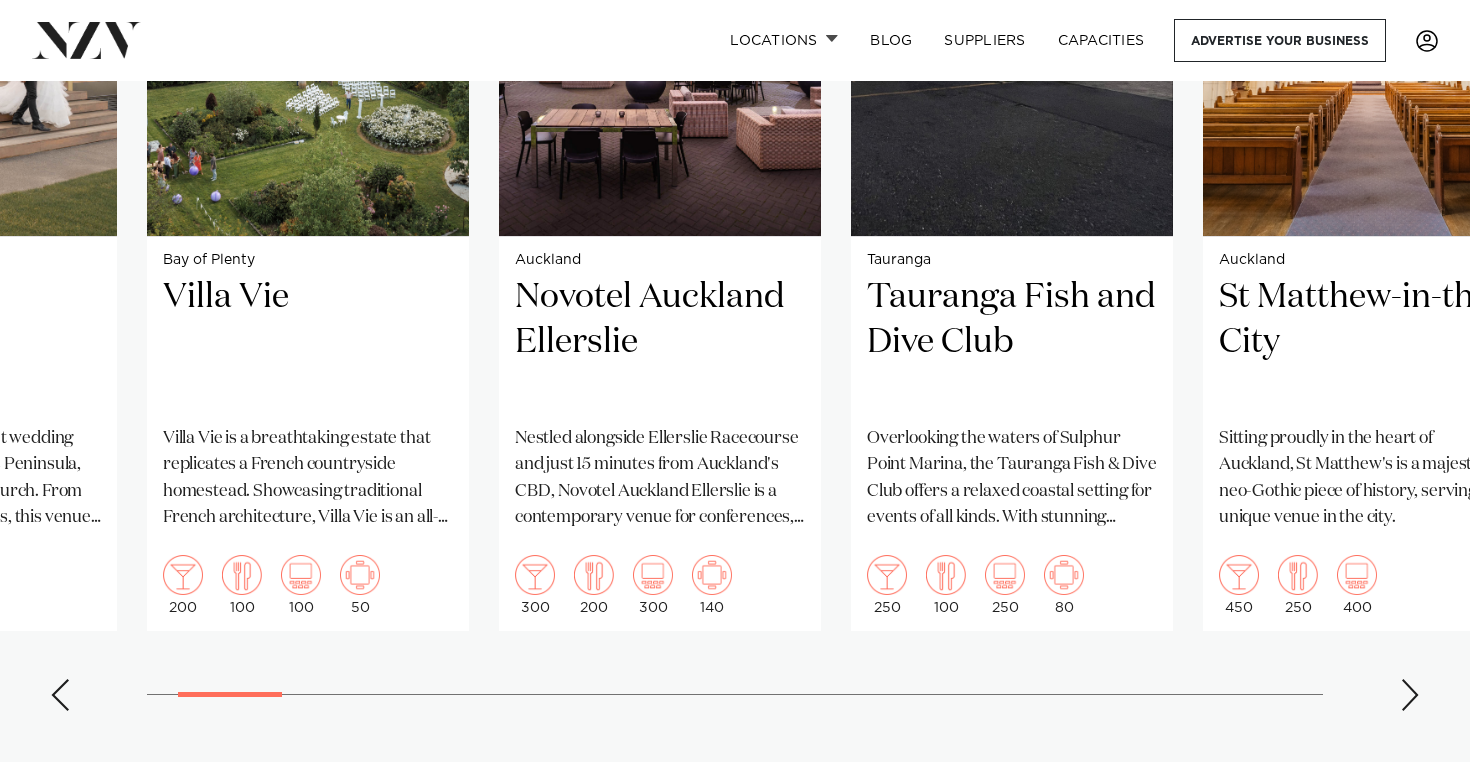 click at bounding box center [1410, 695] 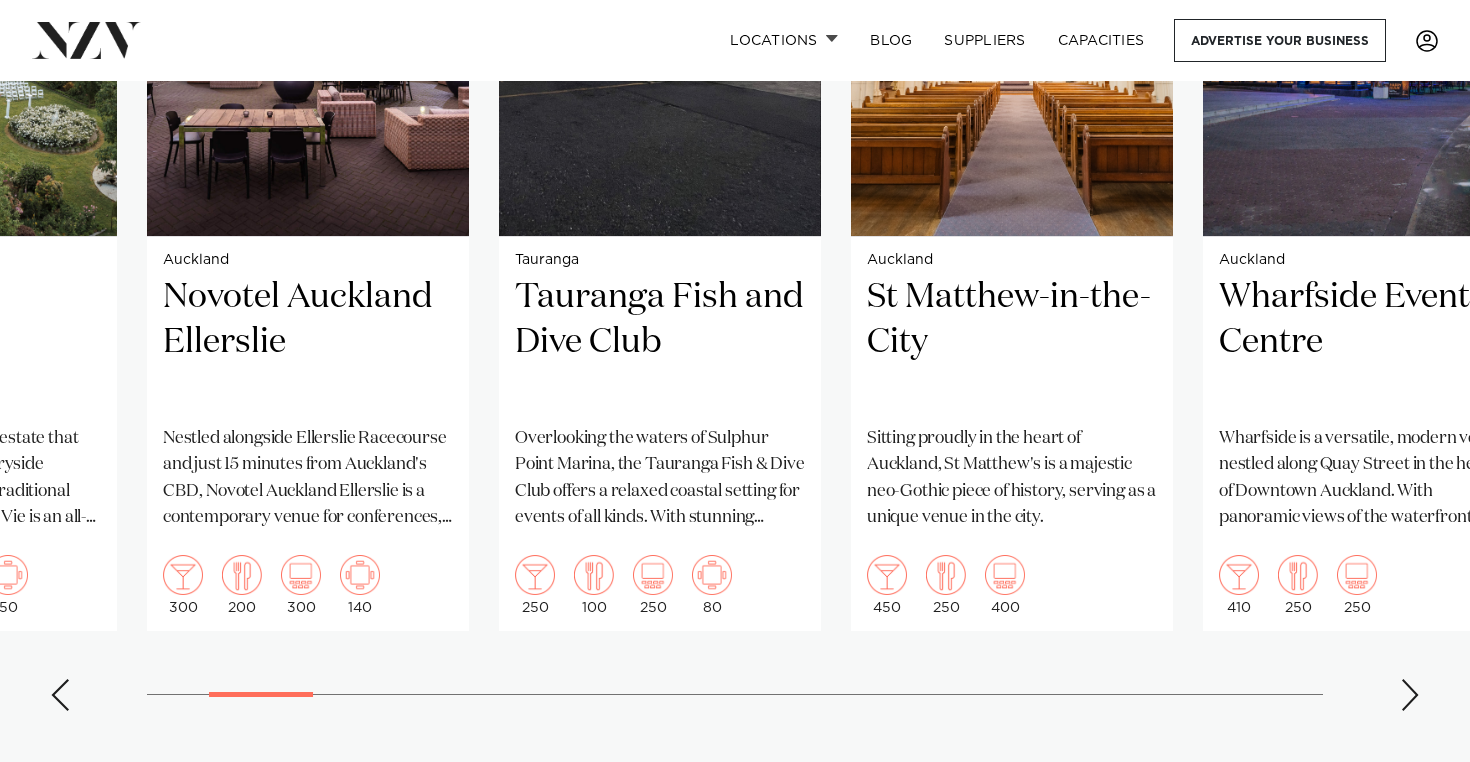 click at bounding box center (1410, 695) 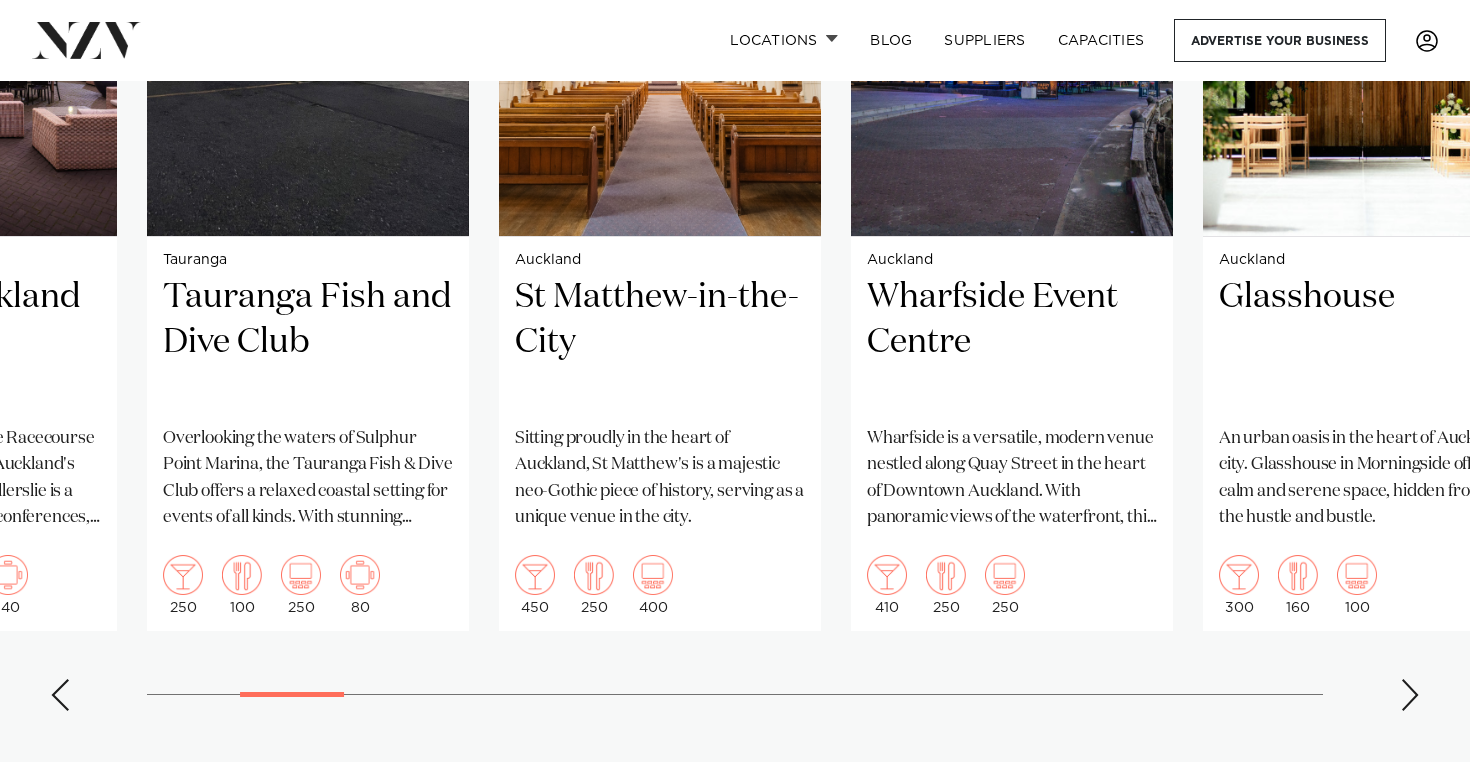 click at bounding box center [1410, 695] 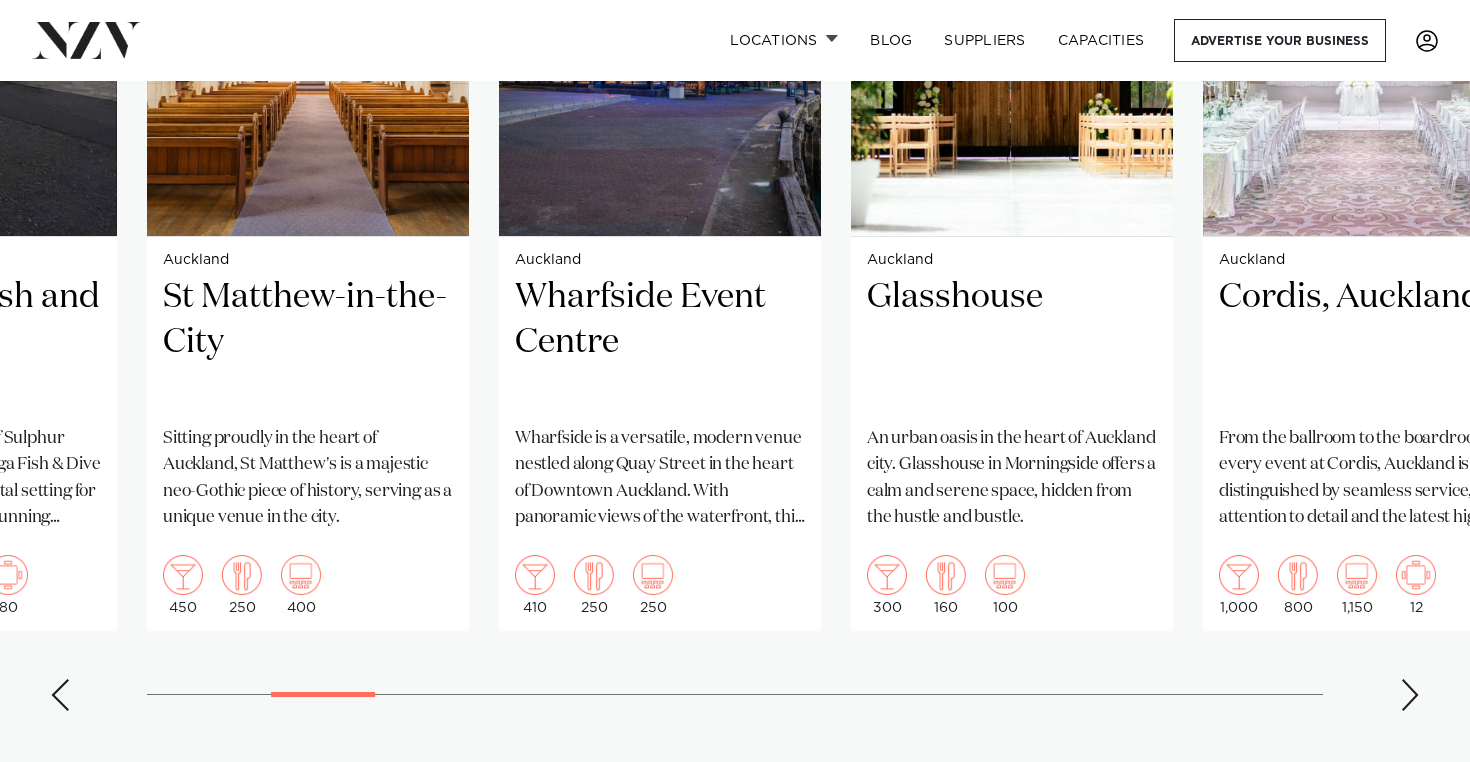 click at bounding box center (1410, 695) 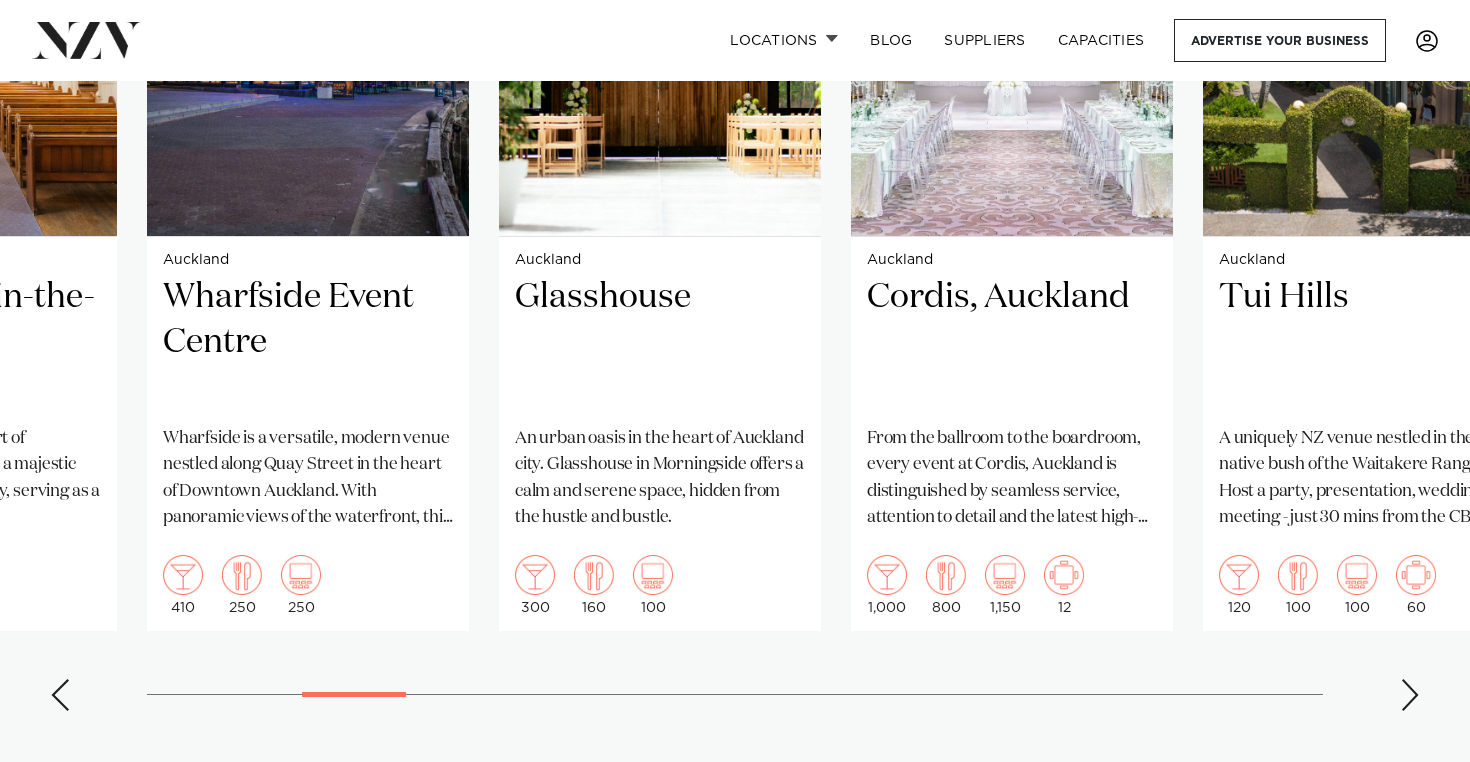 click at bounding box center (1410, 695) 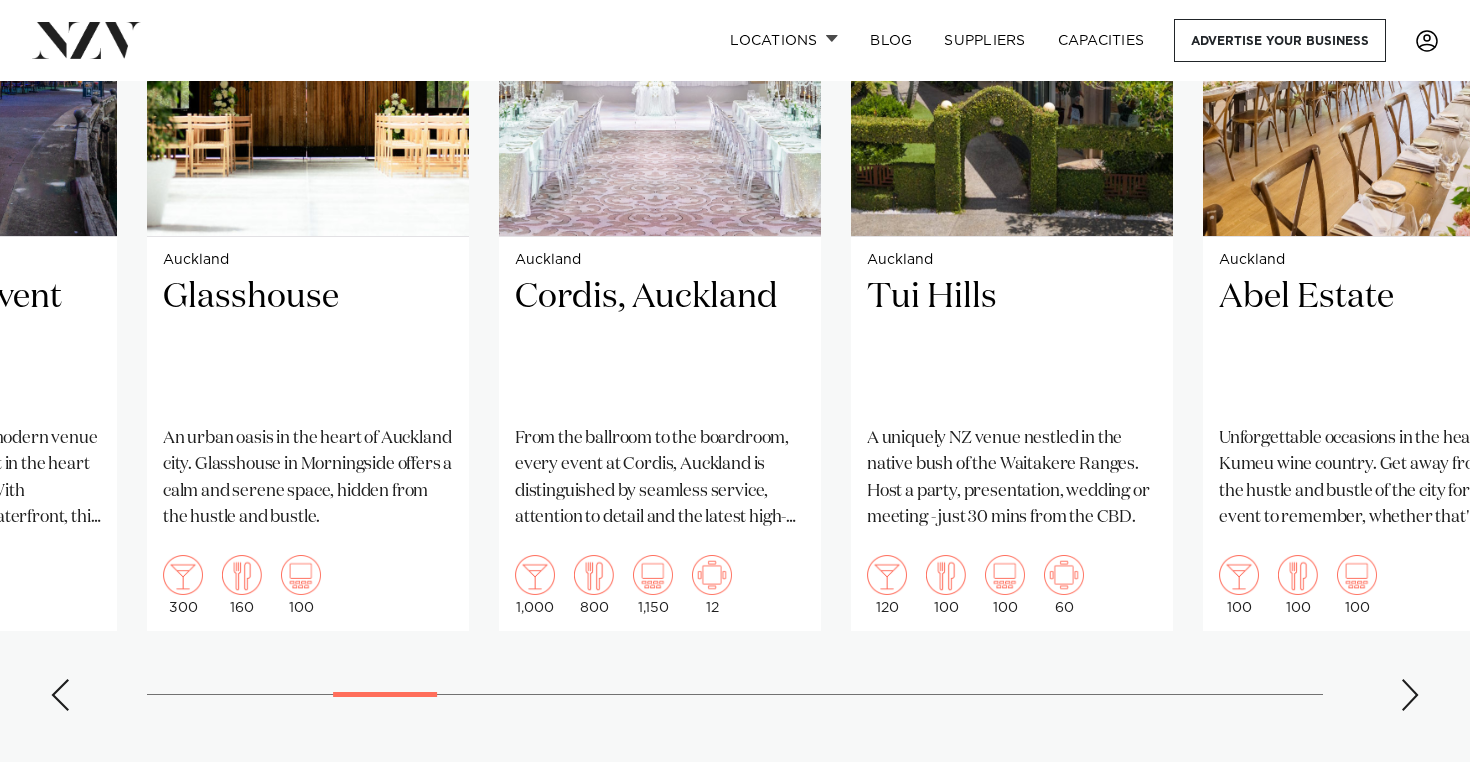 click at bounding box center [1410, 695] 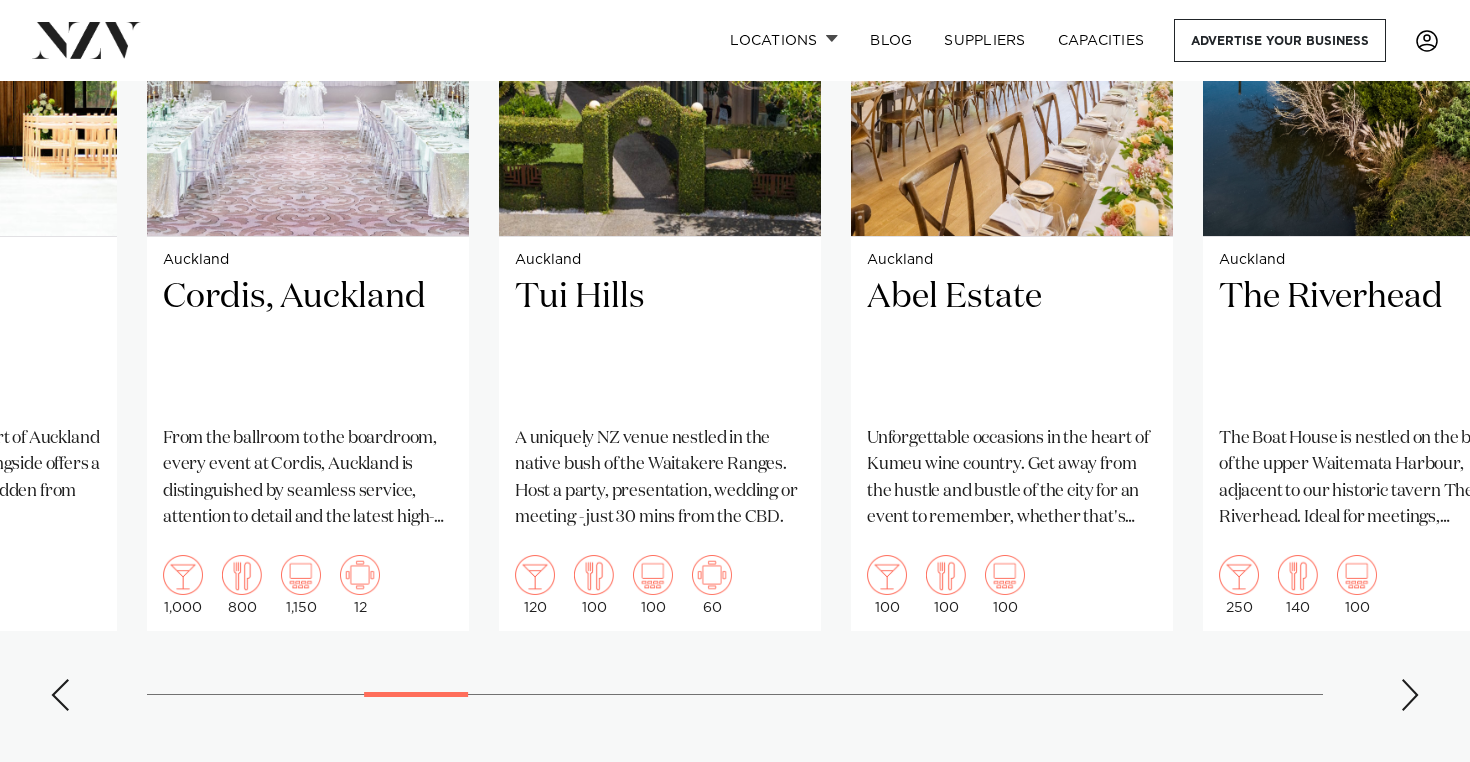 click at bounding box center [1410, 695] 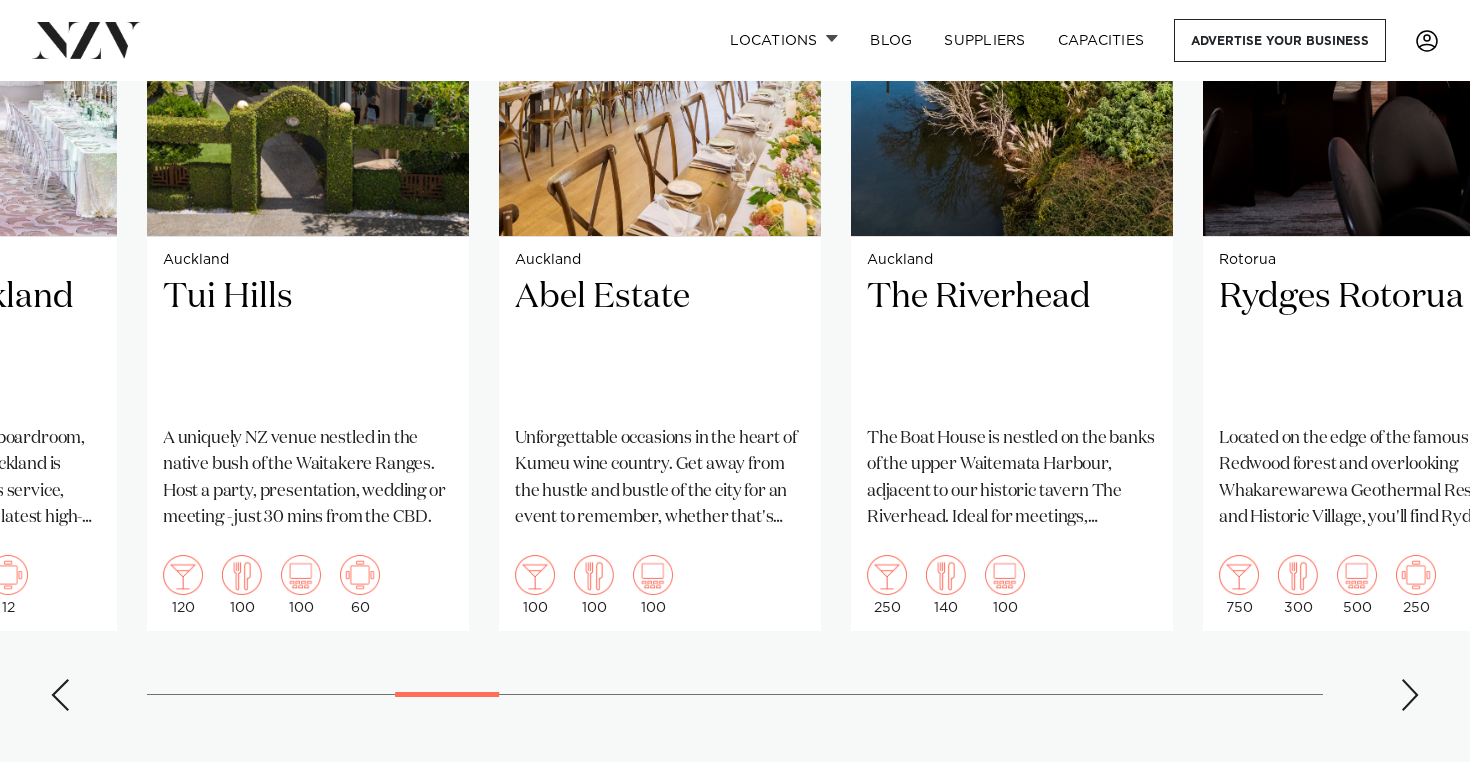 click at bounding box center (1410, 695) 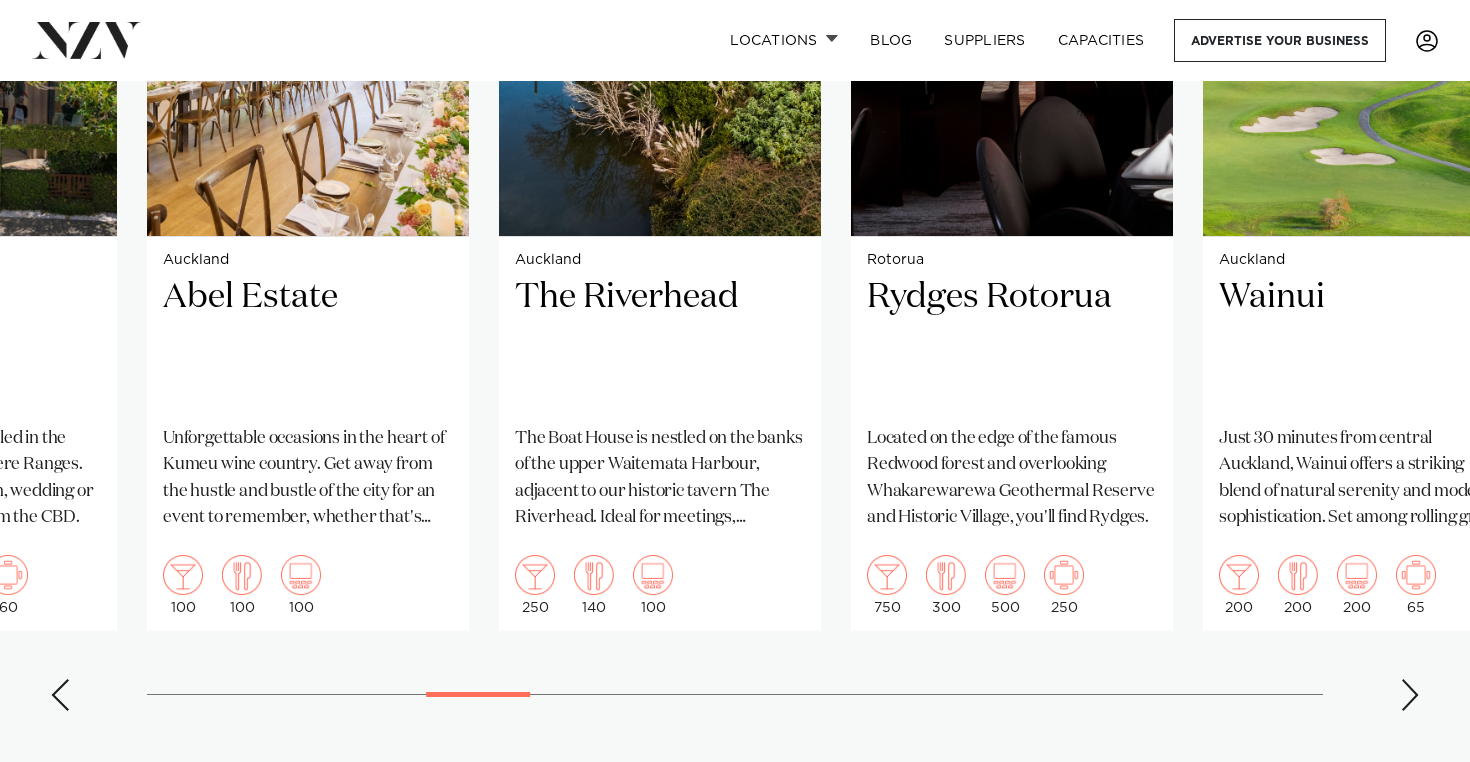 click at bounding box center [1410, 695] 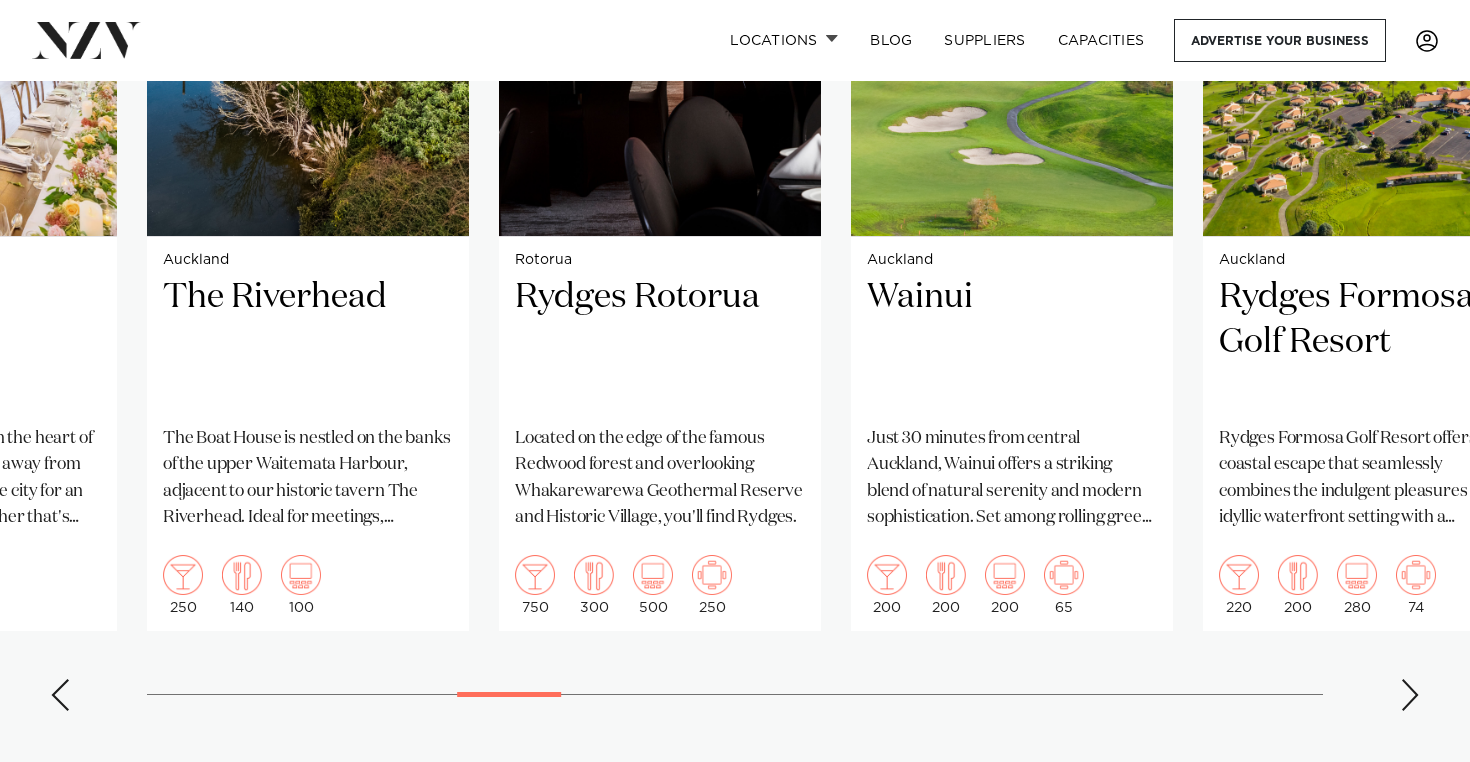 click at bounding box center (1410, 695) 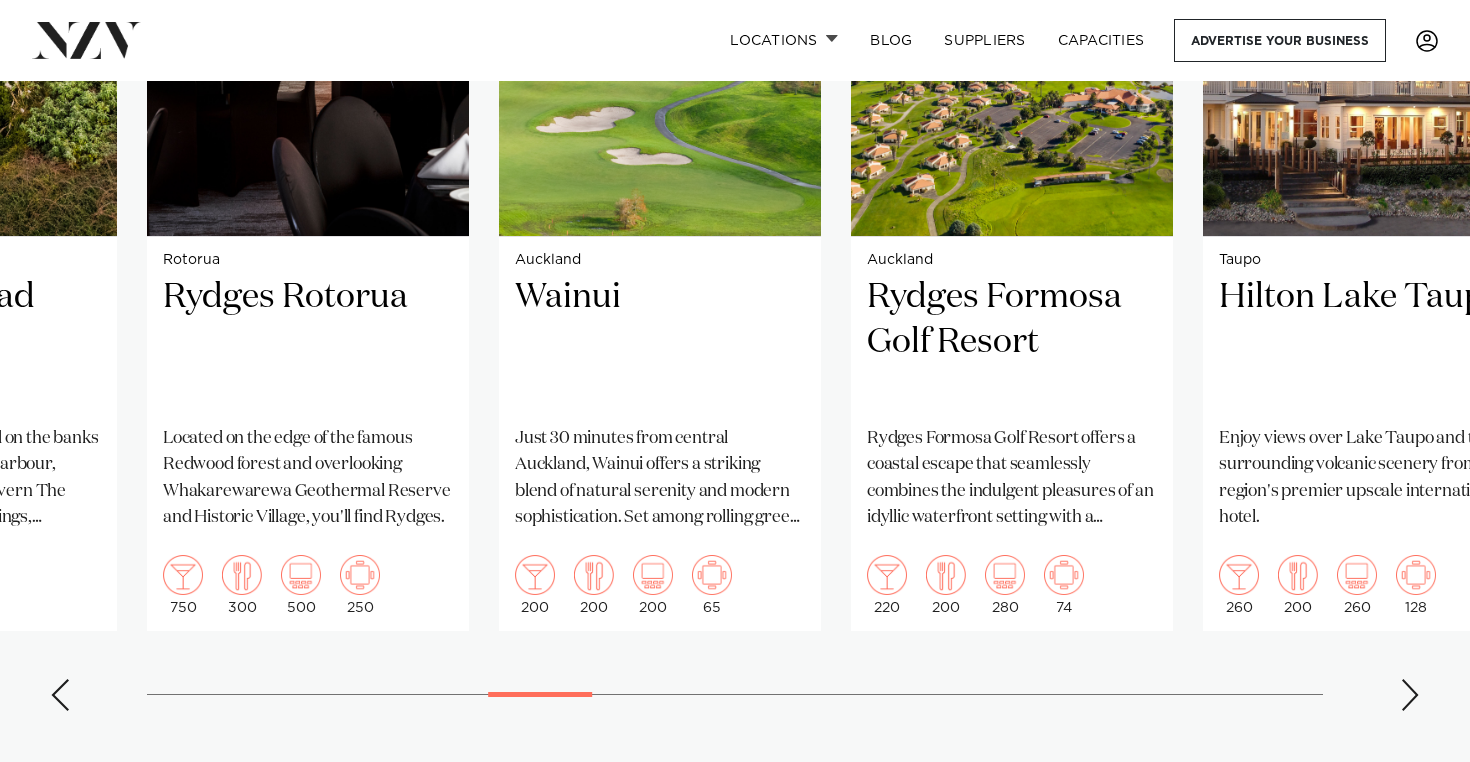 click at bounding box center [1410, 695] 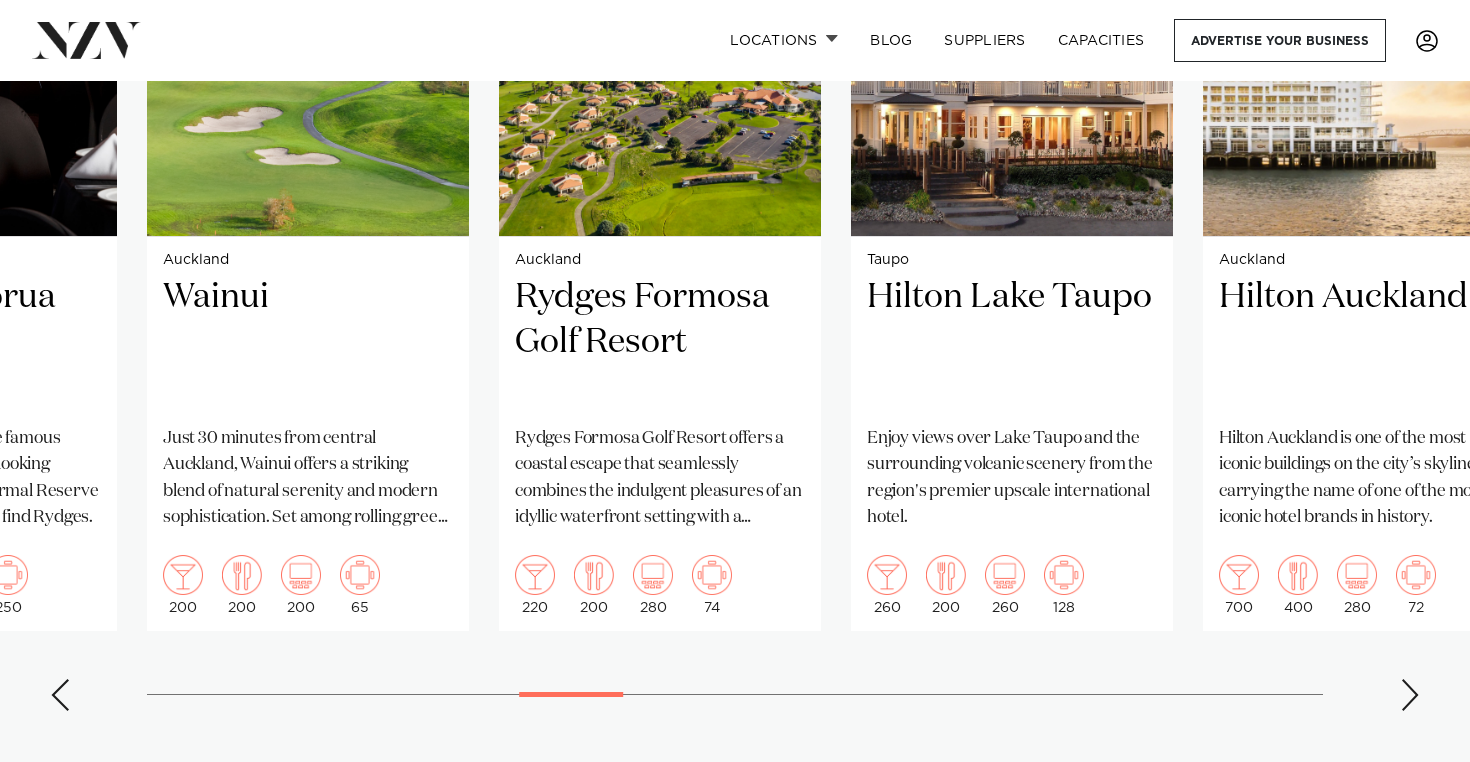 click at bounding box center (1410, 695) 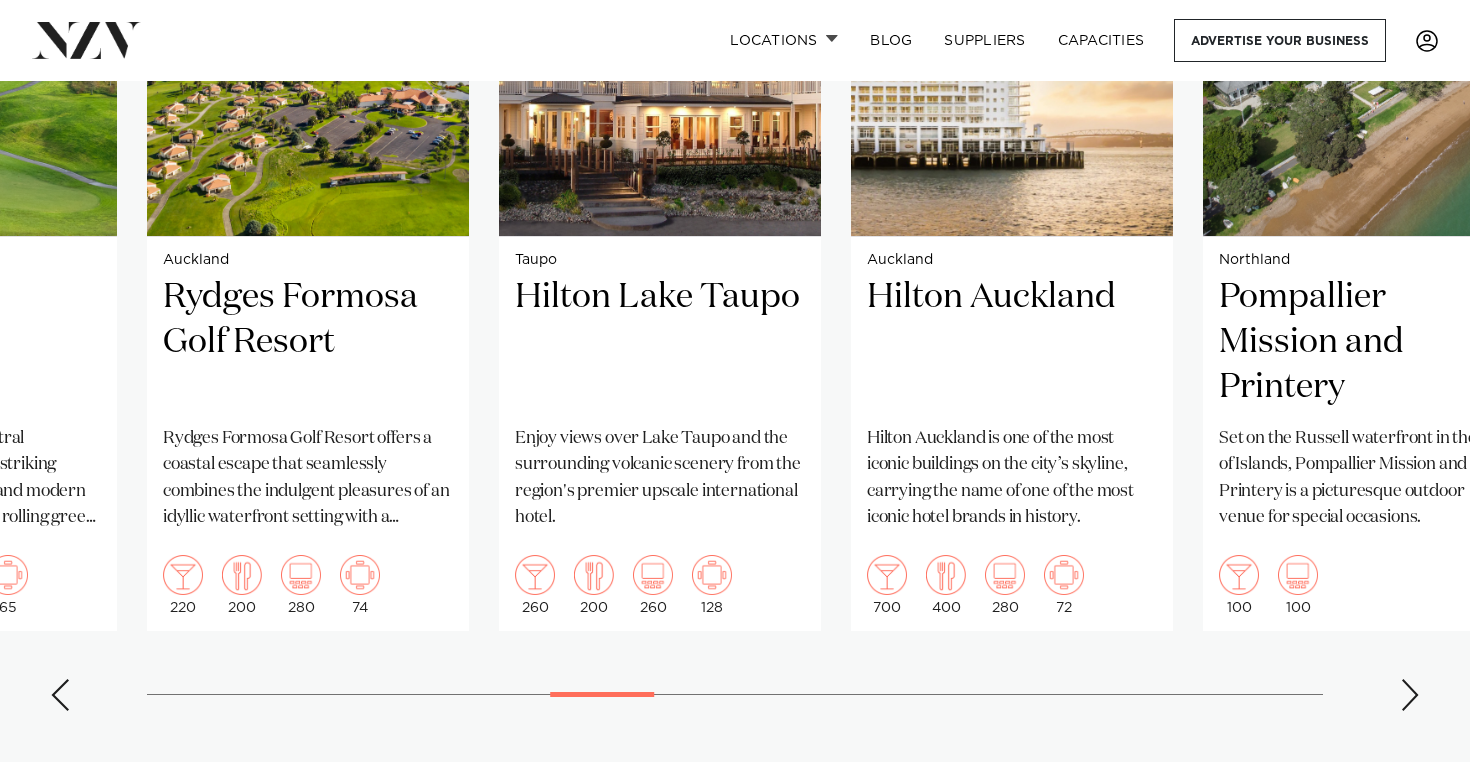 click at bounding box center (1410, 695) 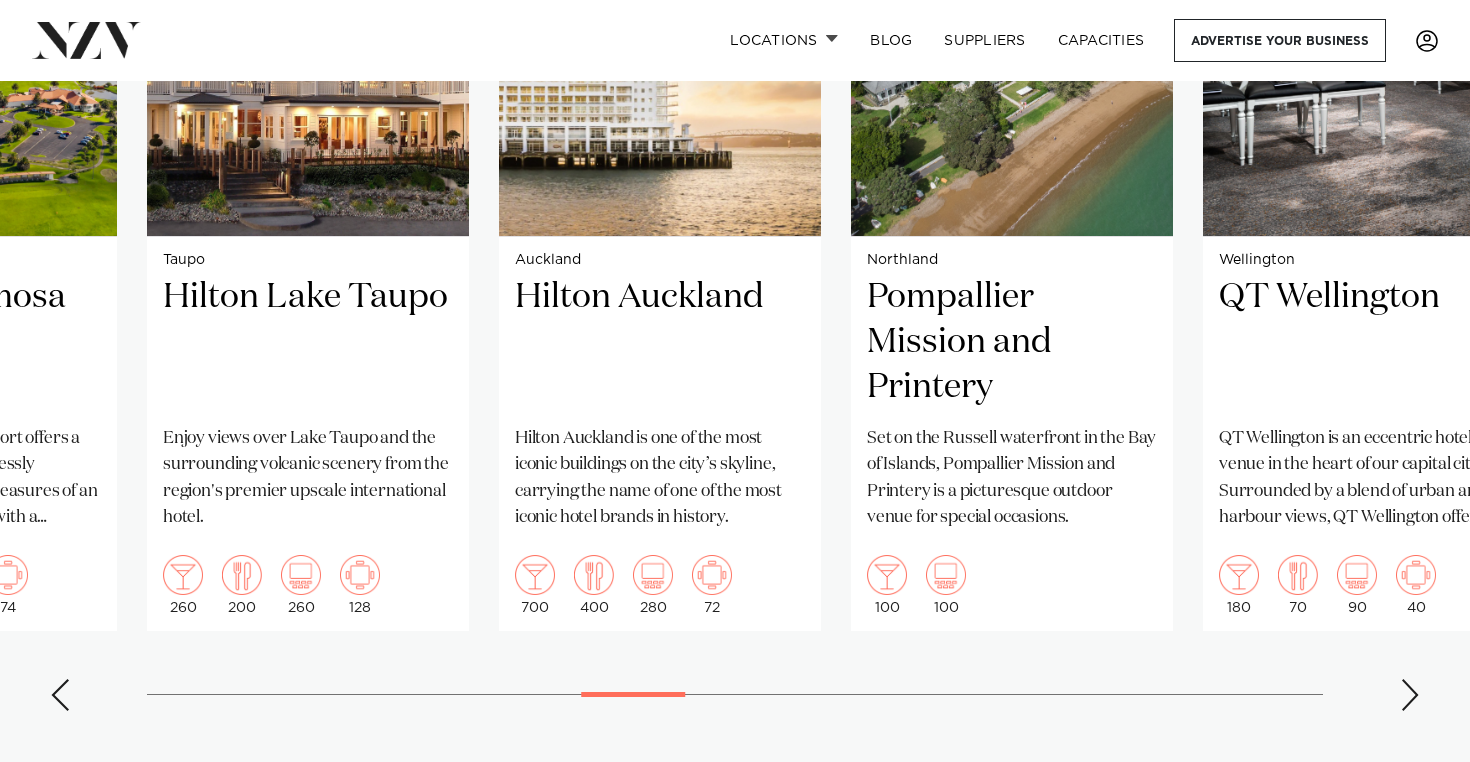 click at bounding box center (1410, 695) 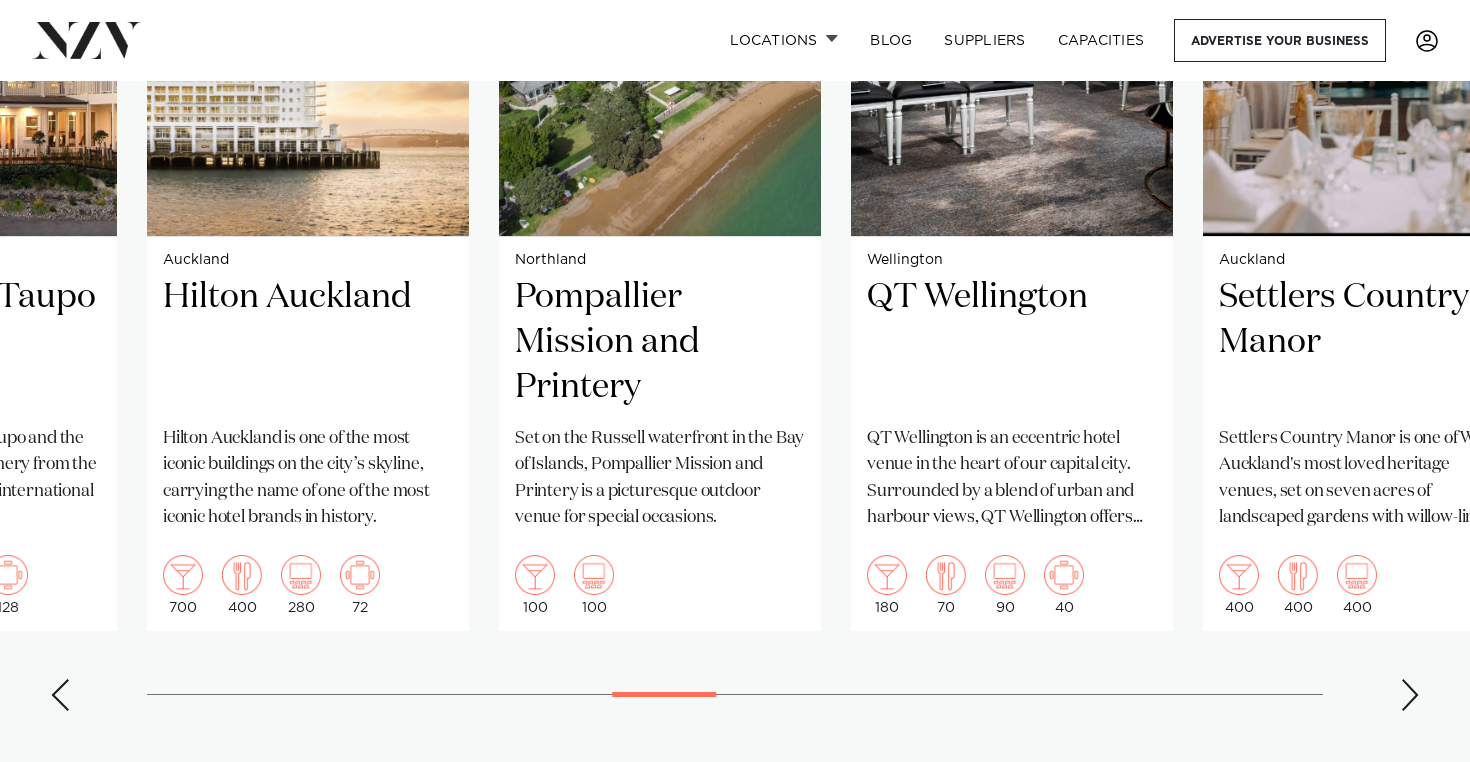 click at bounding box center [1410, 695] 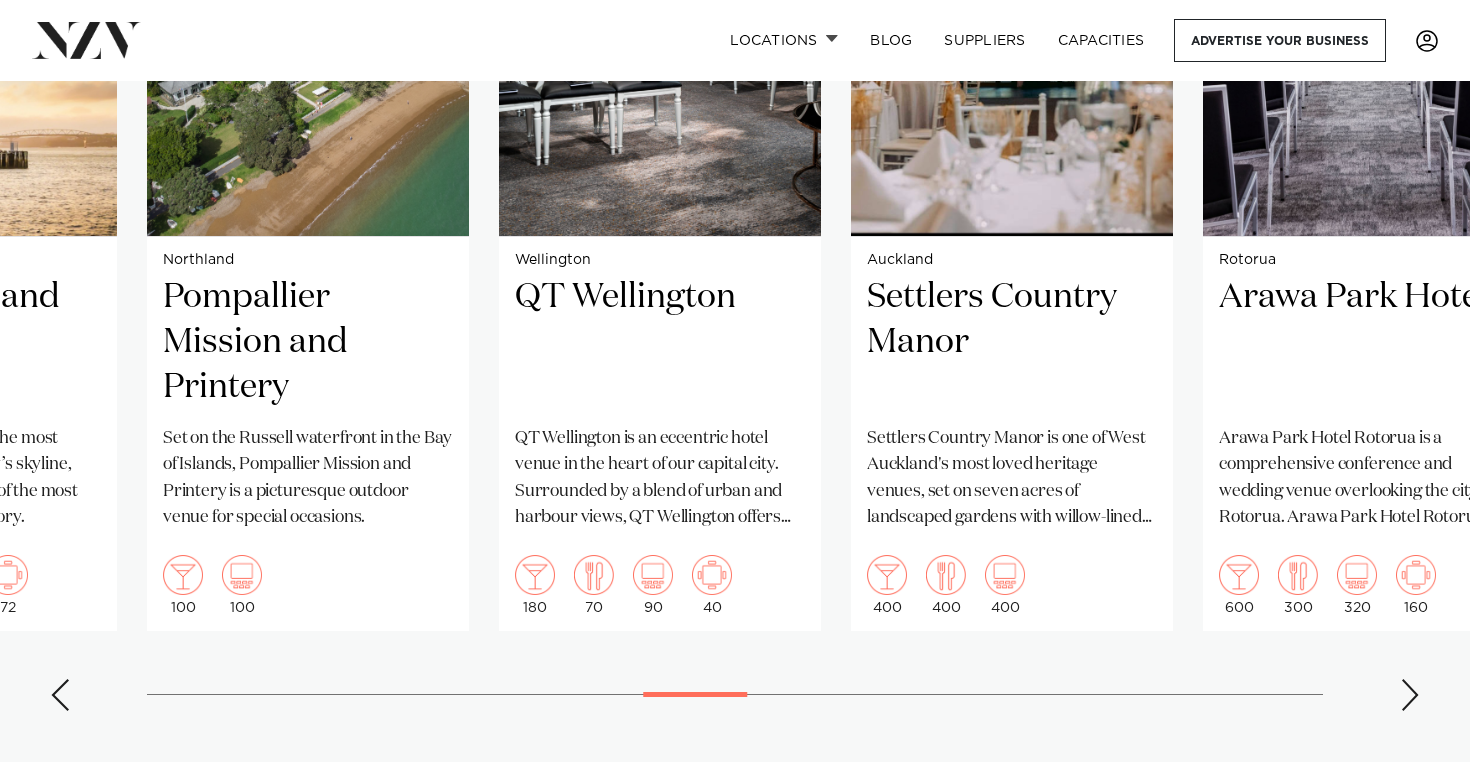 click at bounding box center [1410, 695] 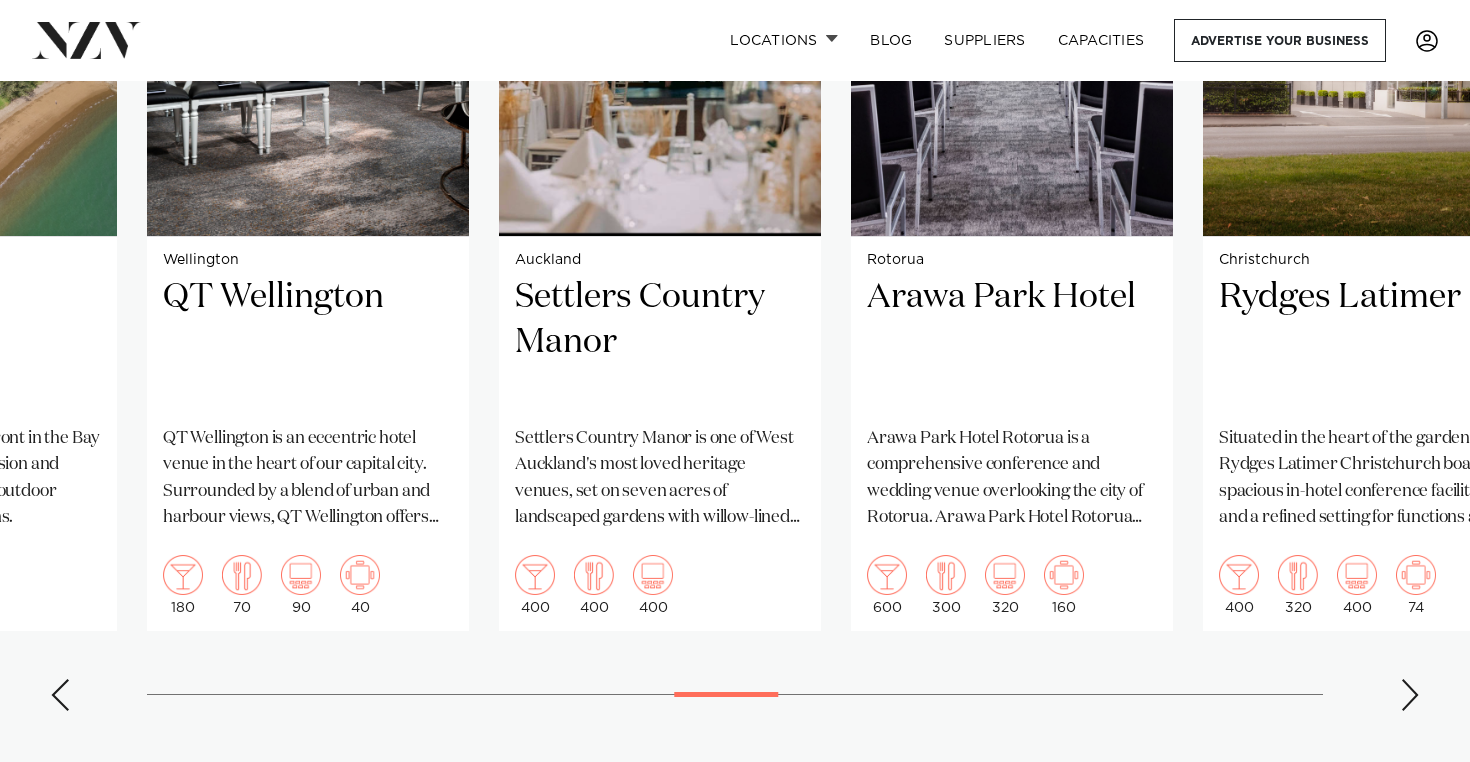 click at bounding box center (1410, 695) 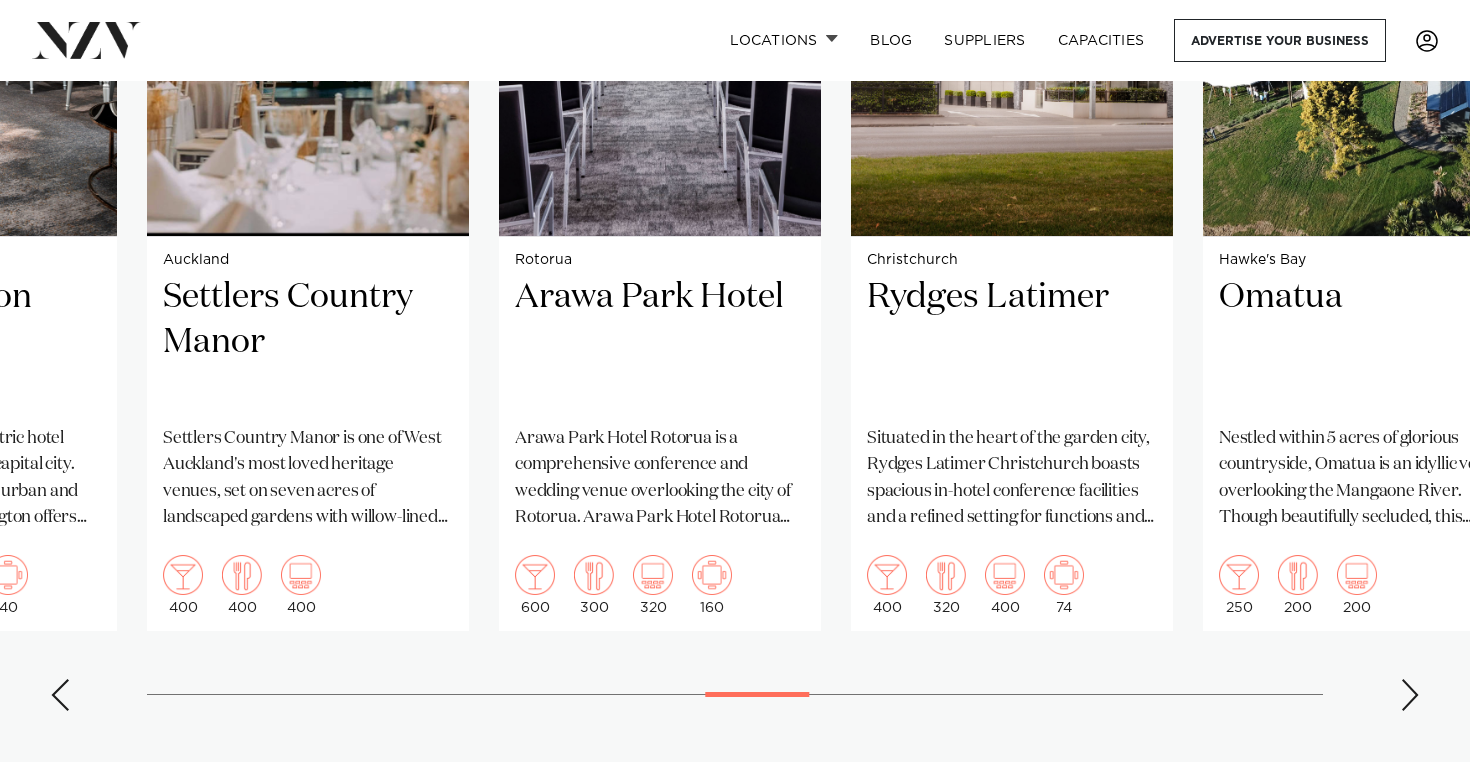 click at bounding box center (1410, 695) 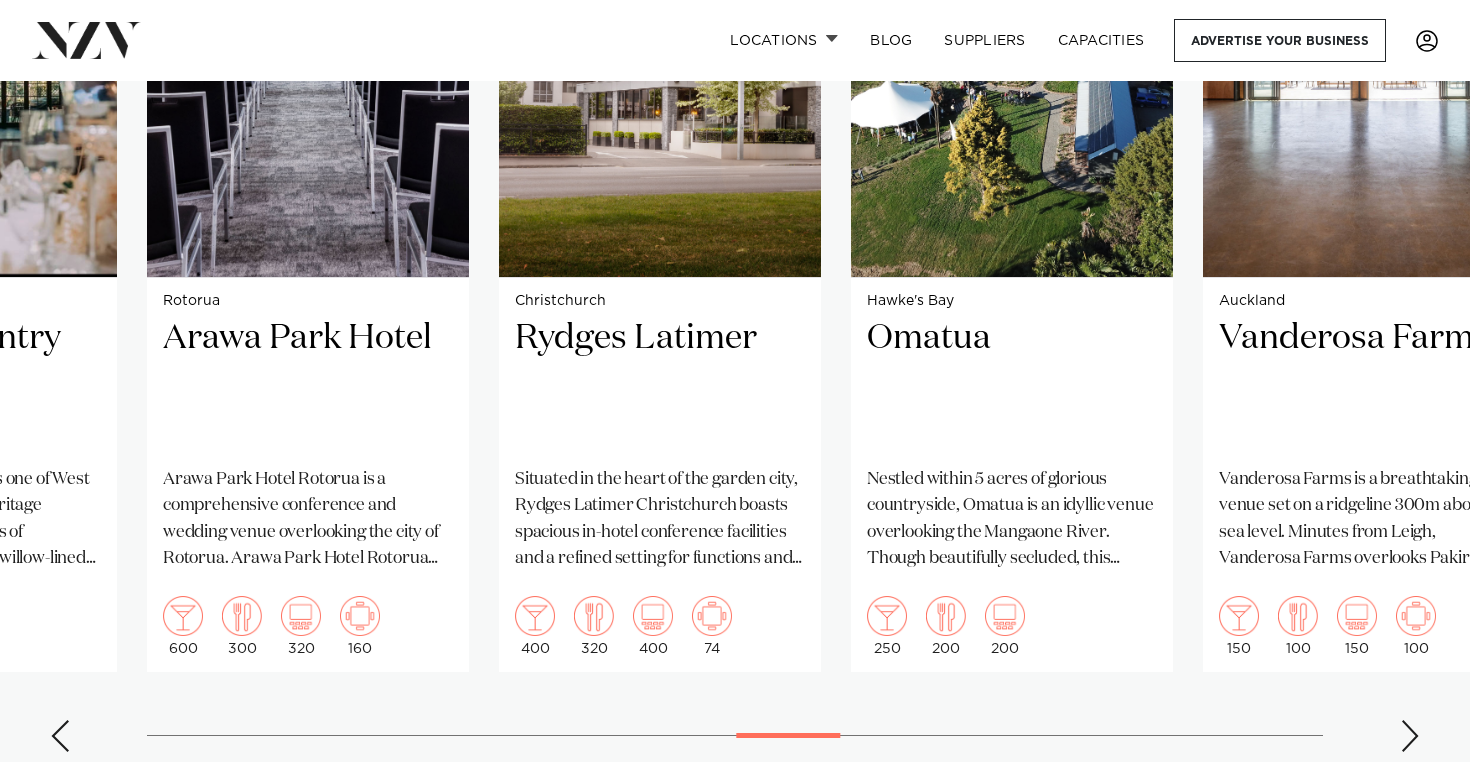 scroll, scrollTop: 1708, scrollLeft: 0, axis: vertical 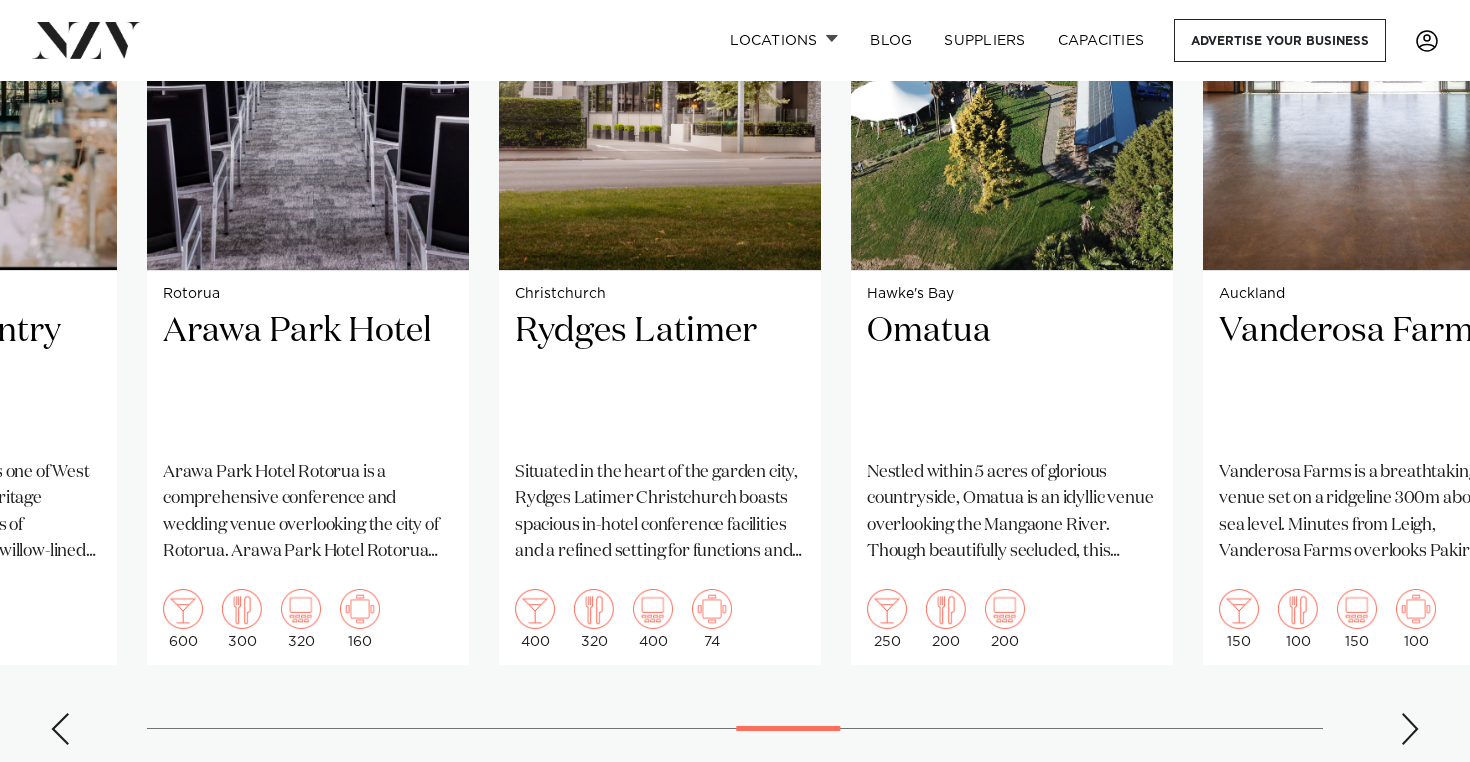 click on "[CITY]
[VENUE]
[VENUE] is an upmarket wedding and event space on [PENINSULA], [NUMBER] minutes from [CITY]. From its vantage point in the hills, this venue presents a breathtaking panorama of the [REGION] region.
[NUMBER]
[NUMBER]
[NUMBER]
[REGION]
[VENUE]" at bounding box center [735, 299] 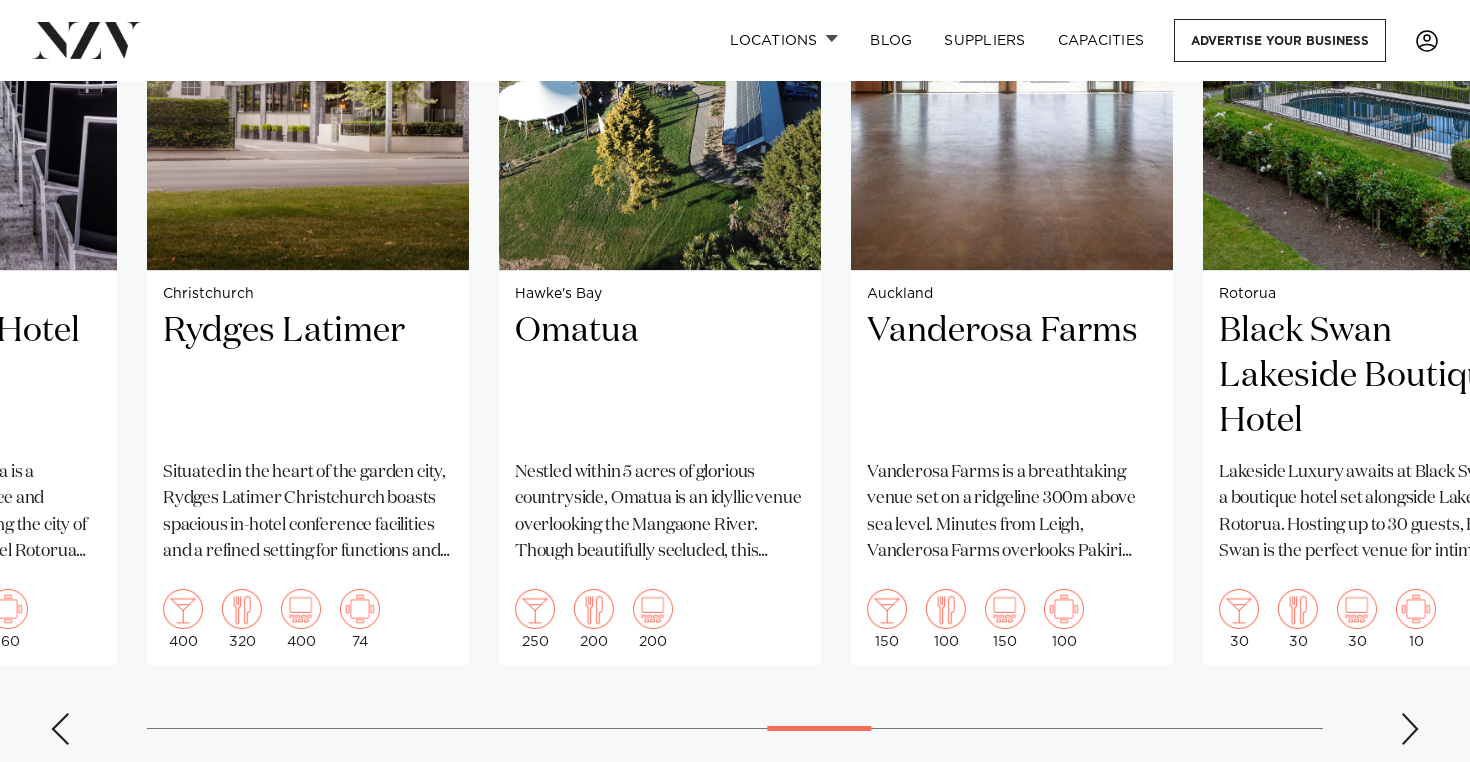 click at bounding box center [1410, 729] 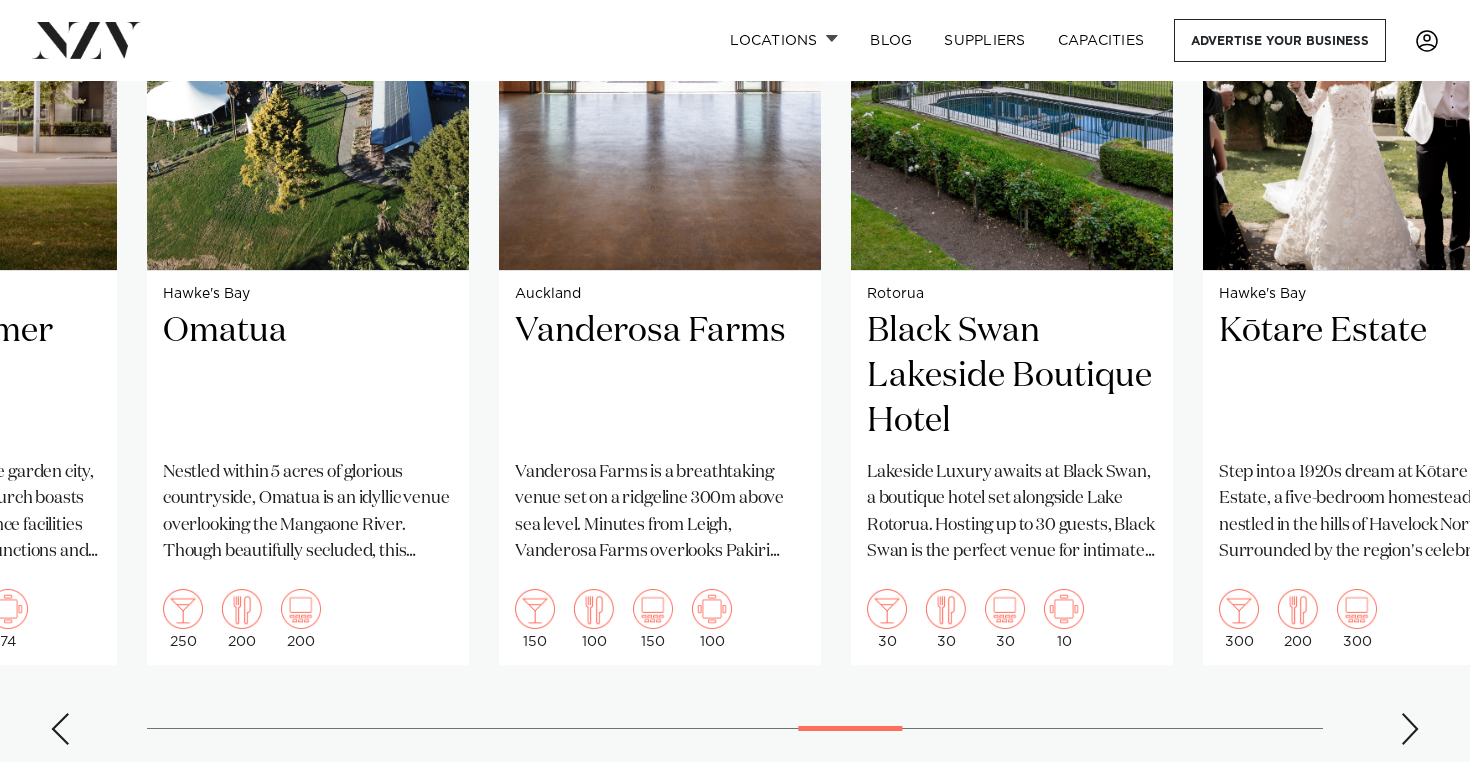 click at bounding box center (1410, 729) 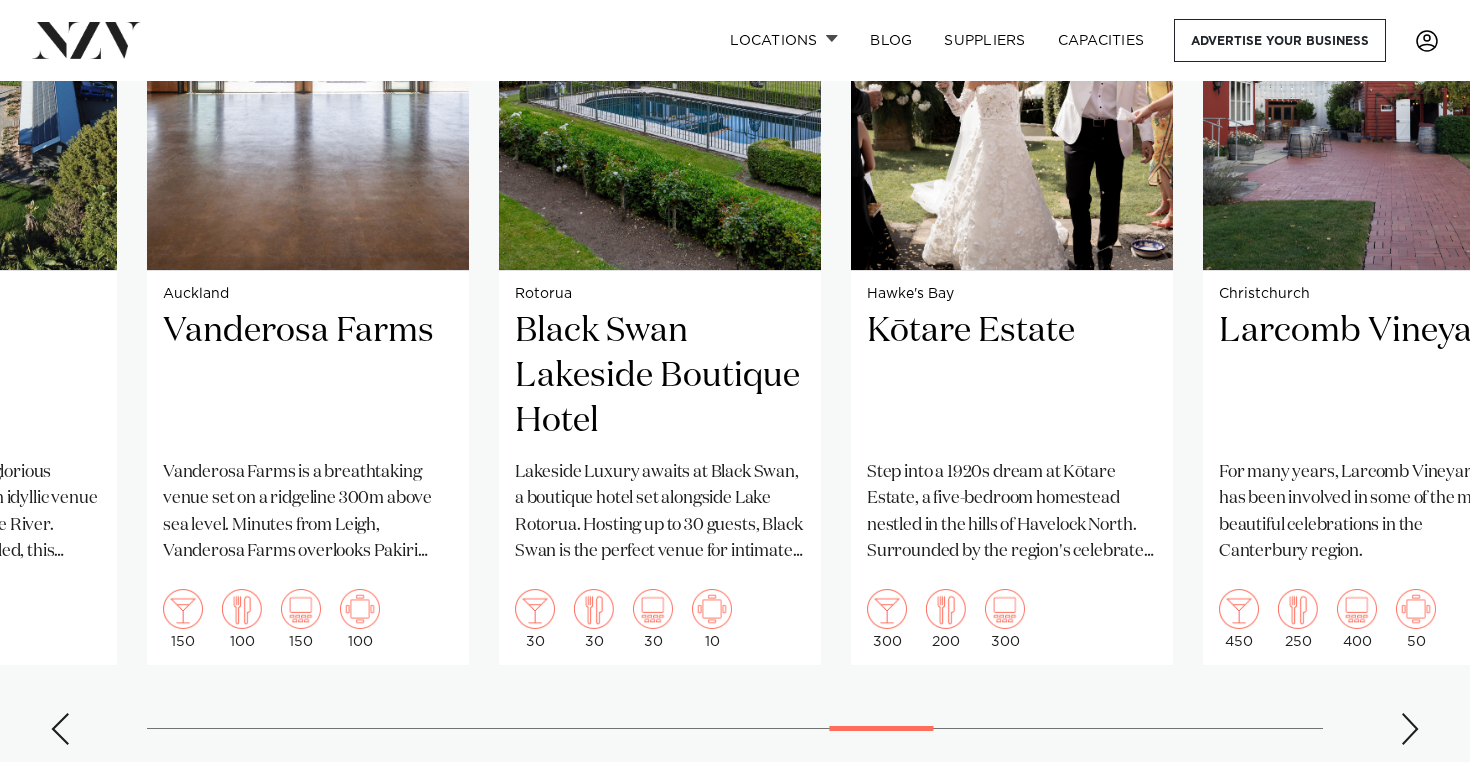click at bounding box center [1410, 729] 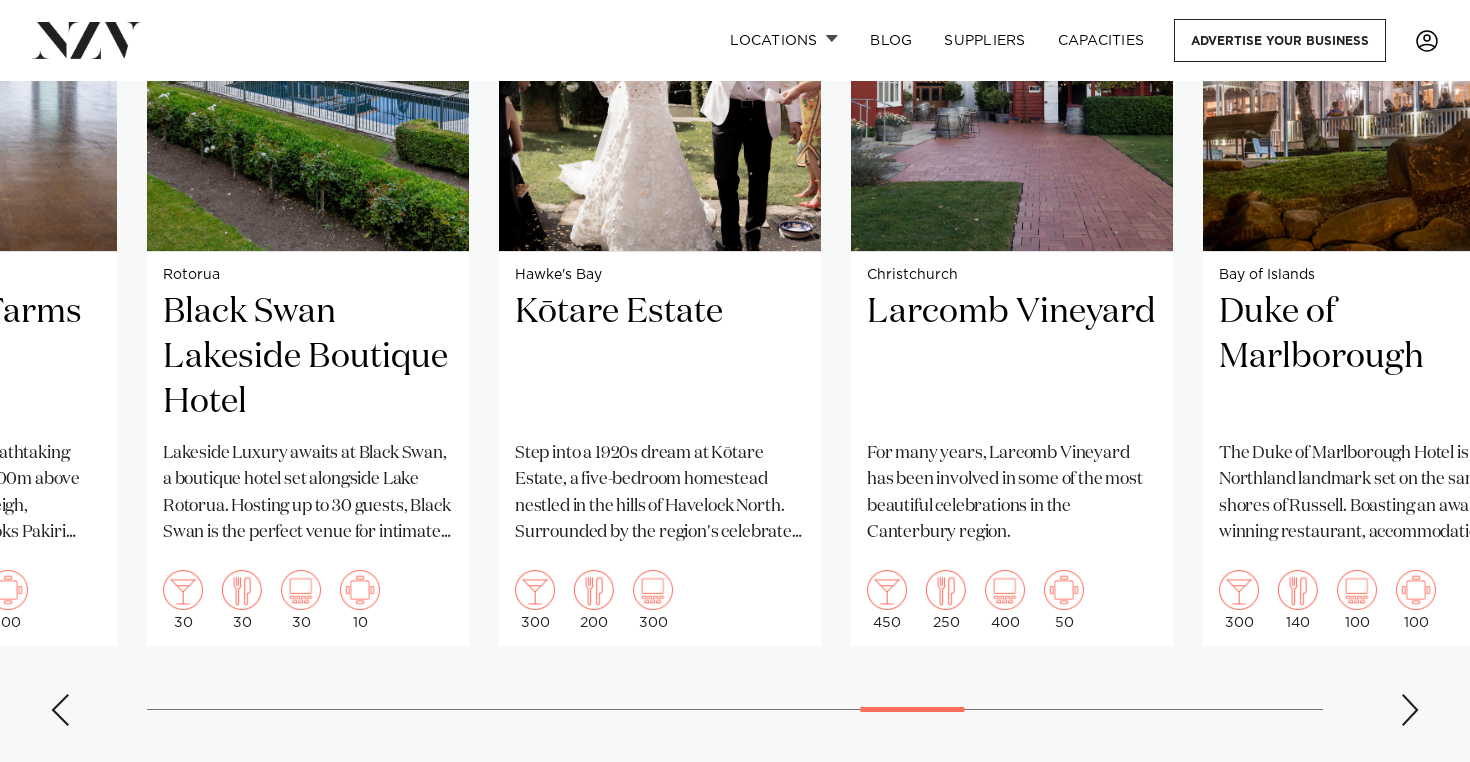 scroll, scrollTop: 1733, scrollLeft: 0, axis: vertical 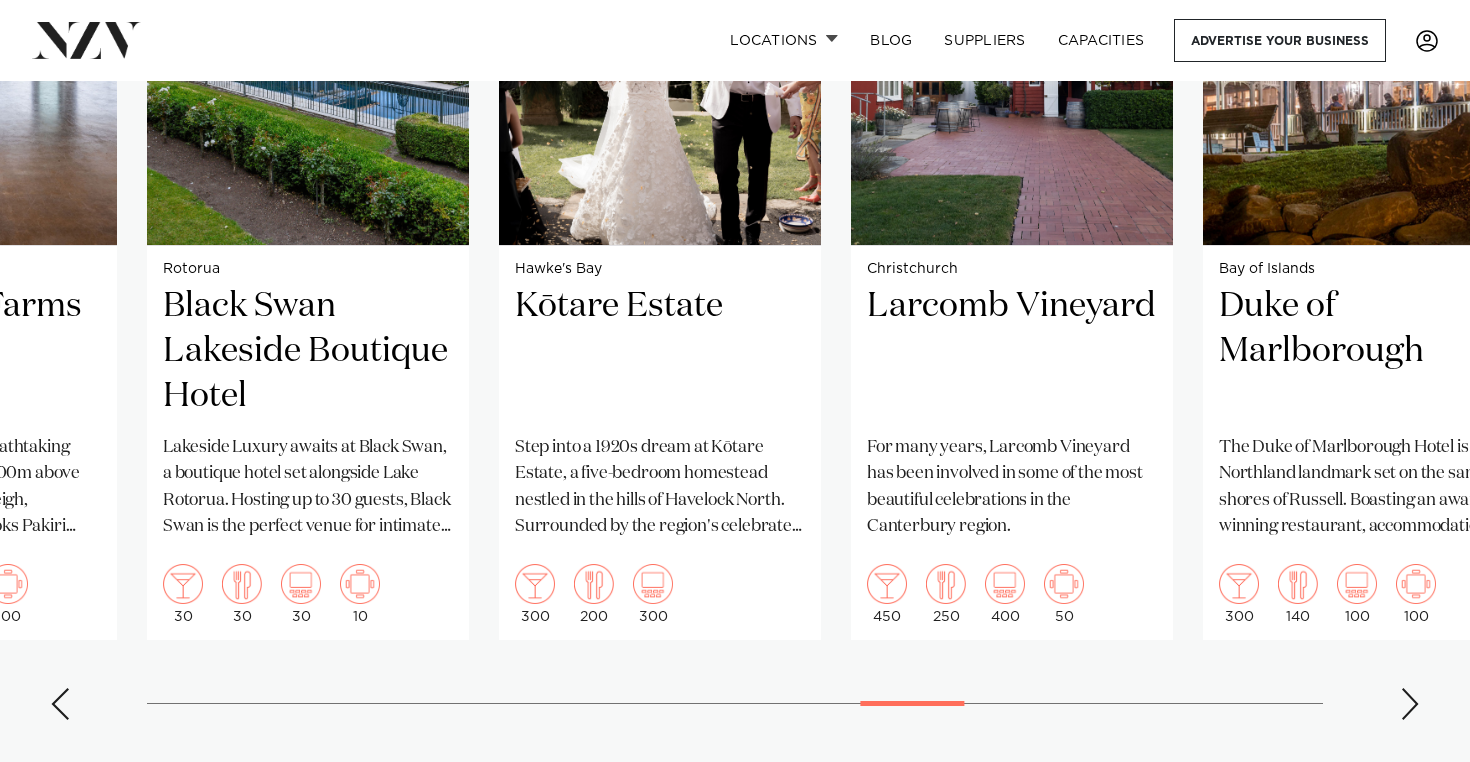 click at bounding box center (1410, 704) 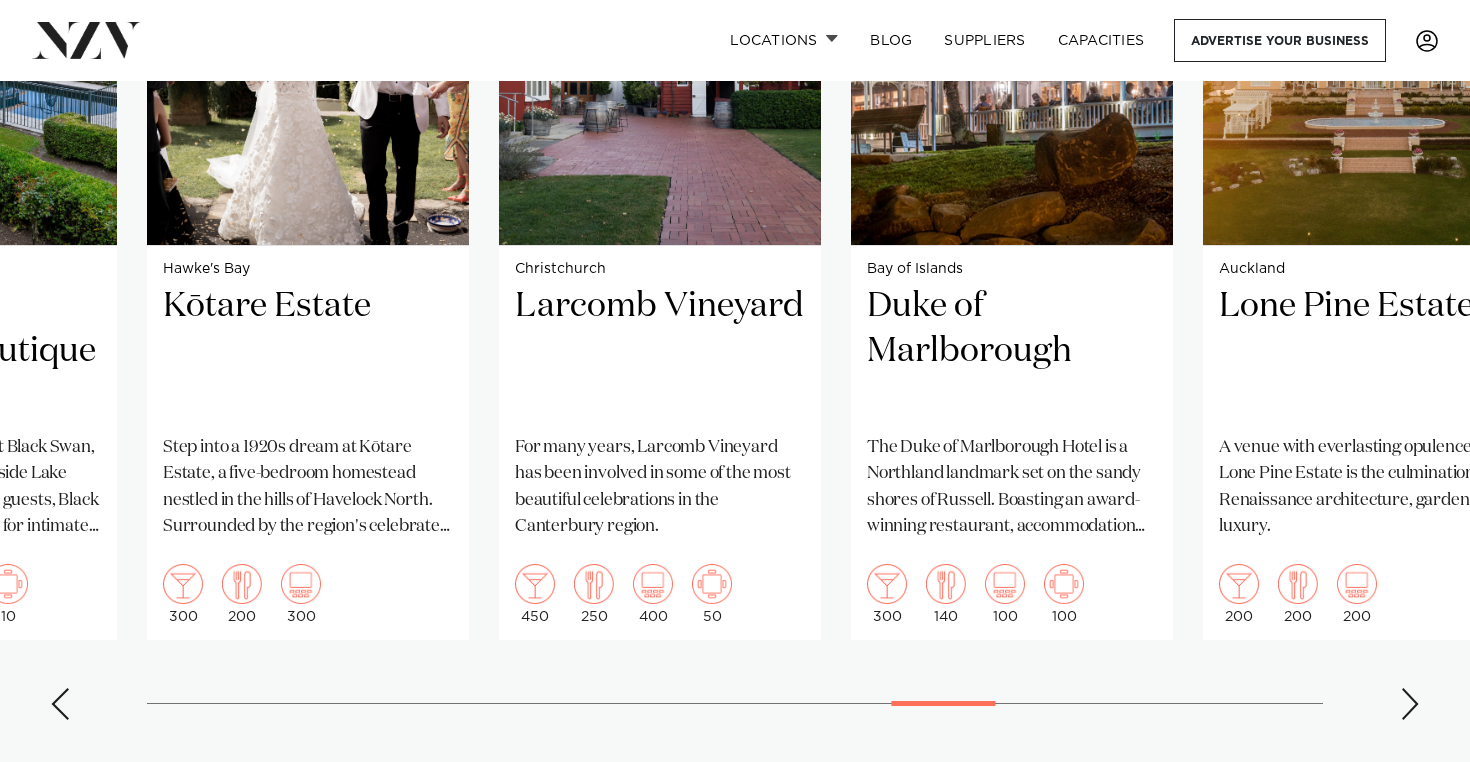 click at bounding box center [1410, 704] 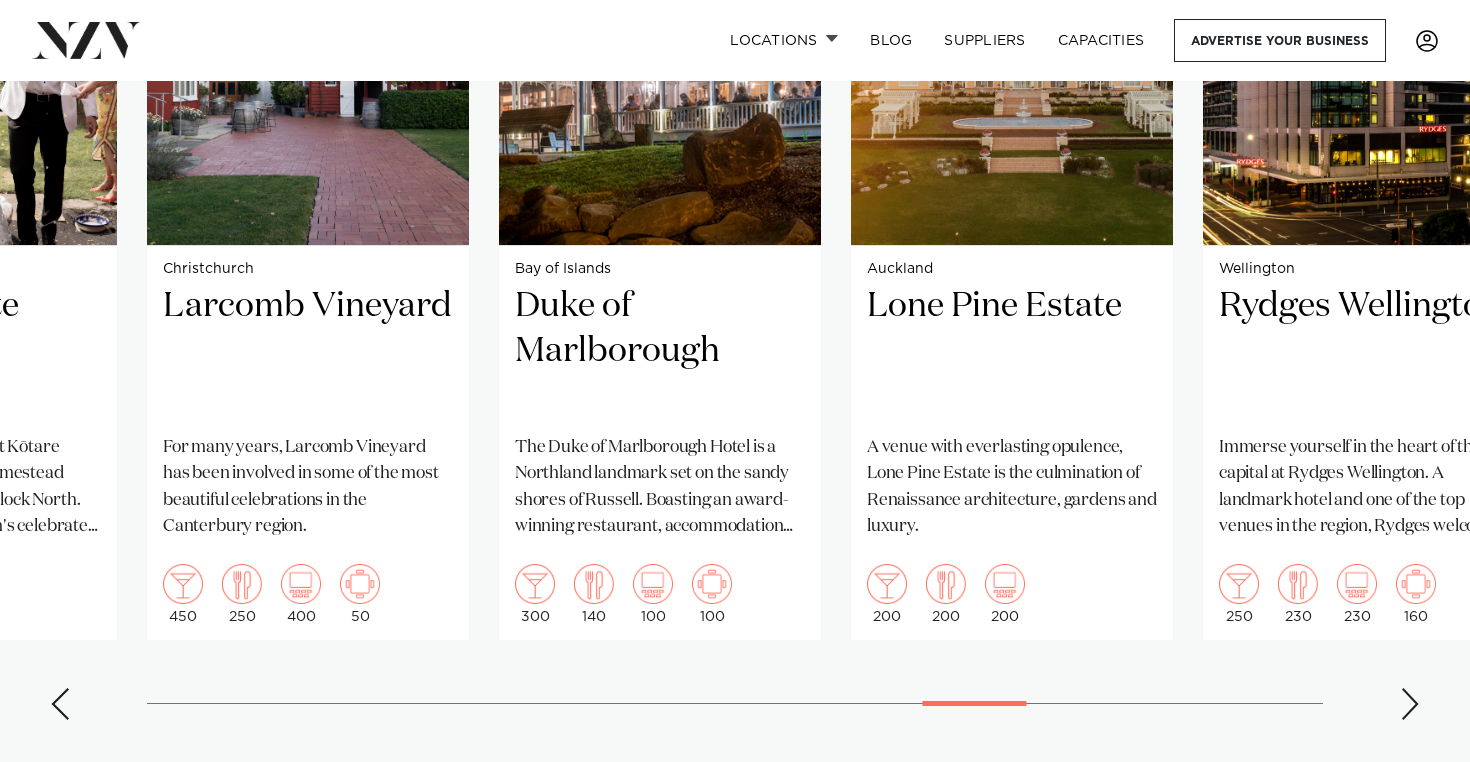 click at bounding box center [1410, 704] 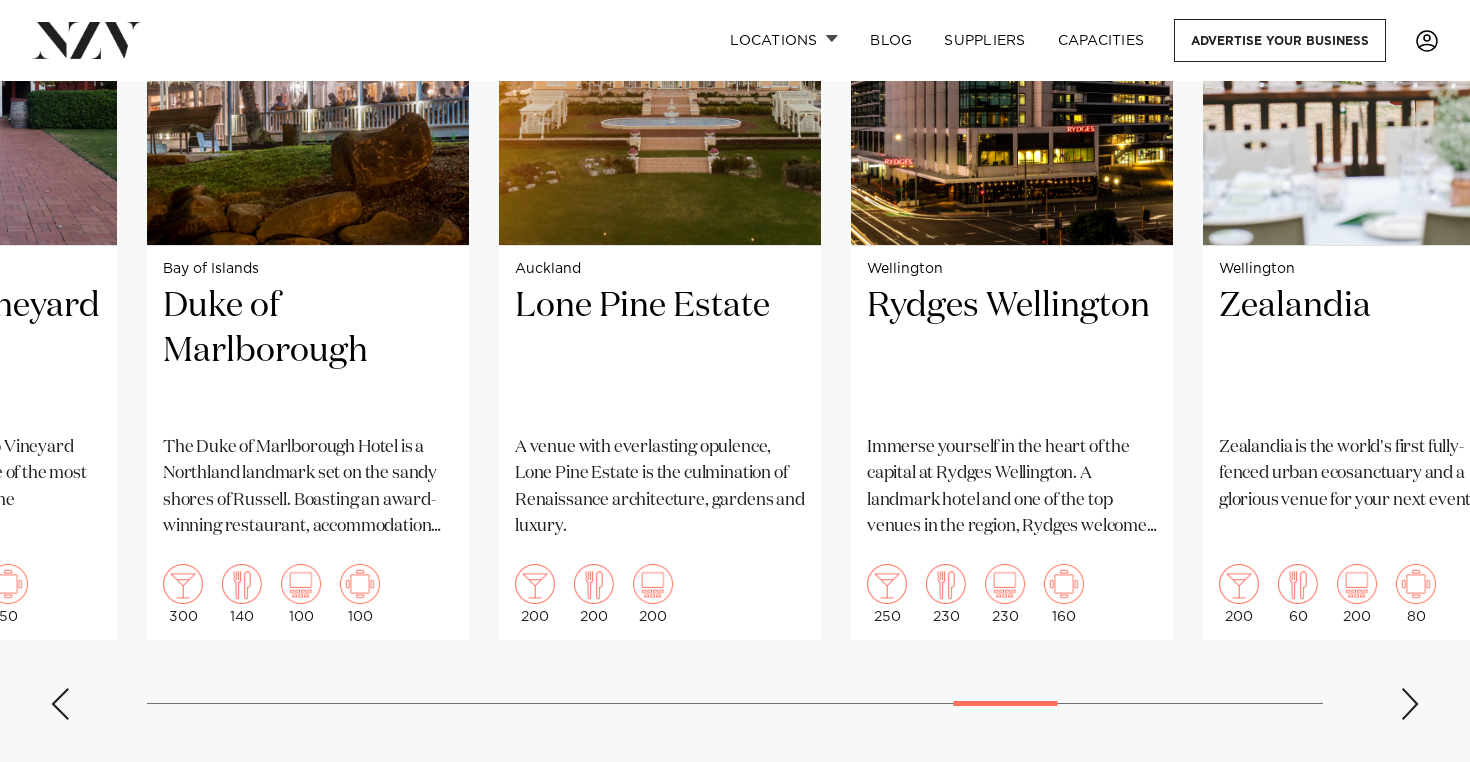 click at bounding box center [1410, 704] 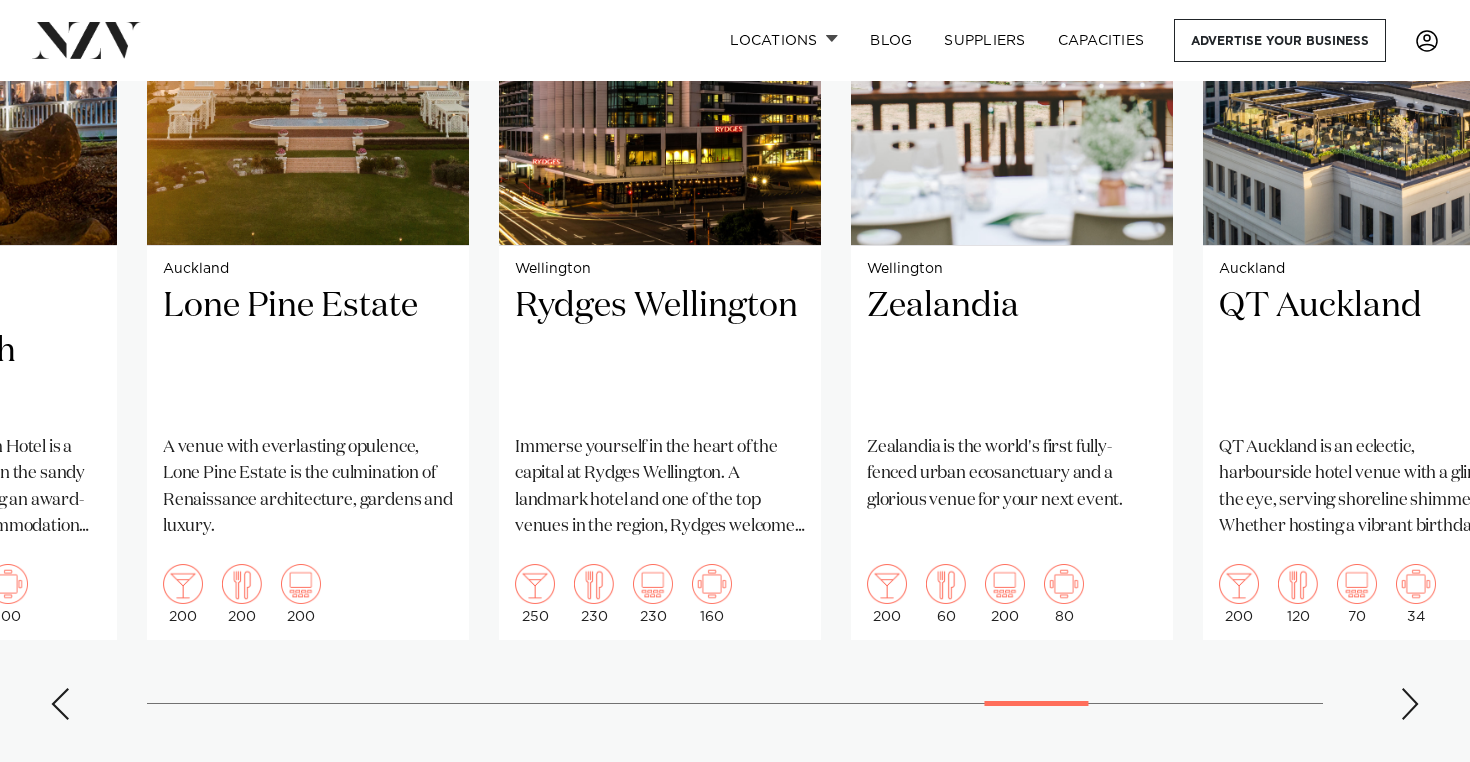 click at bounding box center (1410, 704) 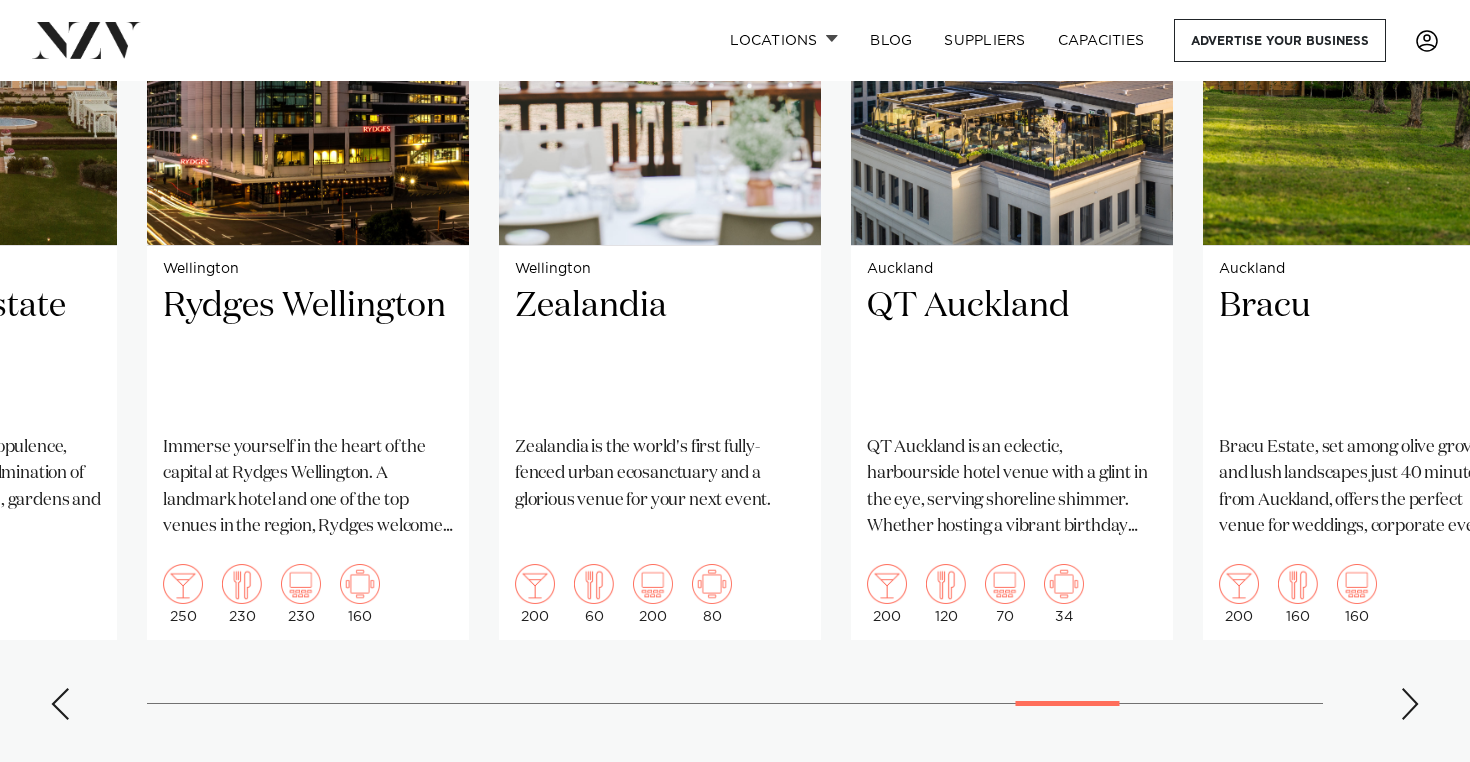 click at bounding box center [1410, 704] 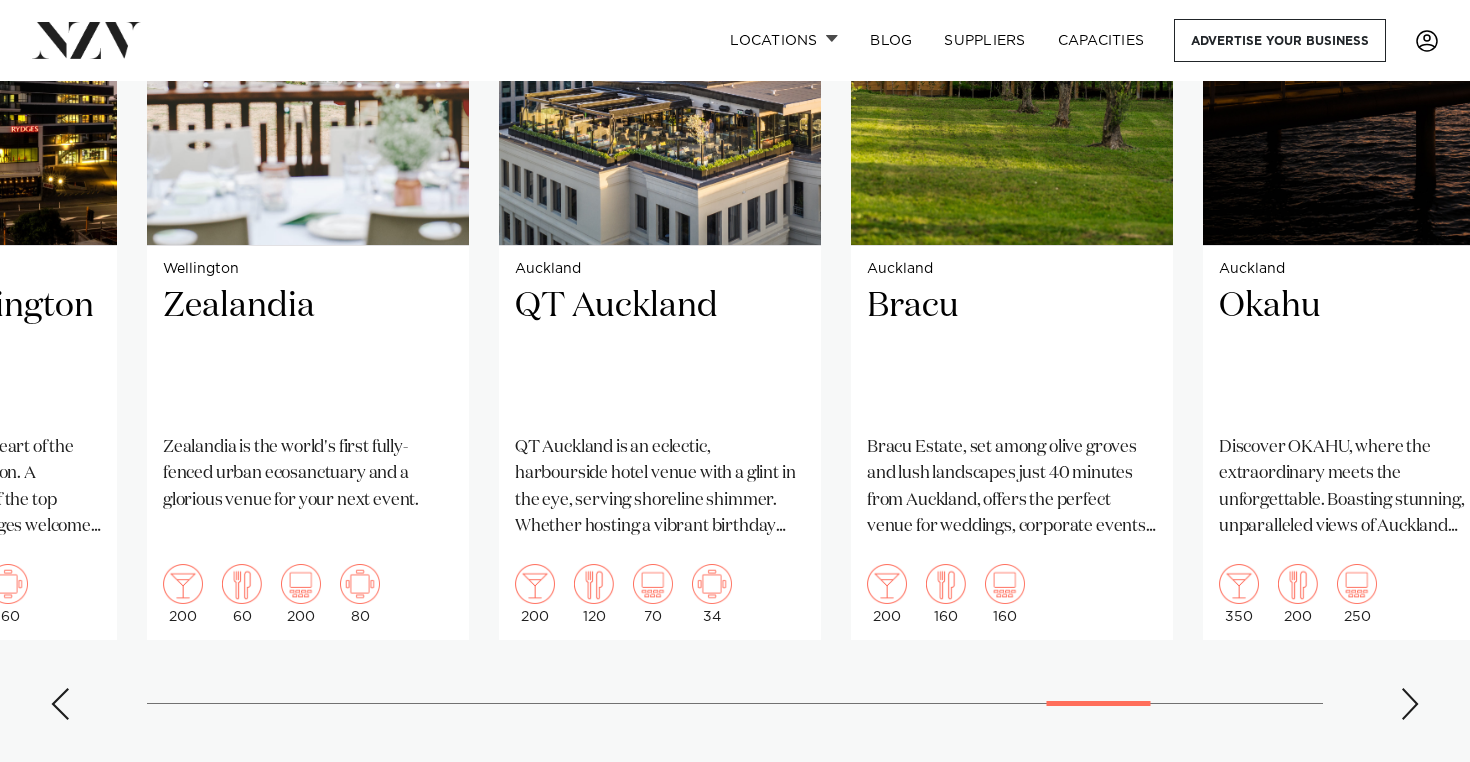 click at bounding box center (1410, 704) 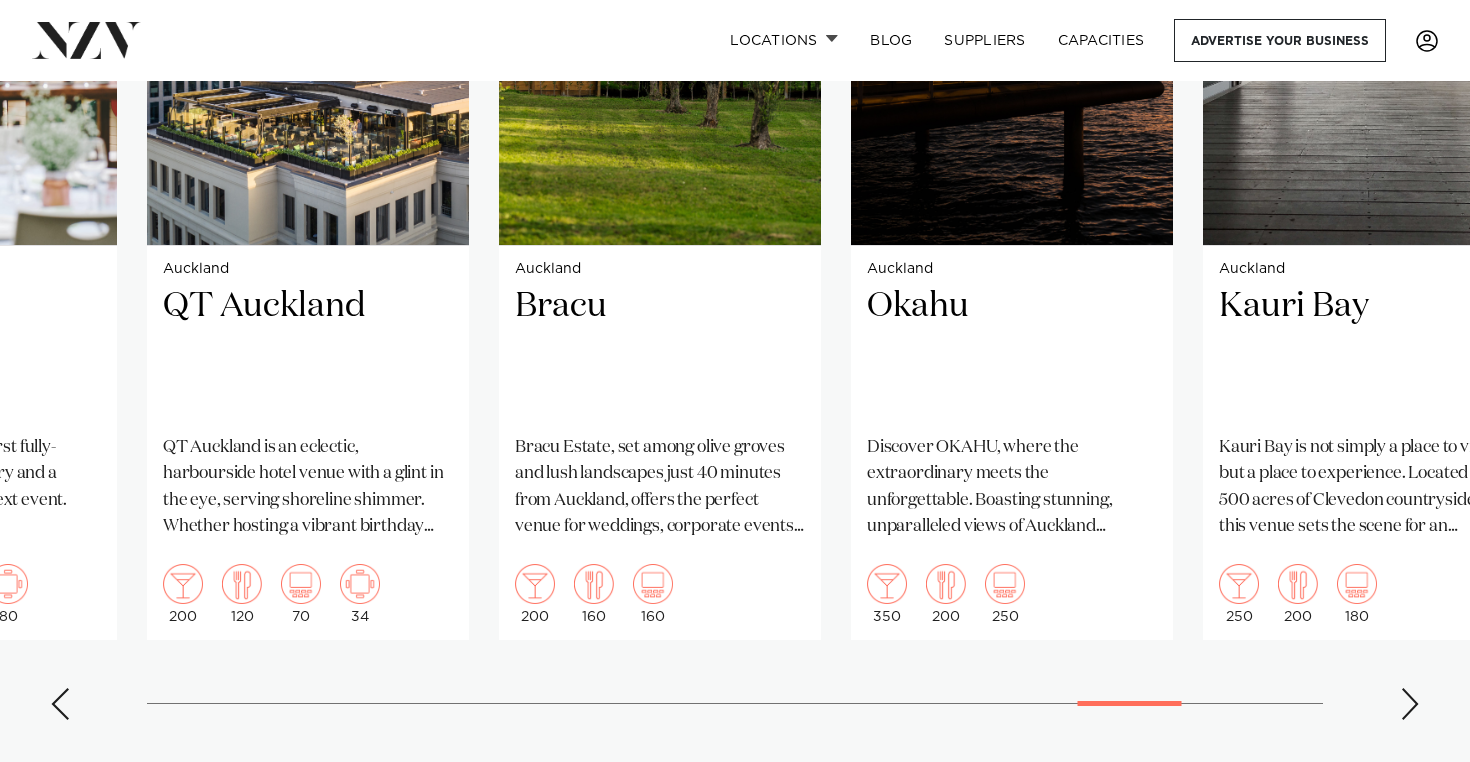 click at bounding box center (1410, 704) 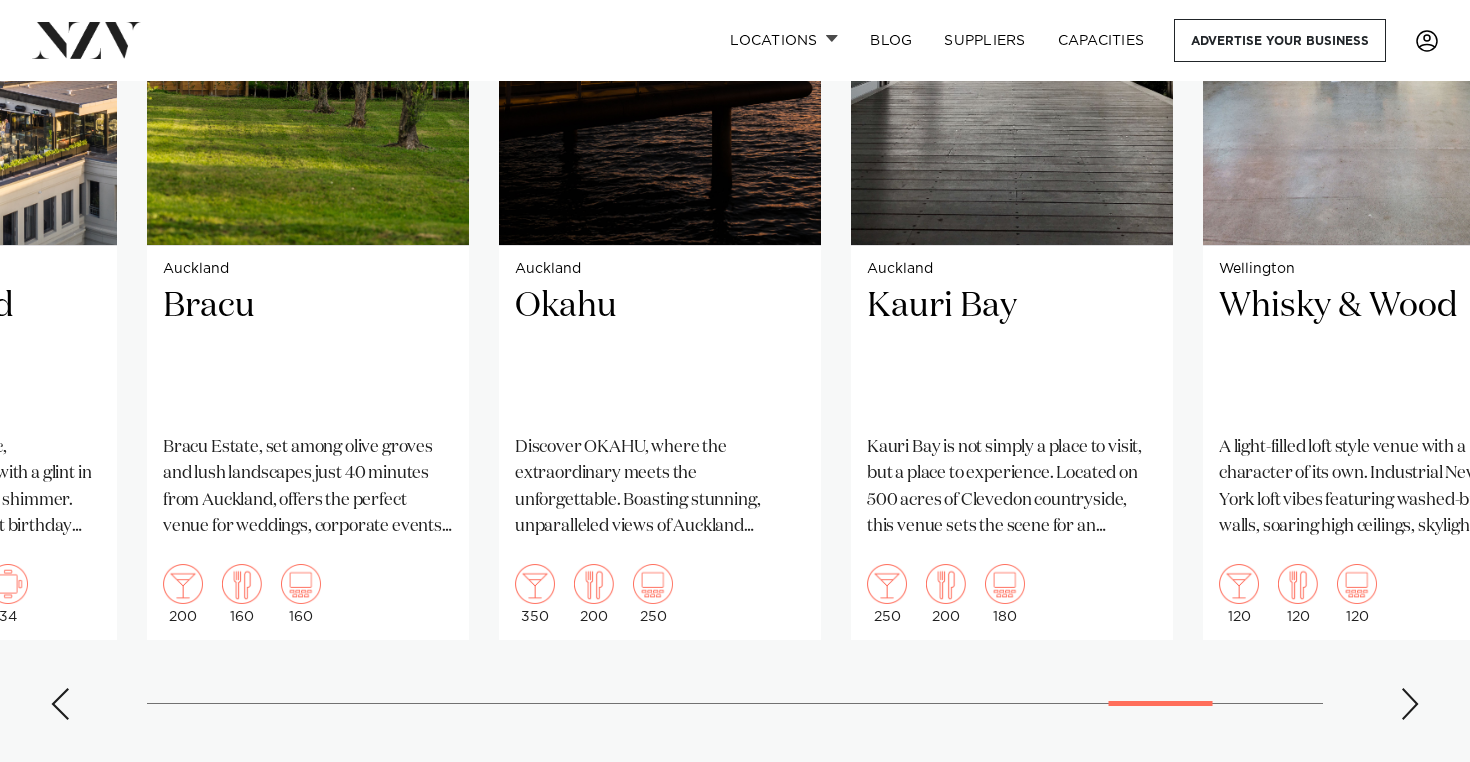 click at bounding box center [1410, 704] 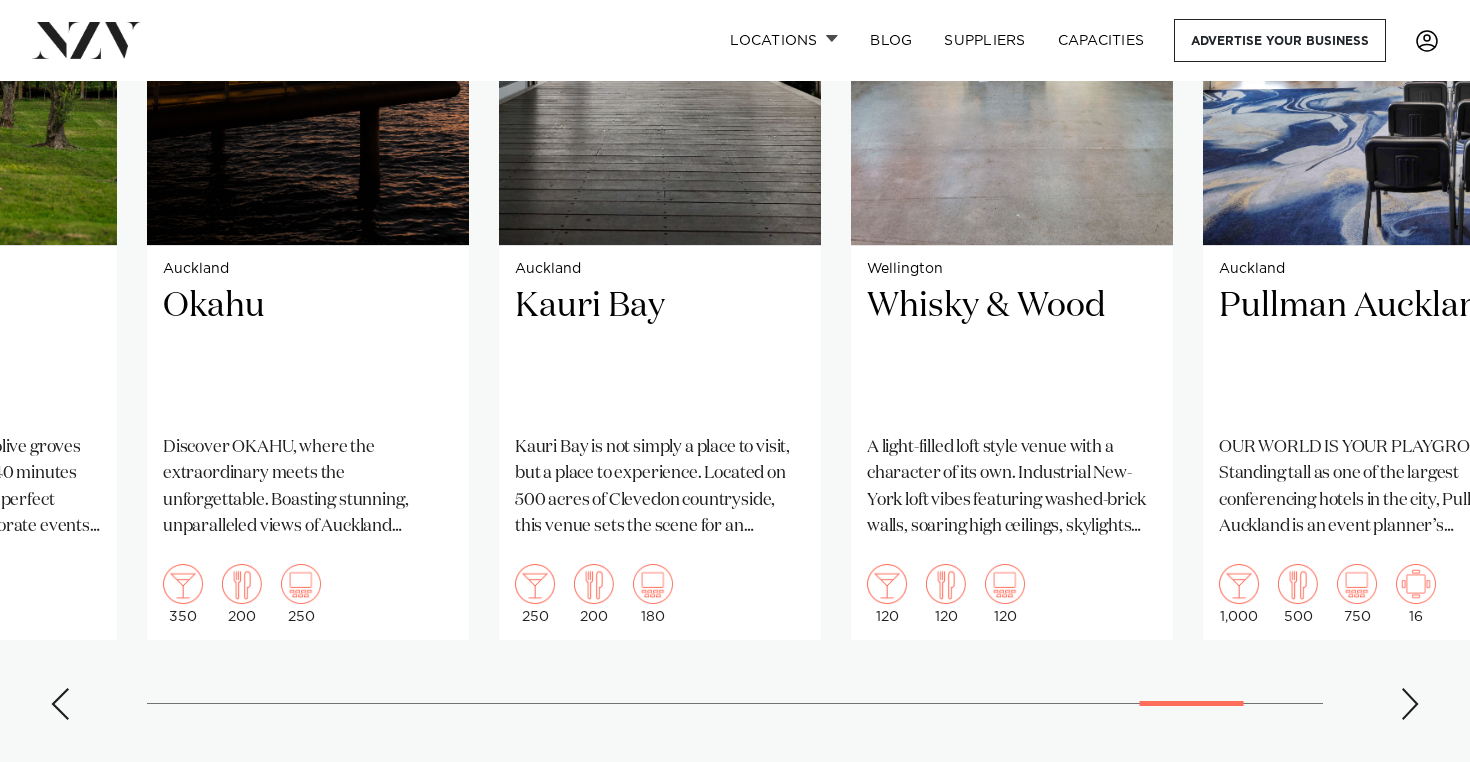 click at bounding box center (1410, 704) 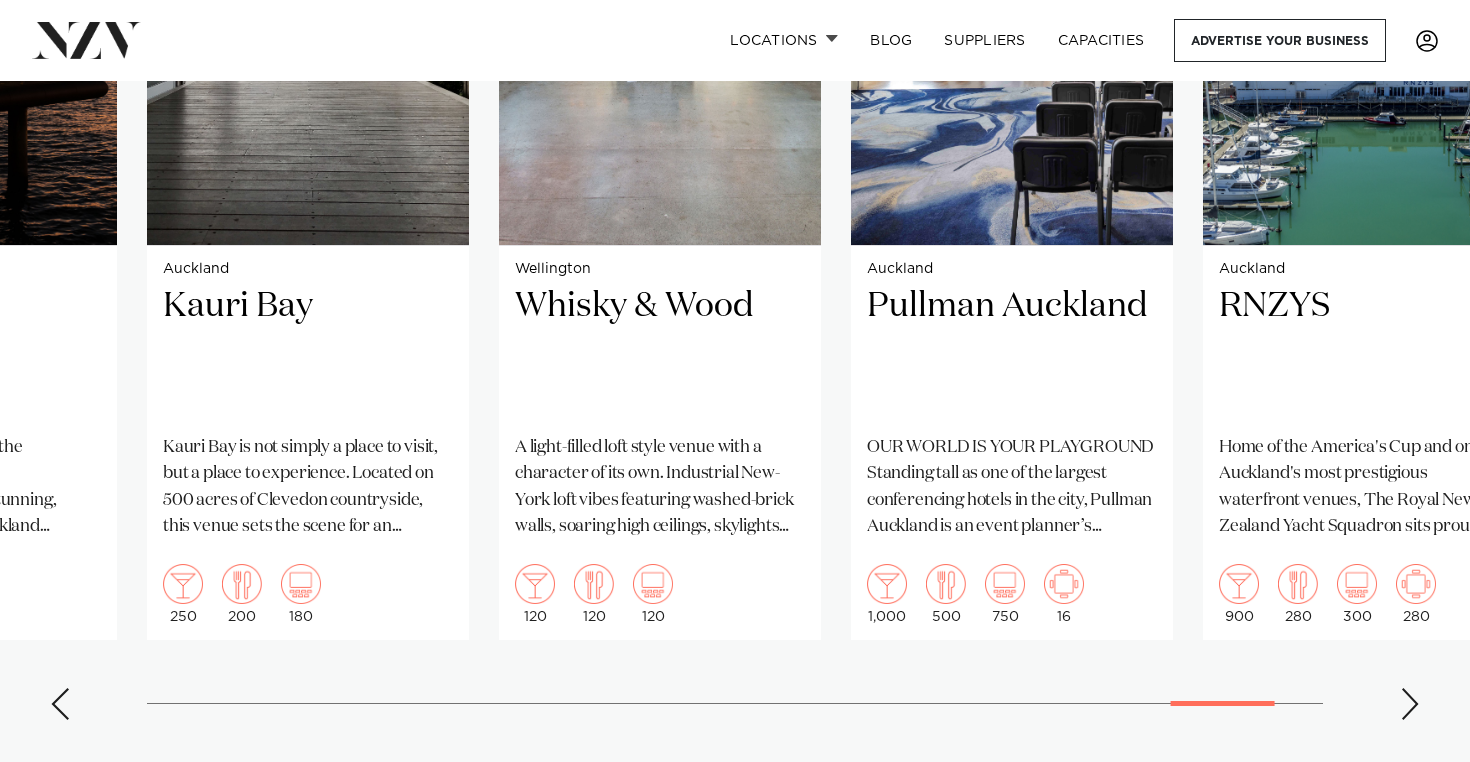 click at bounding box center [1410, 704] 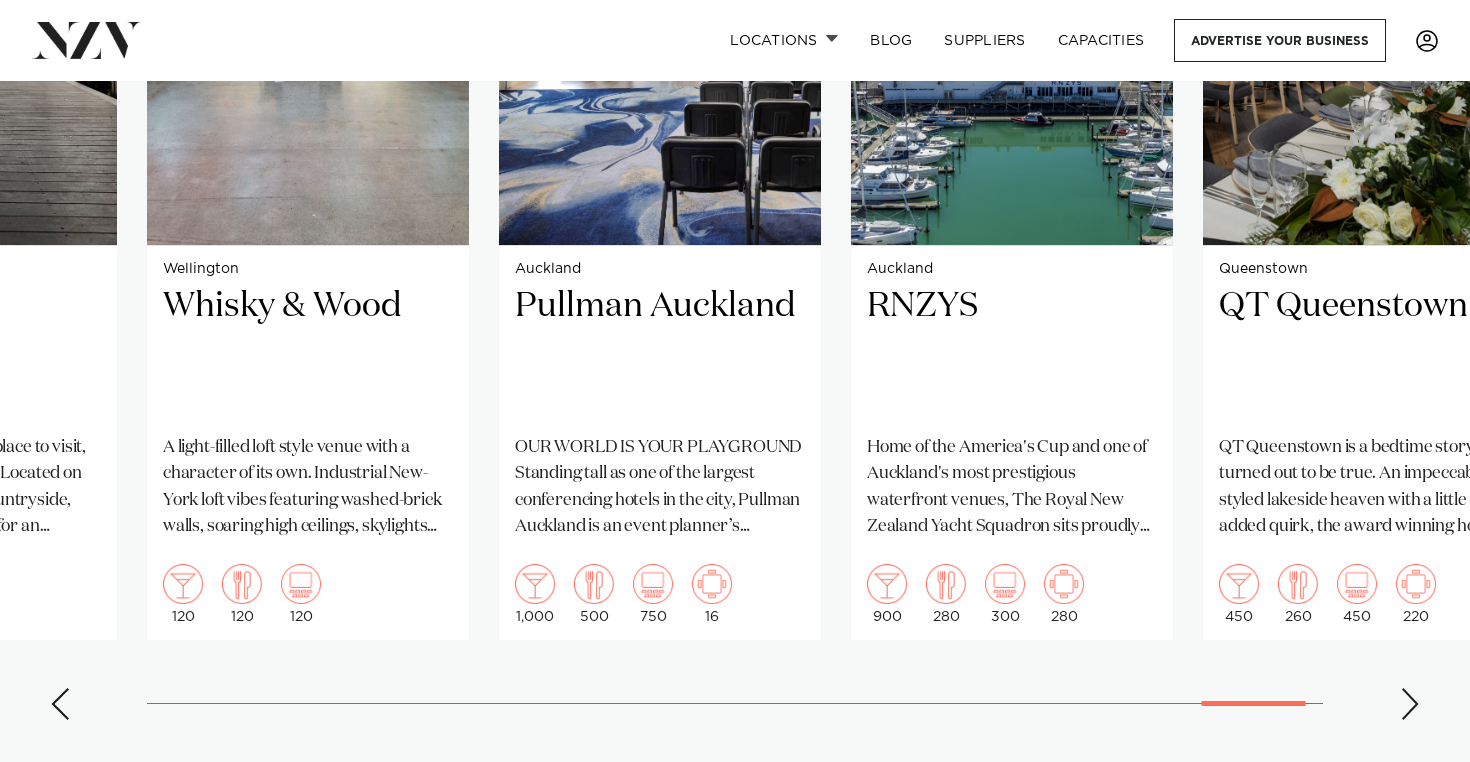 click at bounding box center [1410, 704] 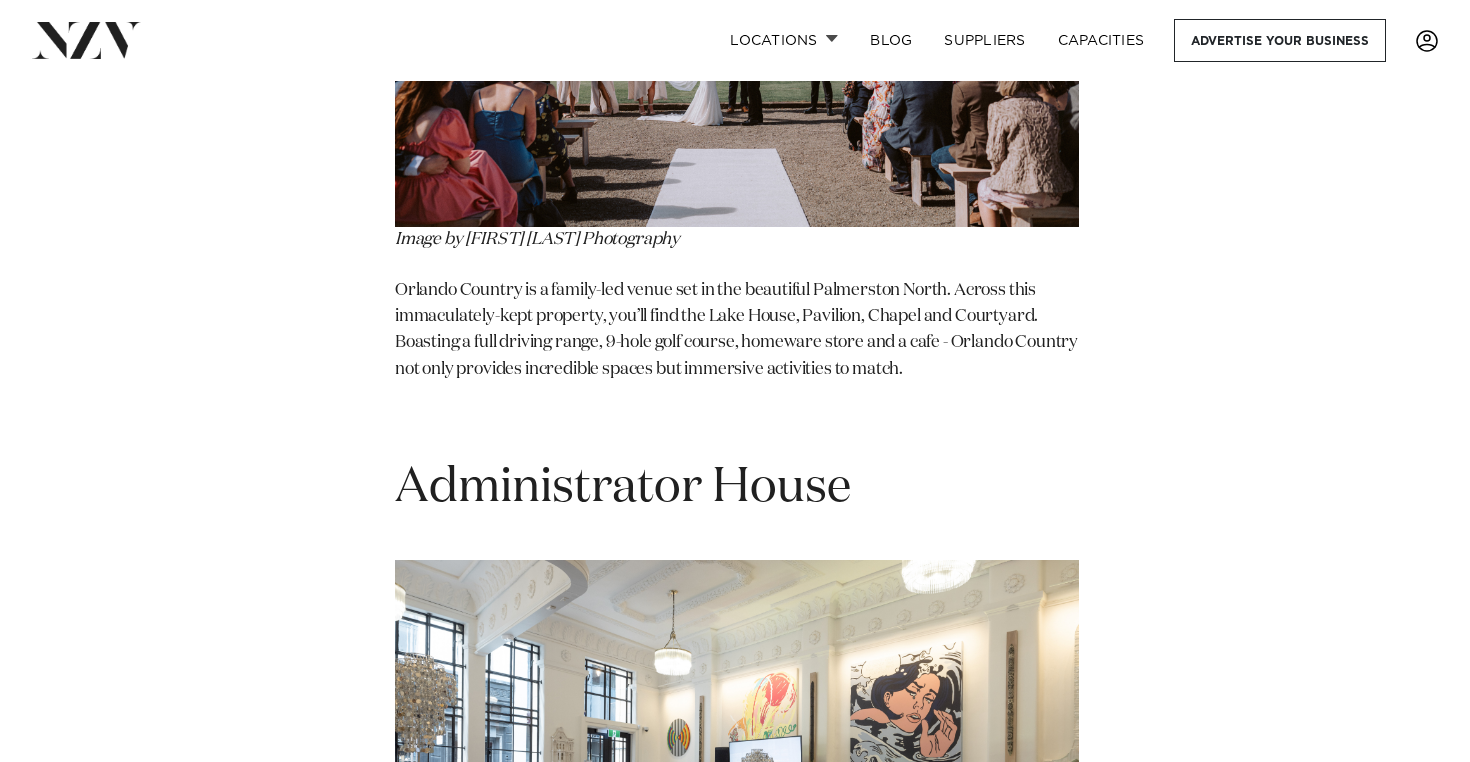 scroll, scrollTop: 12033, scrollLeft: 0, axis: vertical 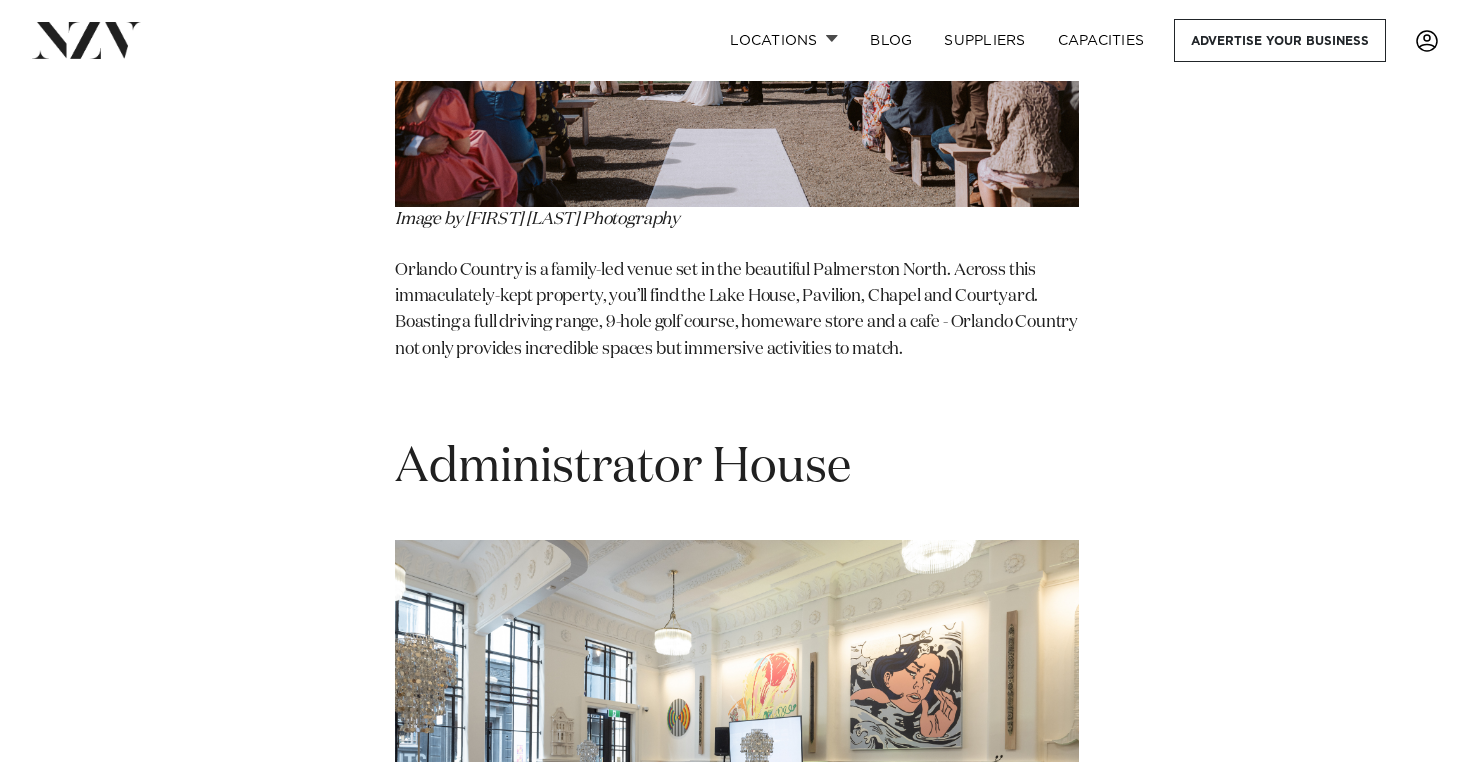 click on "Orlando Country is a family-led venue set in the beautiful Palmerston North. Across this immaculately-kept property, you’ll find the Lake House, Pavilion, Chapel and Courtyard. Boasting a full driving range, 9-hole golf course, homeware store and a cafe - Orlando Country not only provides incredible spaces but immersive activities to match." at bounding box center [737, 310] 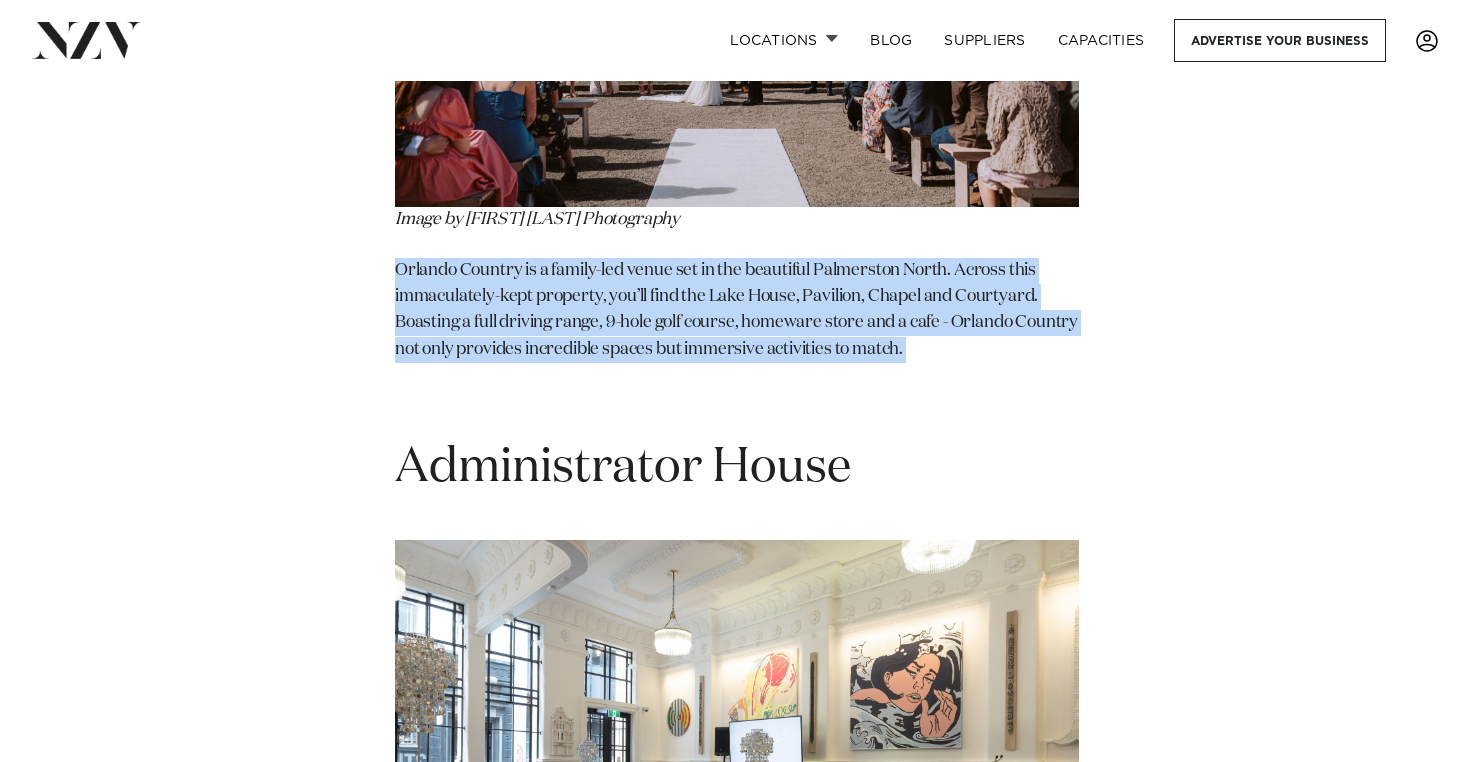 click on "Orlando Country is a family-led venue set in the beautiful Palmerston North. Across this immaculately-kept property, you’ll find the Lake House, Pavilion, Chapel and Courtyard. Boasting a full driving range, 9-hole golf course, homeware store and a cafe - Orlando Country not only provides incredible spaces but immersive activities to match." at bounding box center [737, 310] 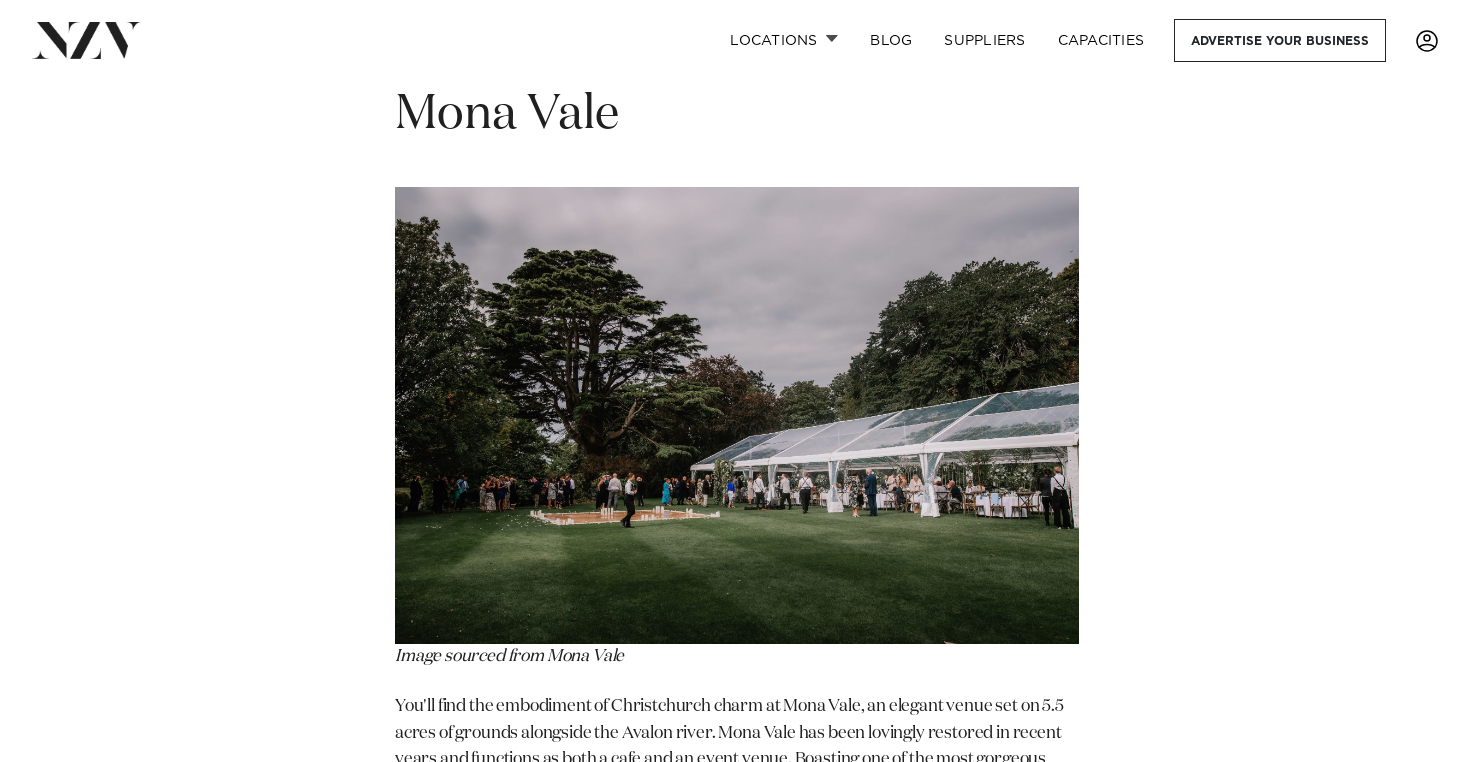 scroll, scrollTop: 17233, scrollLeft: 0, axis: vertical 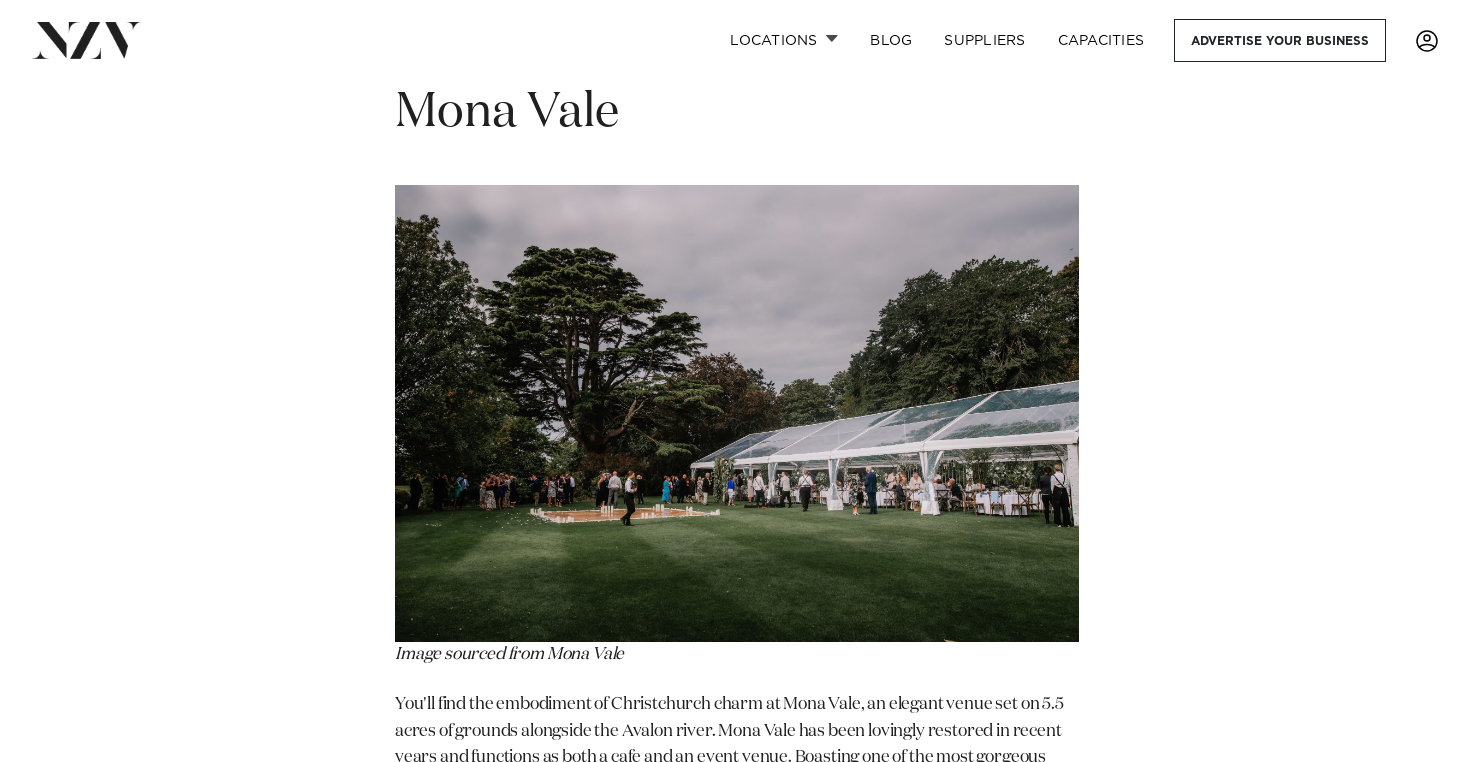 click on "Mona Vale" at bounding box center [507, 113] 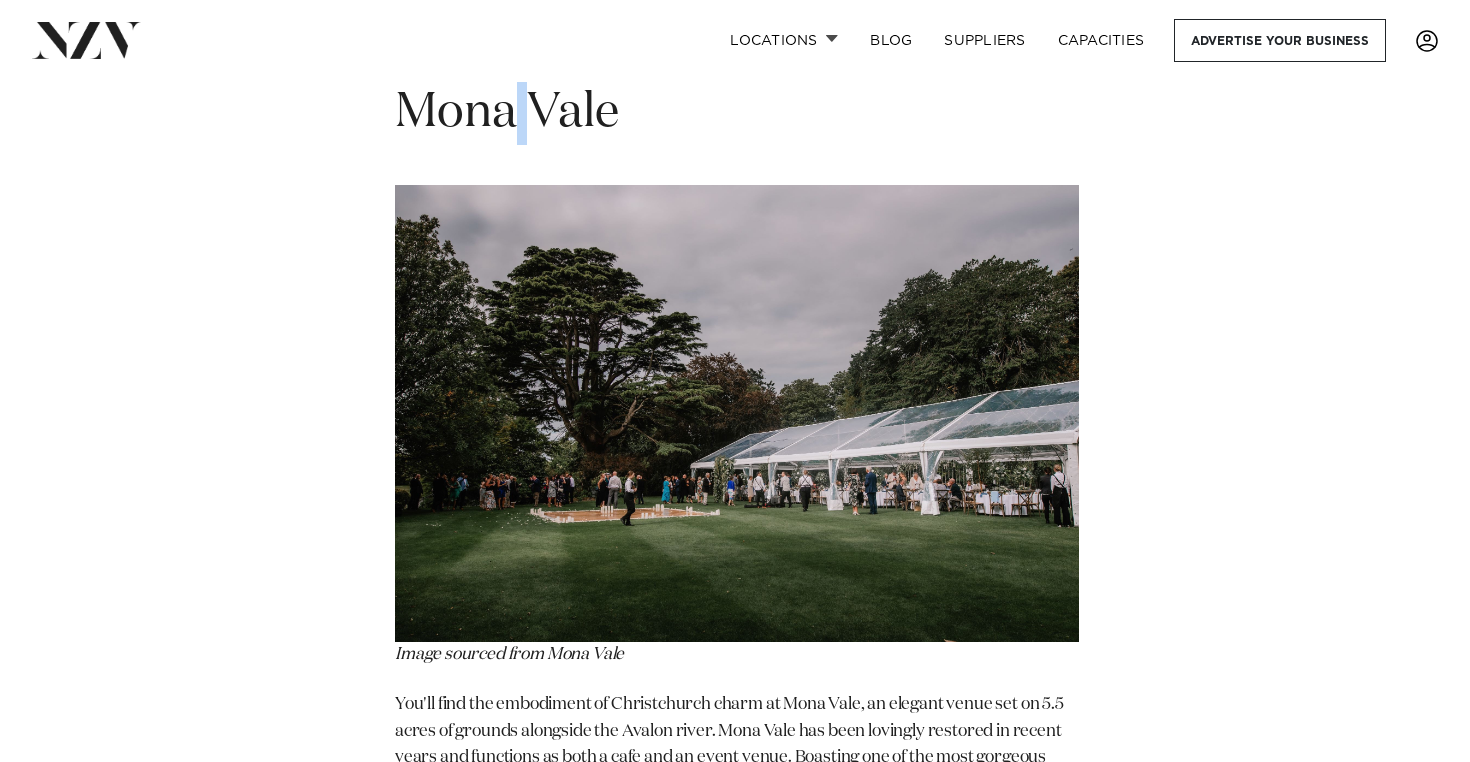 click on "Mona Vale" at bounding box center [507, 113] 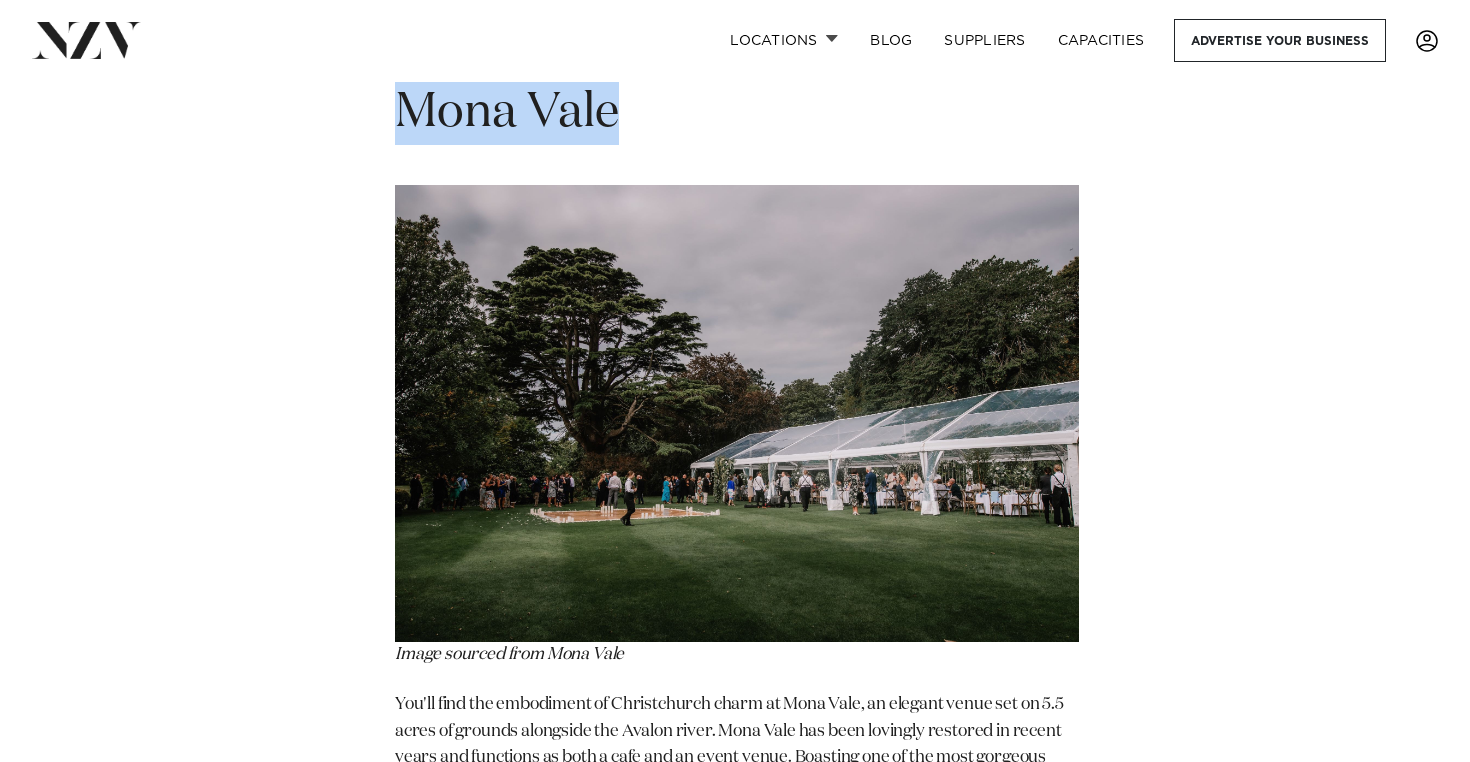 click on "Mona Vale" at bounding box center [507, 113] 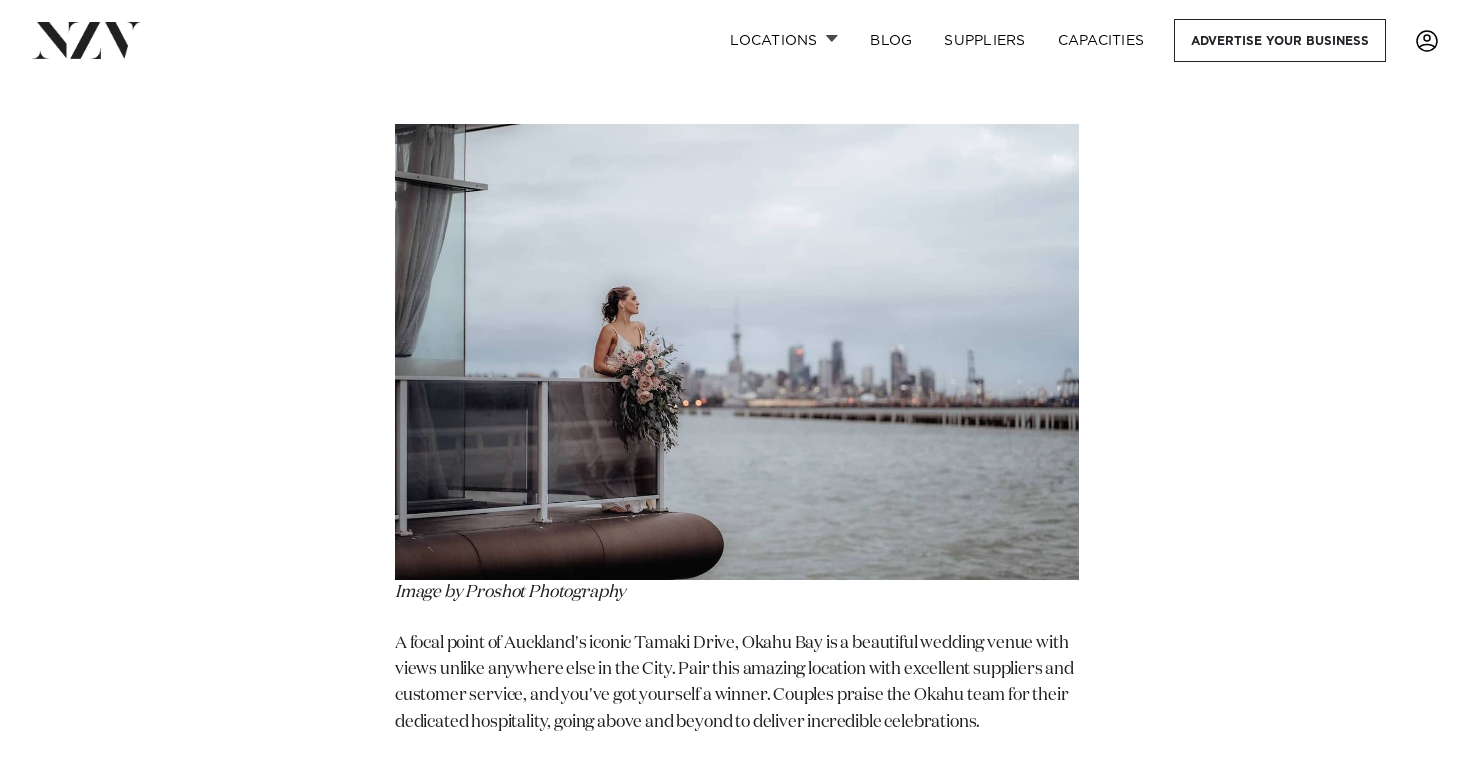 scroll, scrollTop: 26014, scrollLeft: 0, axis: vertical 